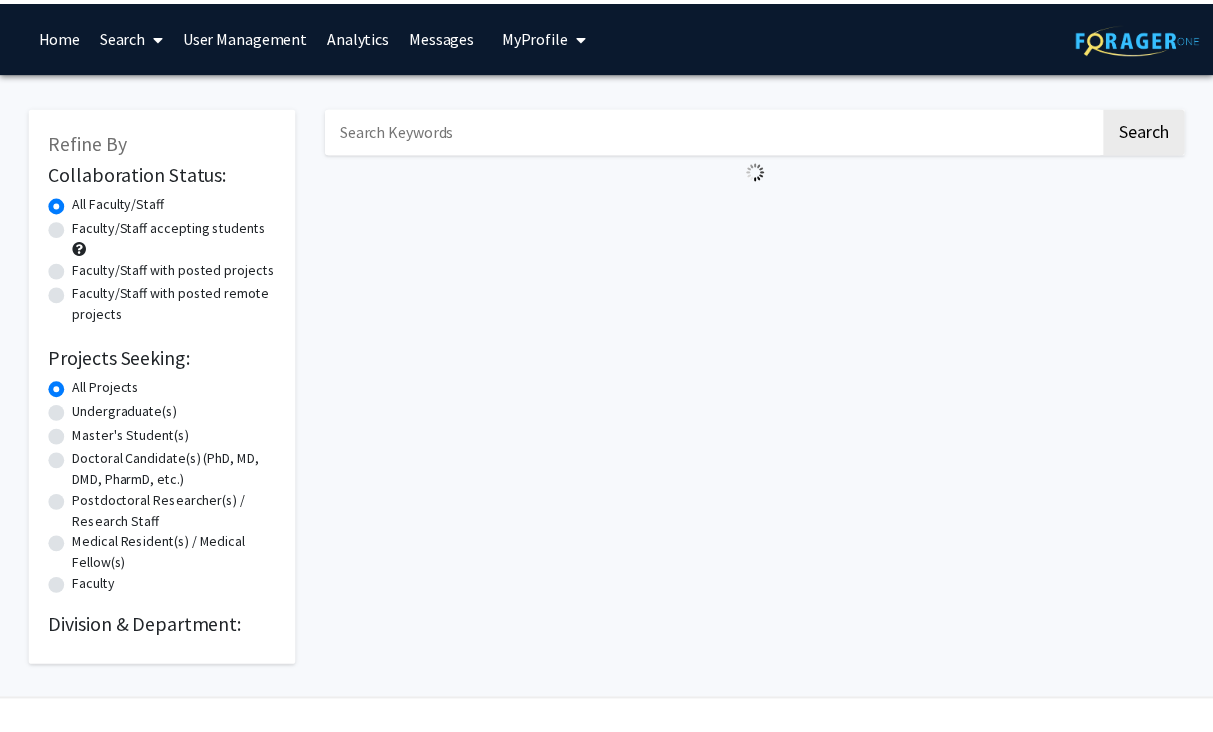 scroll, scrollTop: 0, scrollLeft: 0, axis: both 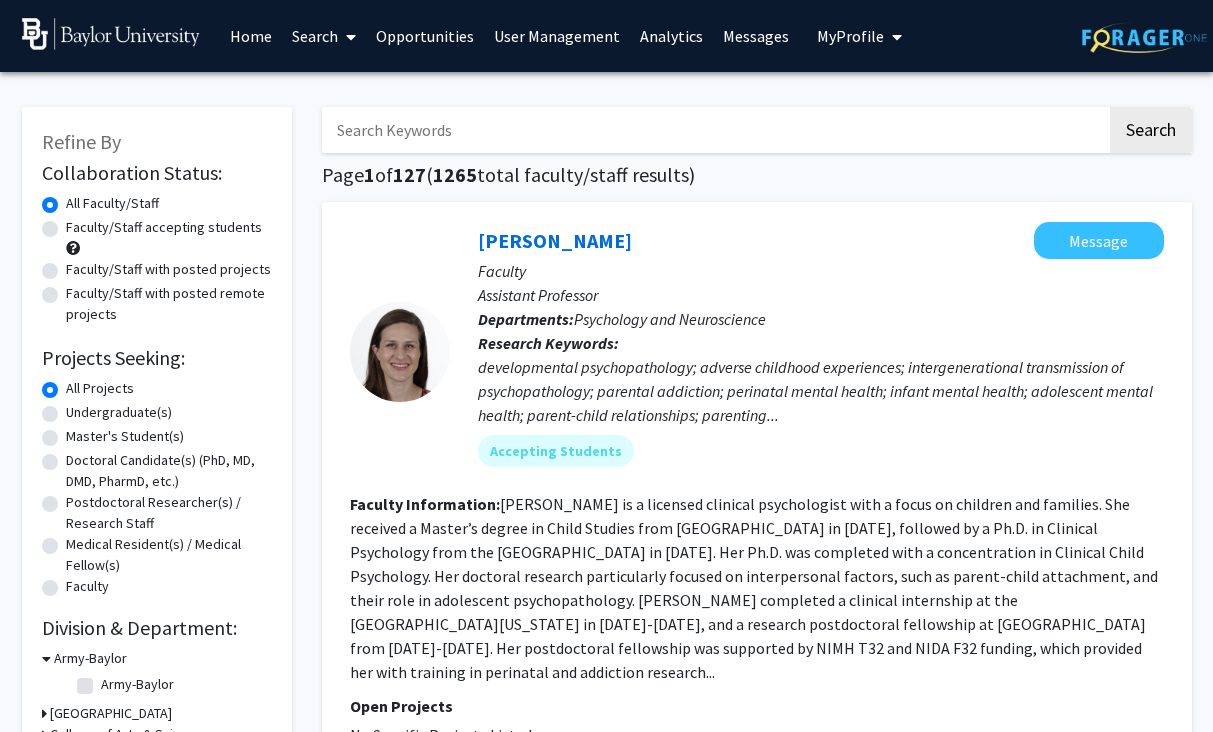 click on "Undergraduate(s)" 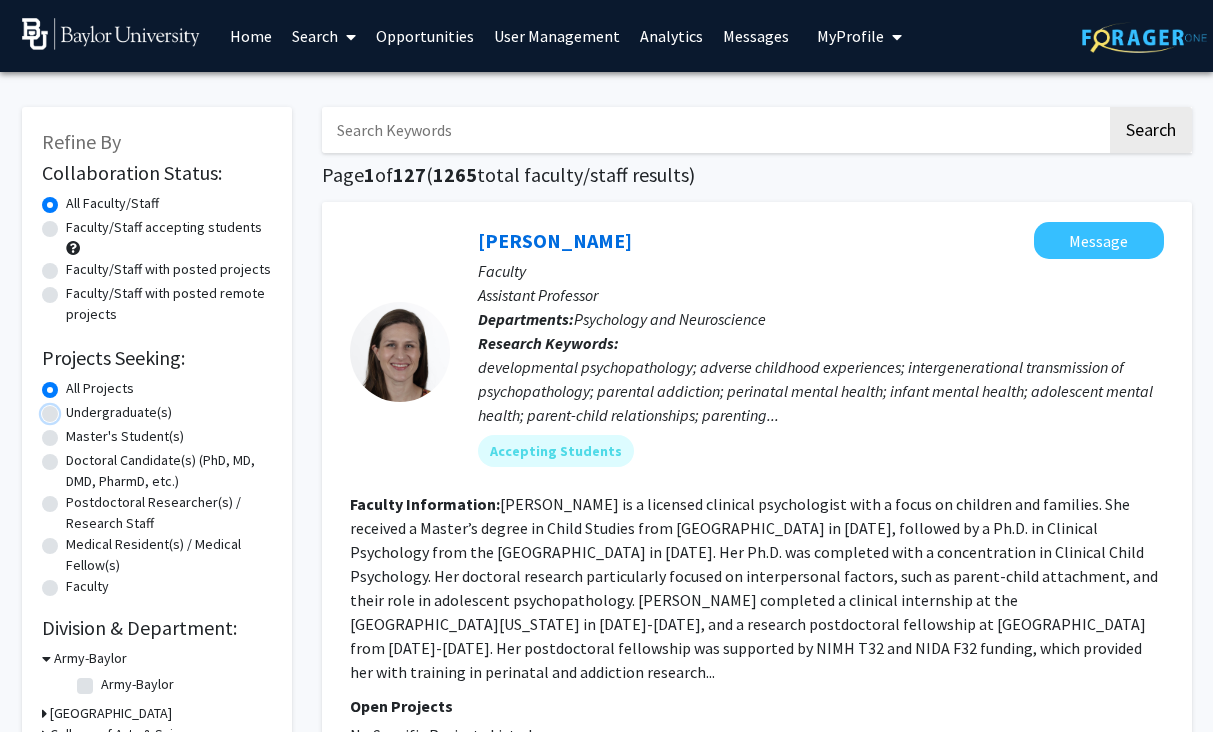 click on "Undergraduate(s)" at bounding box center [72, 408] 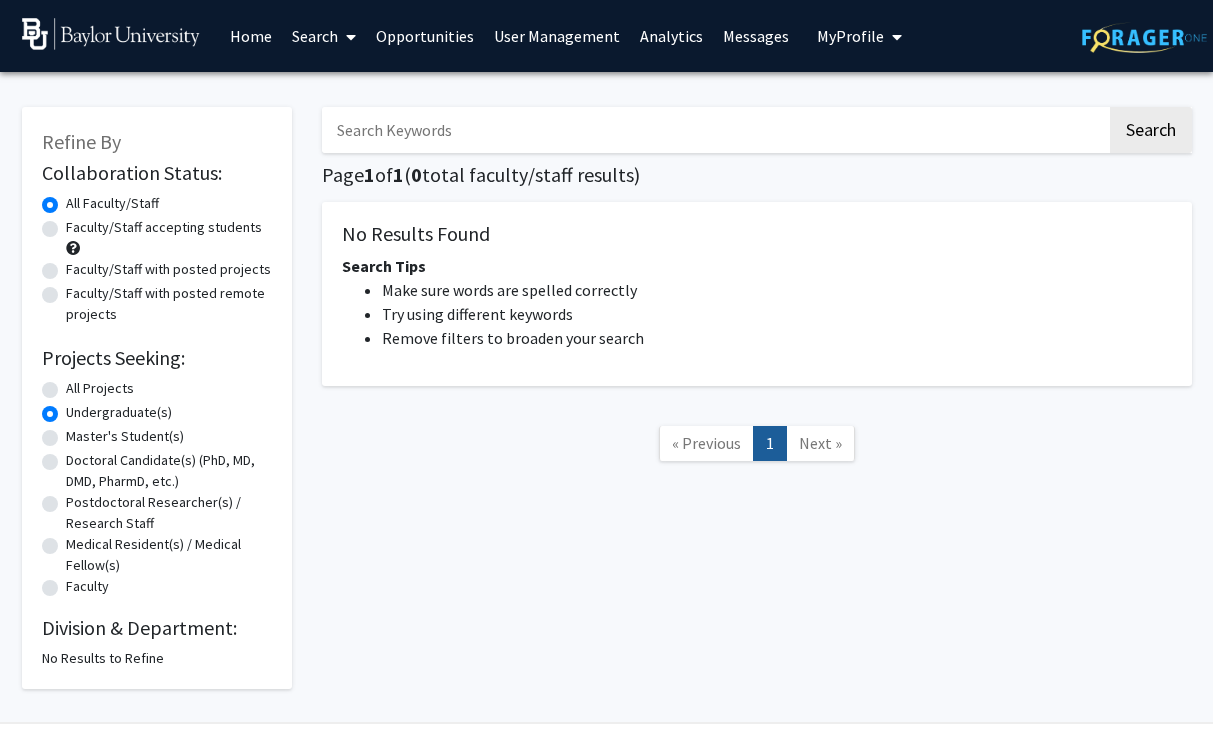 click on "All Projects" 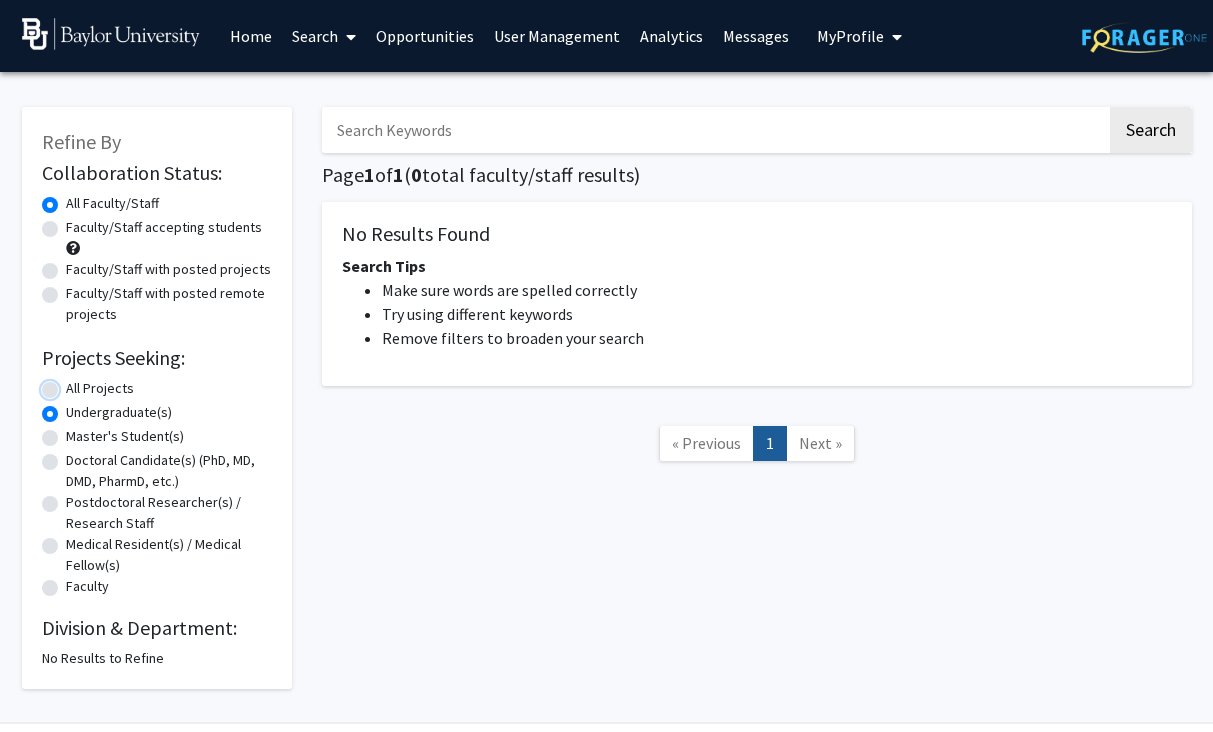 click on "All Projects" at bounding box center [72, 384] 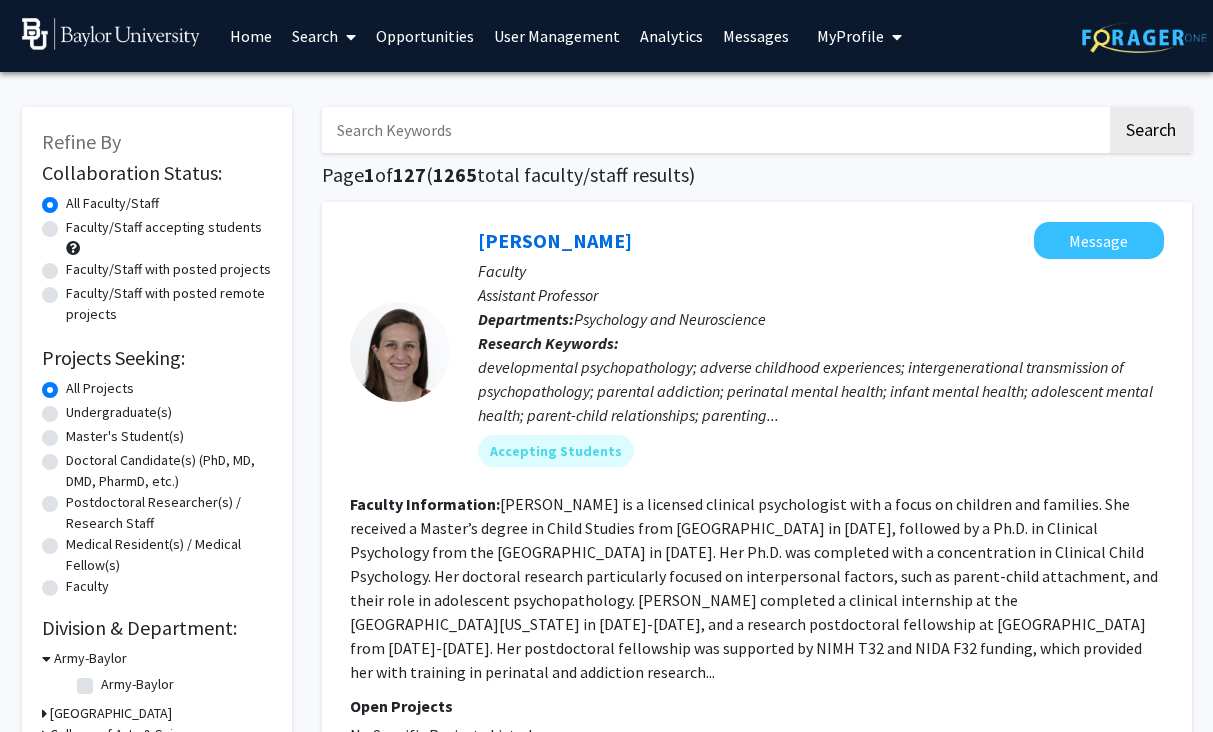 click on "Search" at bounding box center (324, 36) 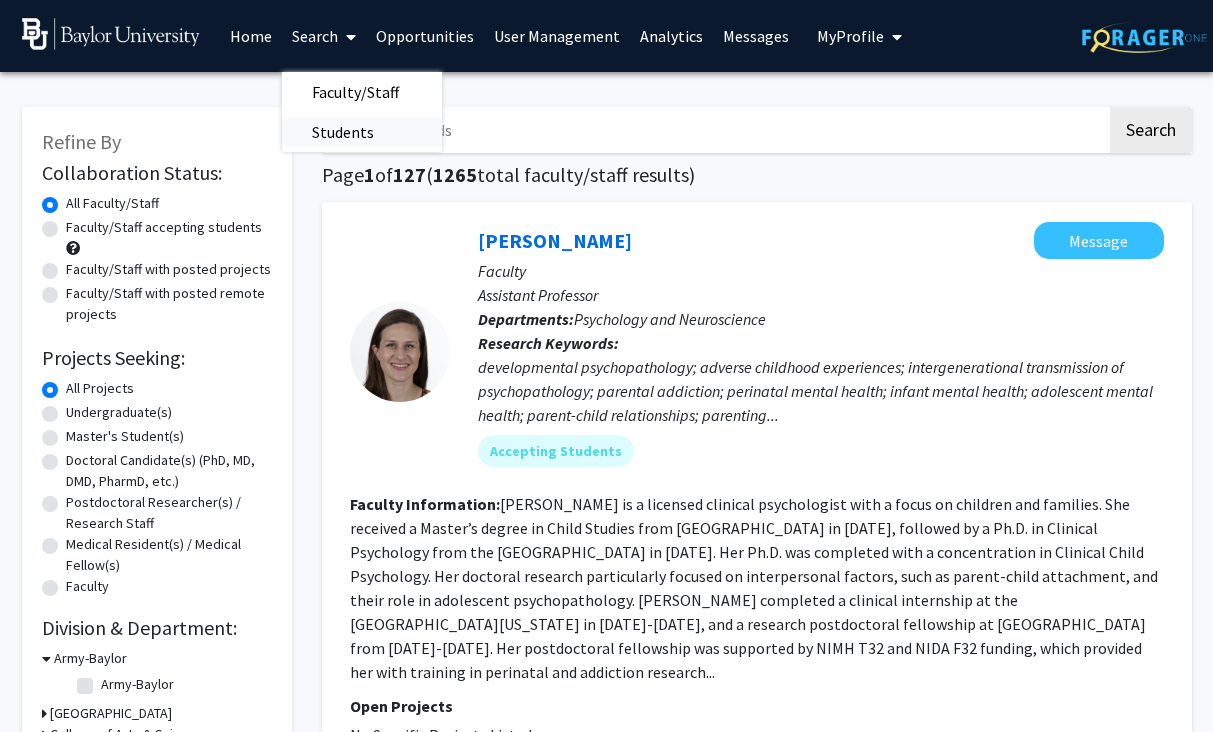 click on "Students" at bounding box center (343, 132) 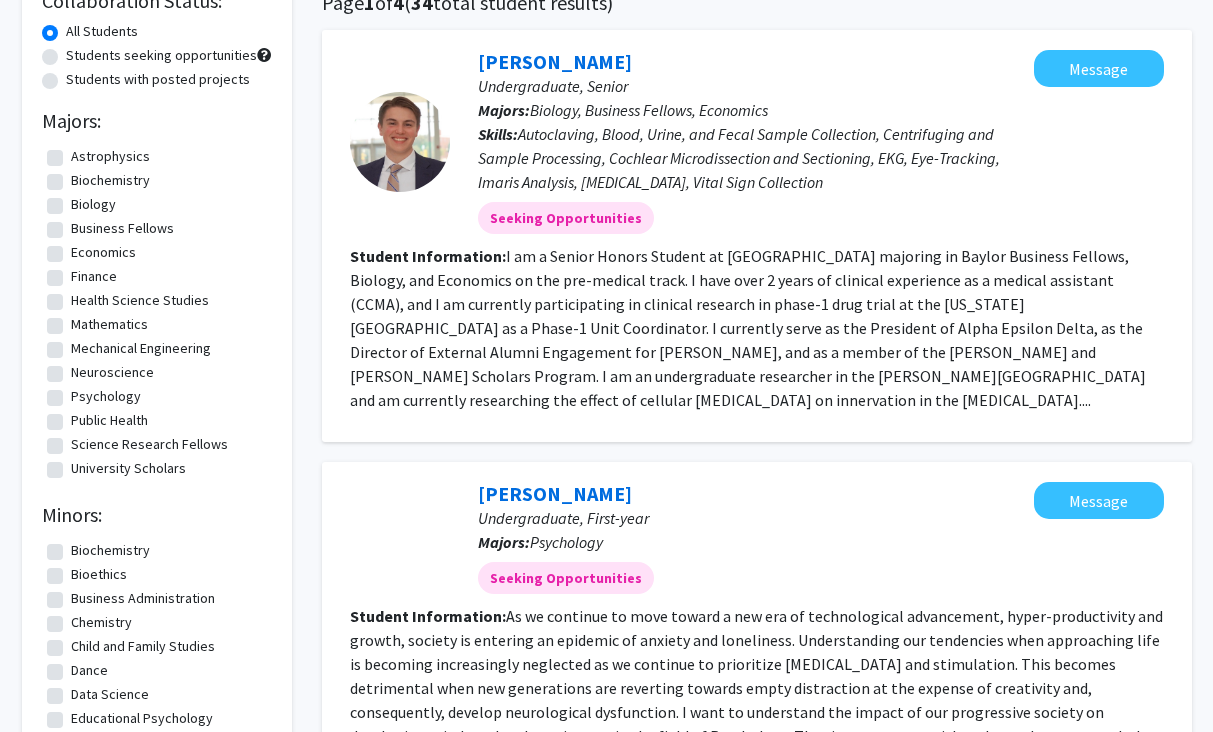 scroll, scrollTop: 174, scrollLeft: 0, axis: vertical 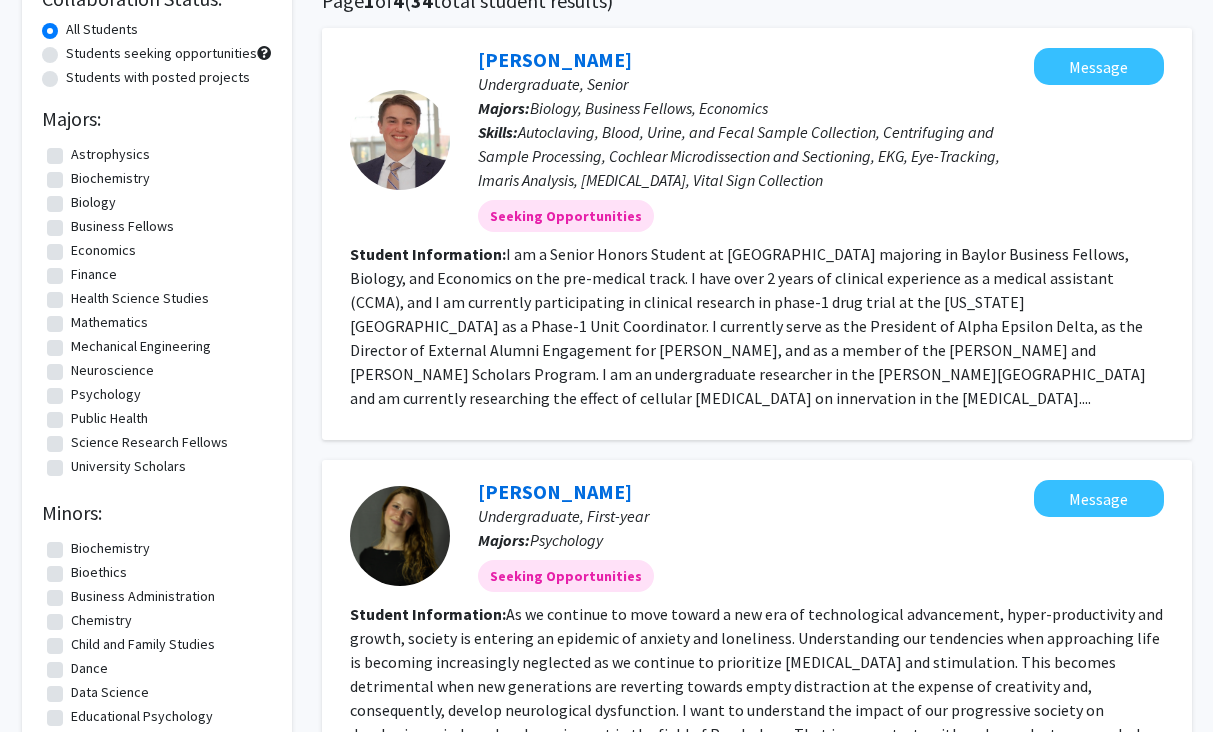 drag, startPoint x: 277, startPoint y: 325, endPoint x: -14, endPoint y: 398, distance: 300.01666 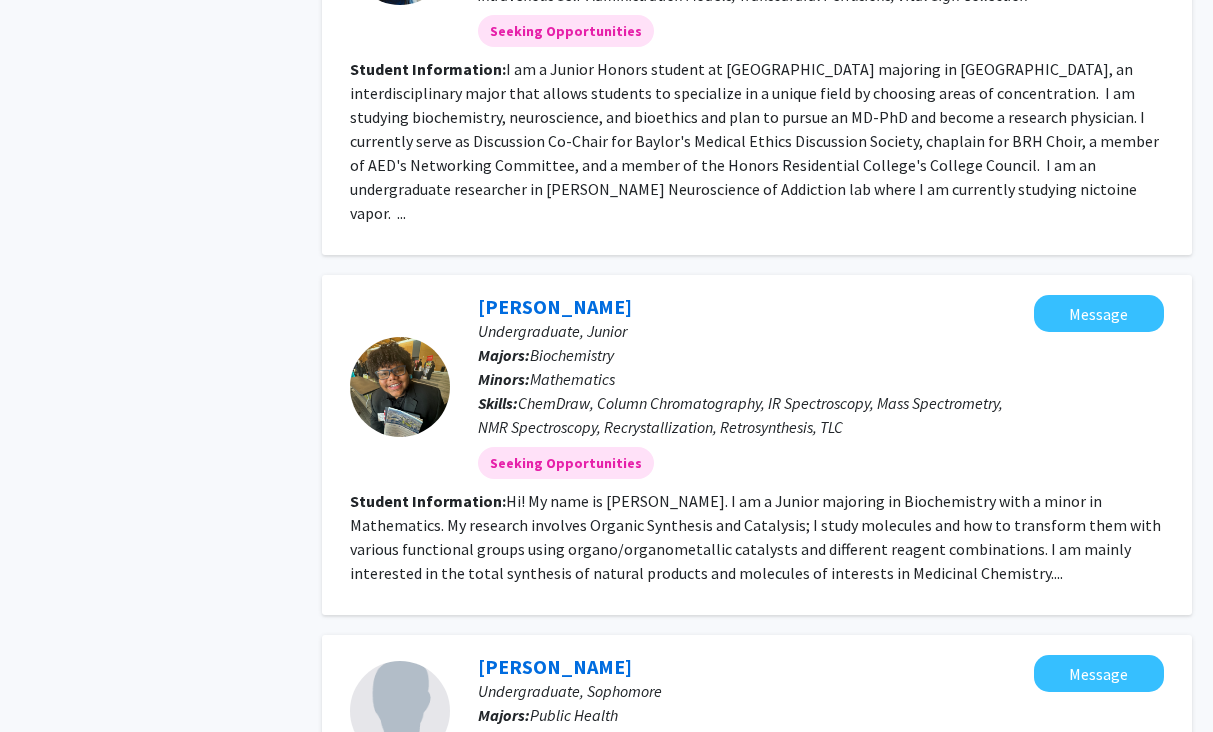 scroll, scrollTop: 1172, scrollLeft: 0, axis: vertical 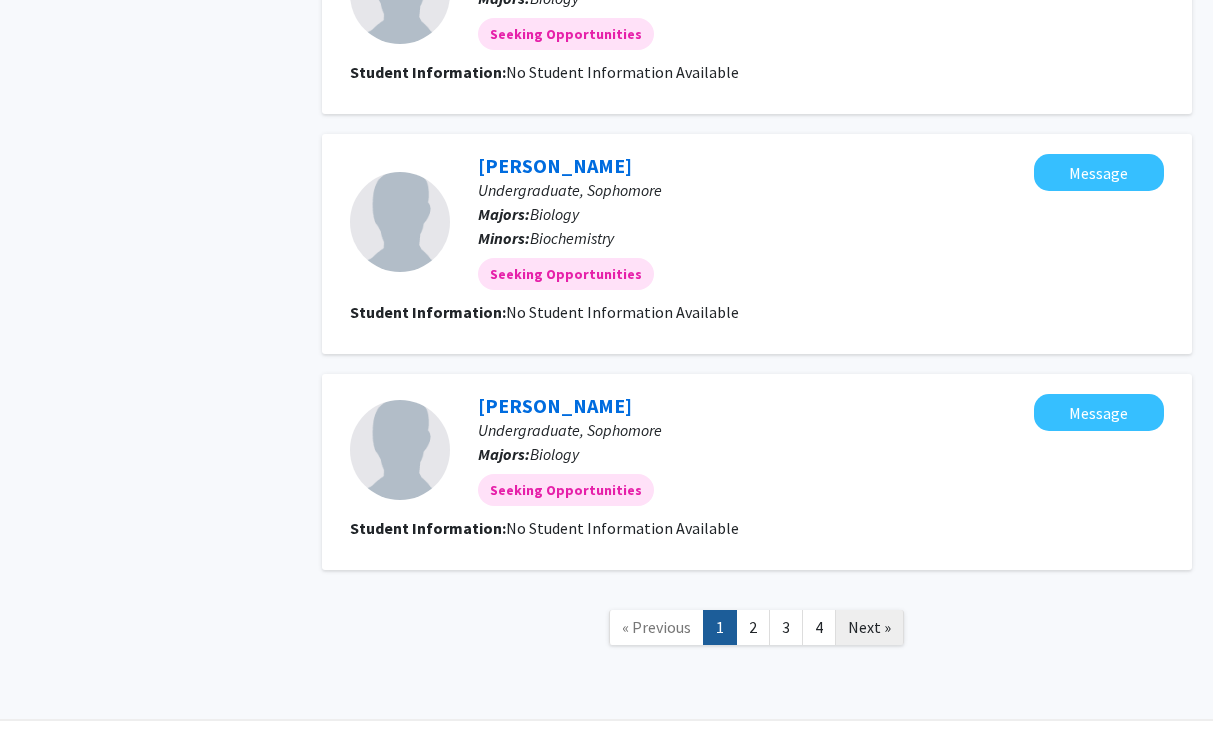 click on "Next »" 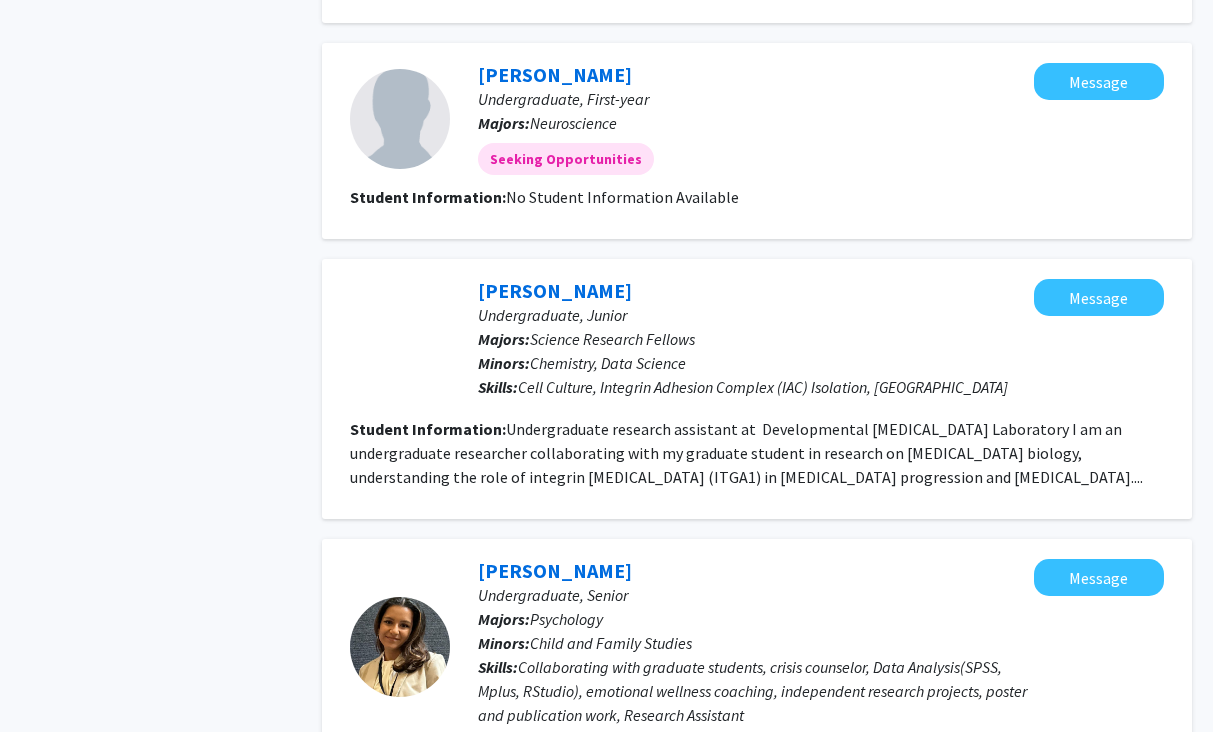 scroll, scrollTop: 1508, scrollLeft: 0, axis: vertical 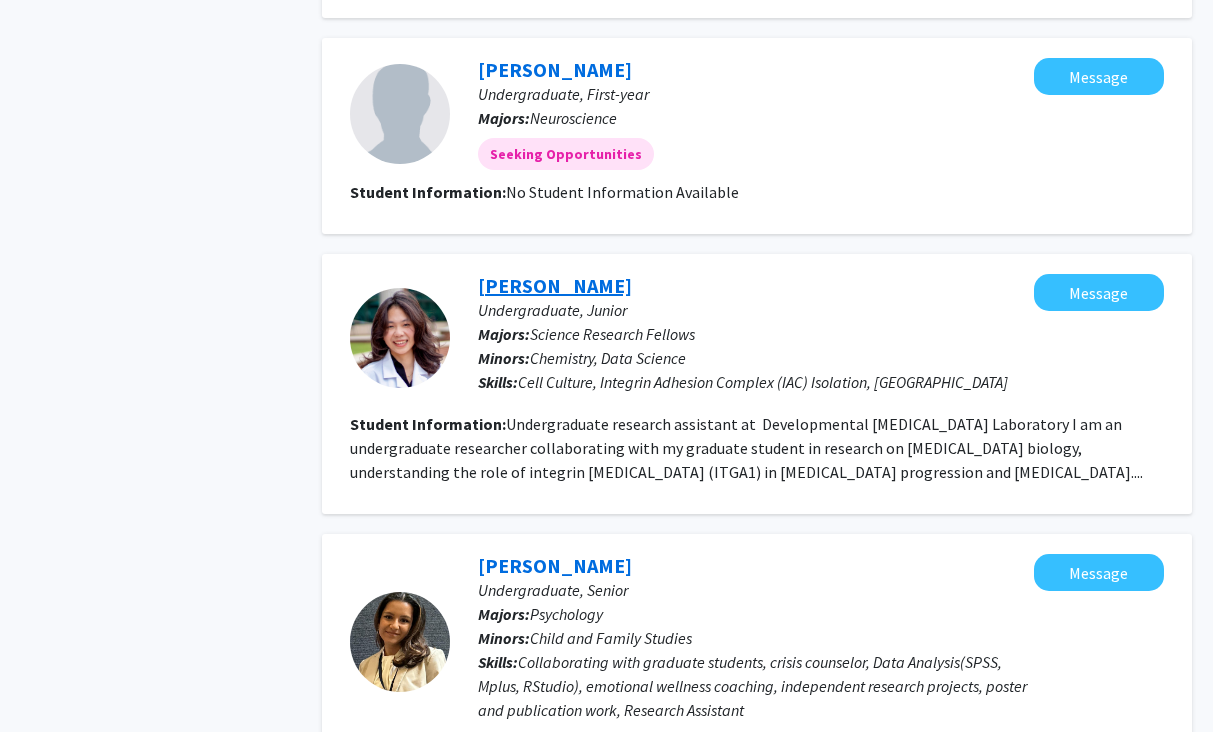 click on "Paulina Yao" 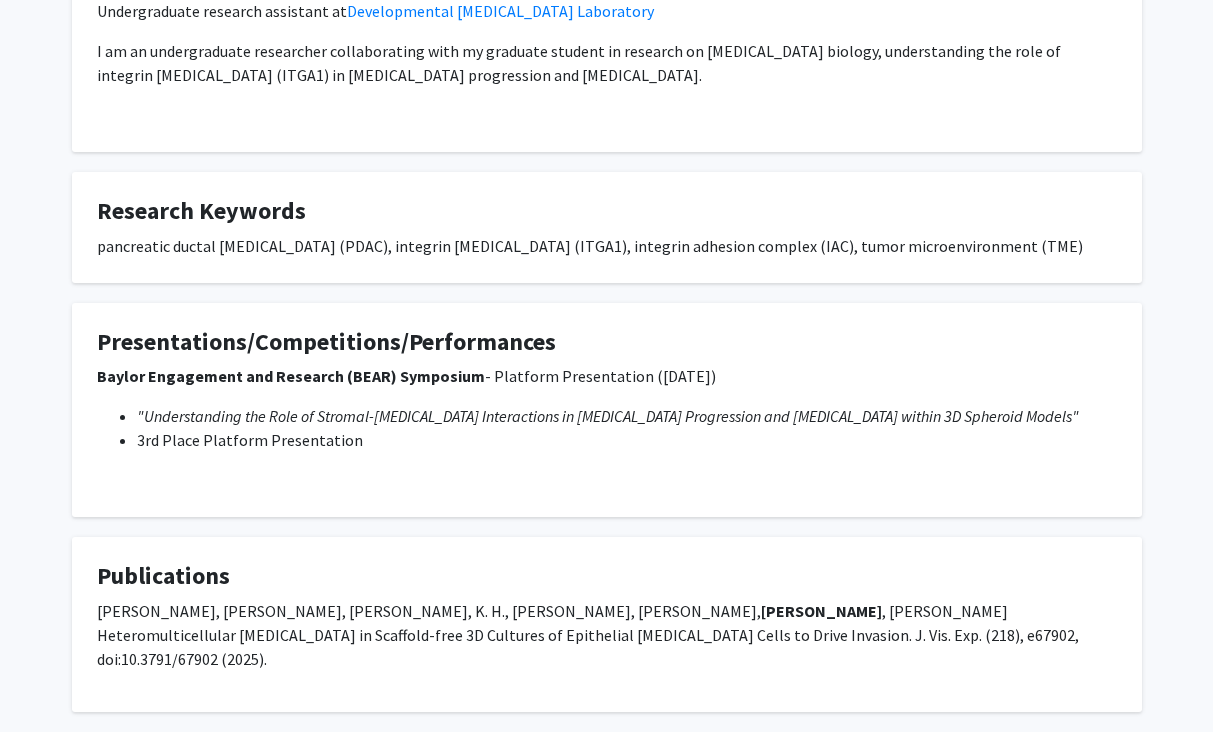 scroll, scrollTop: 419, scrollLeft: 0, axis: vertical 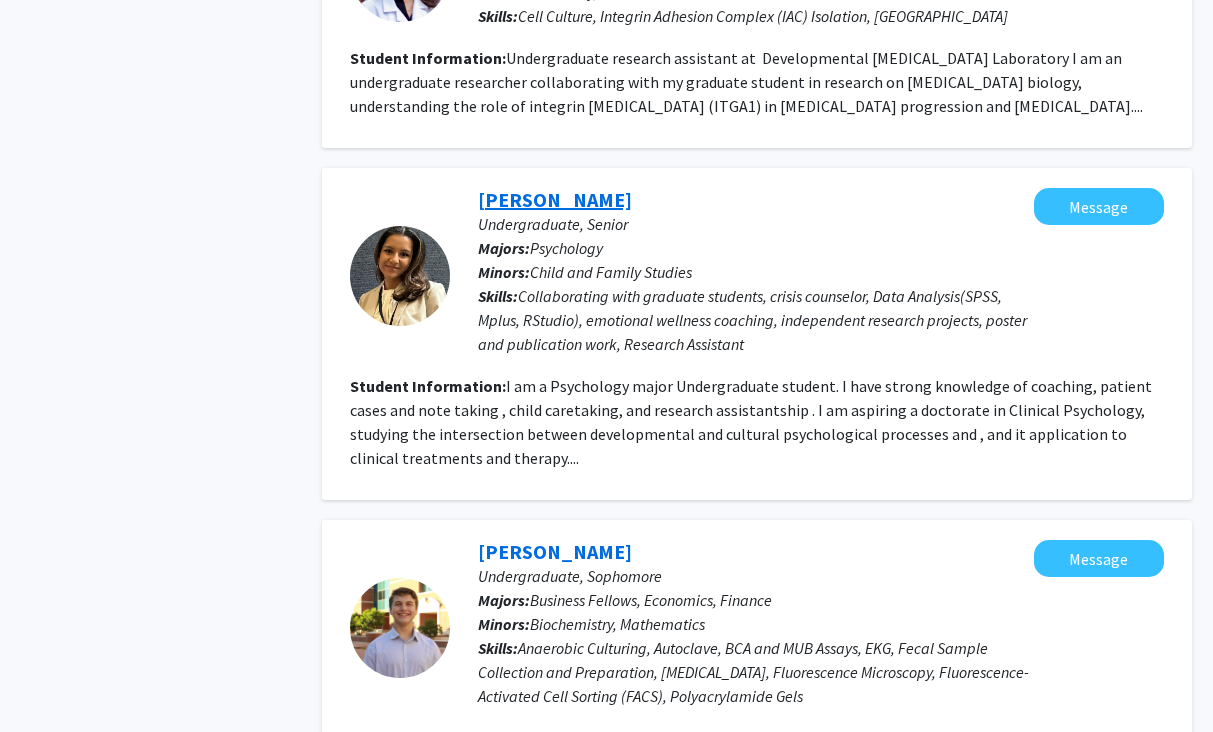 click on "Meera Phanse" 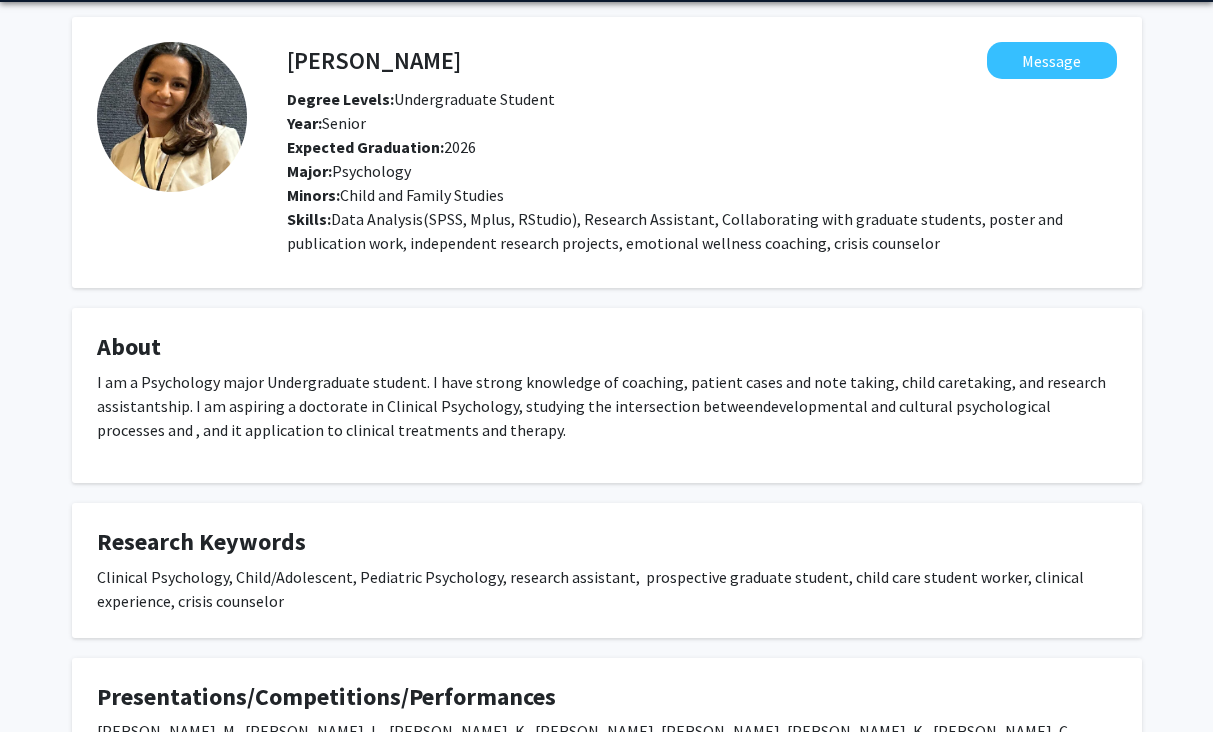 scroll, scrollTop: 0, scrollLeft: 0, axis: both 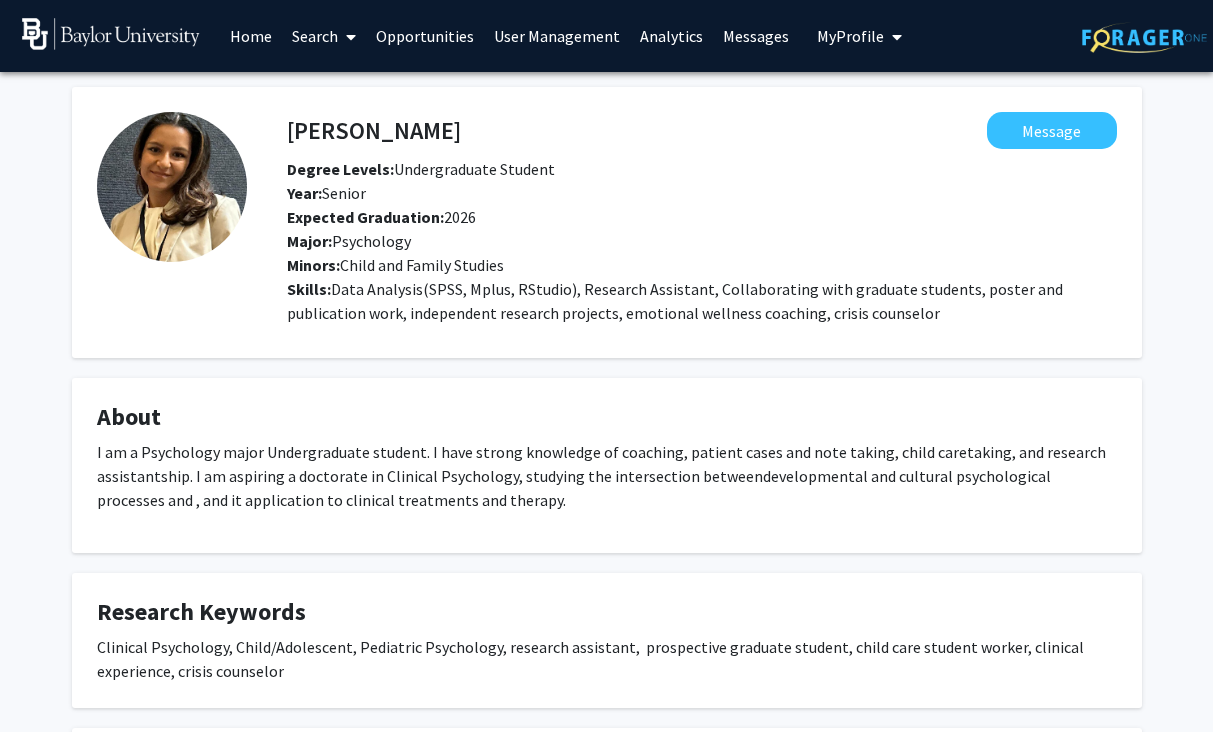 click on "Search" at bounding box center (324, 36) 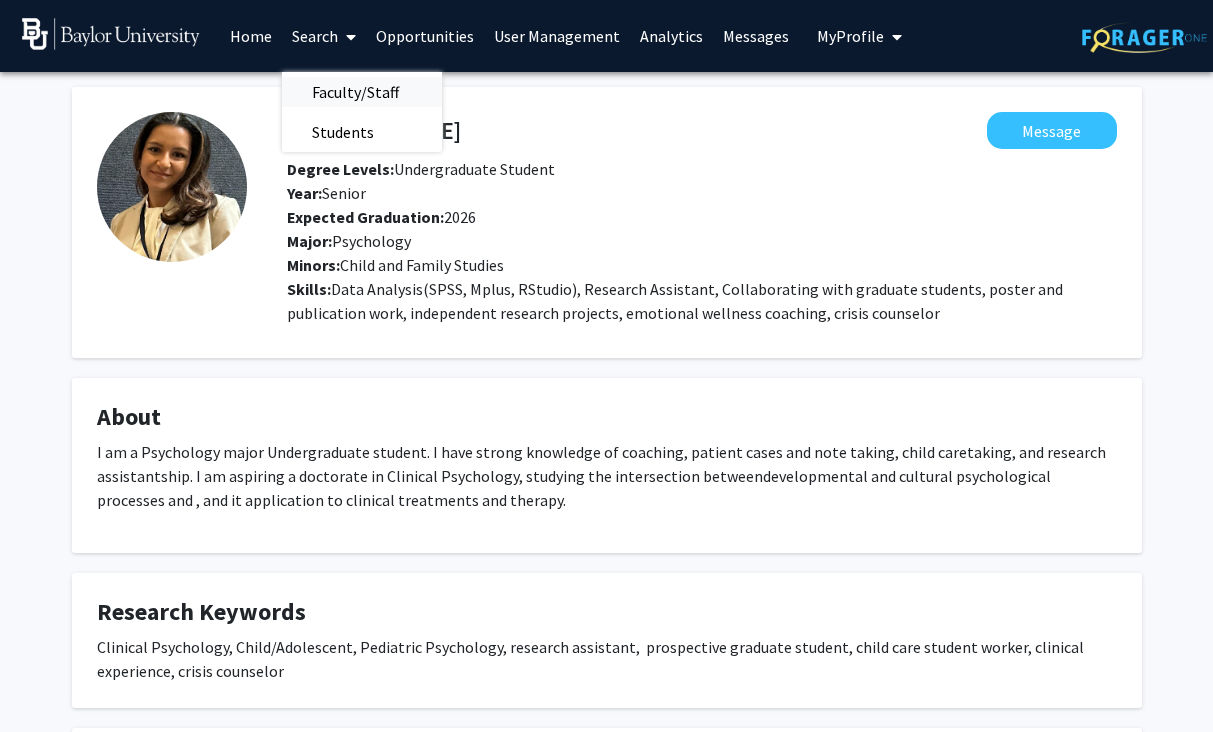 click on "Faculty/Staff" at bounding box center (355, 92) 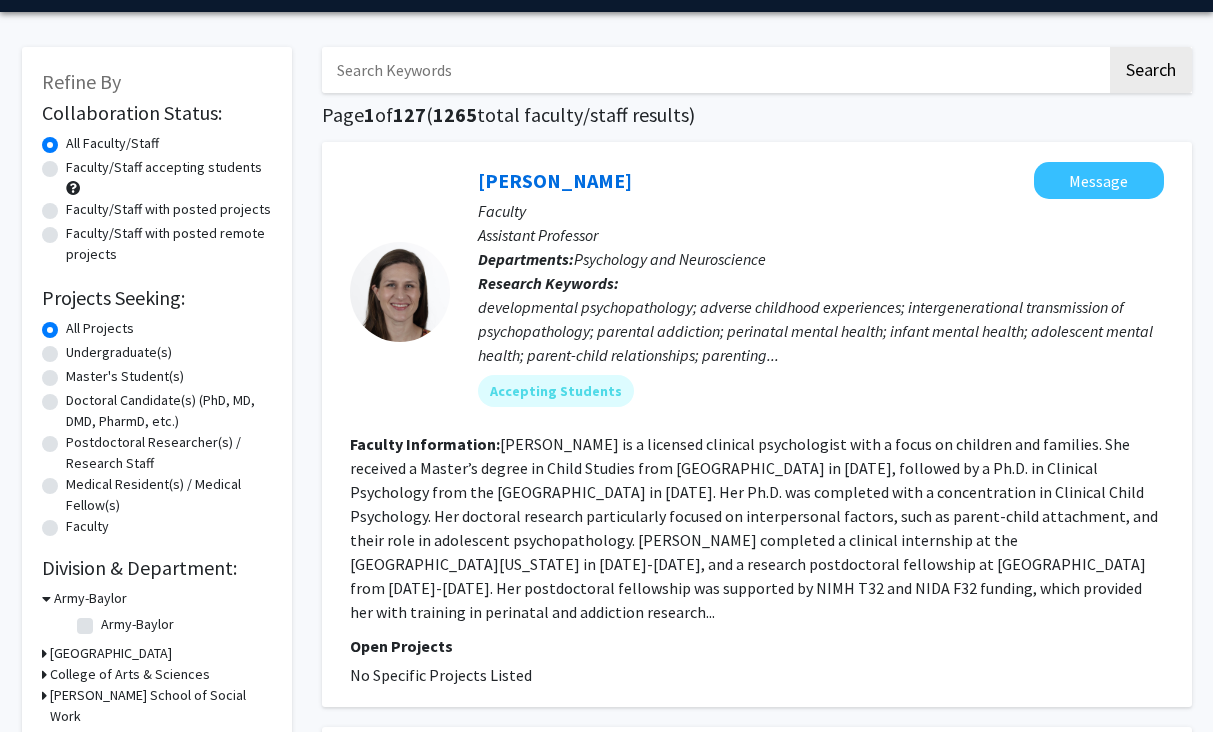 scroll, scrollTop: 59, scrollLeft: 0, axis: vertical 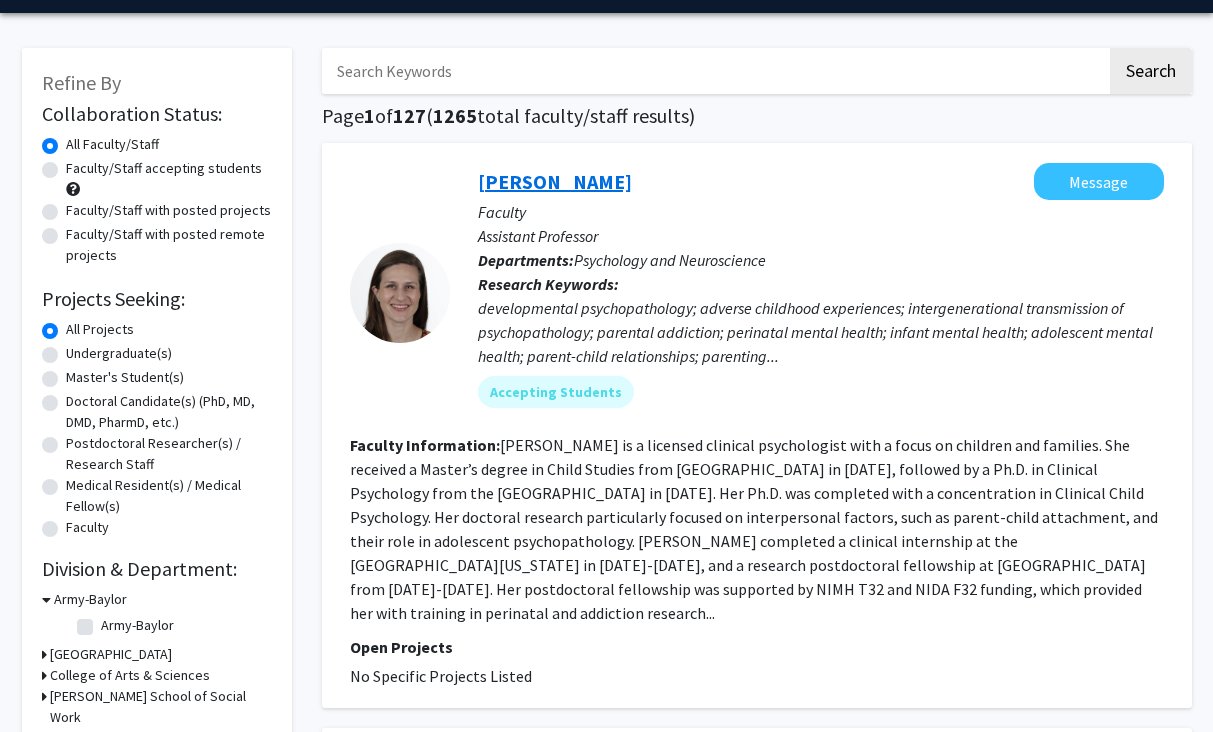 click on "Francesca Penner" 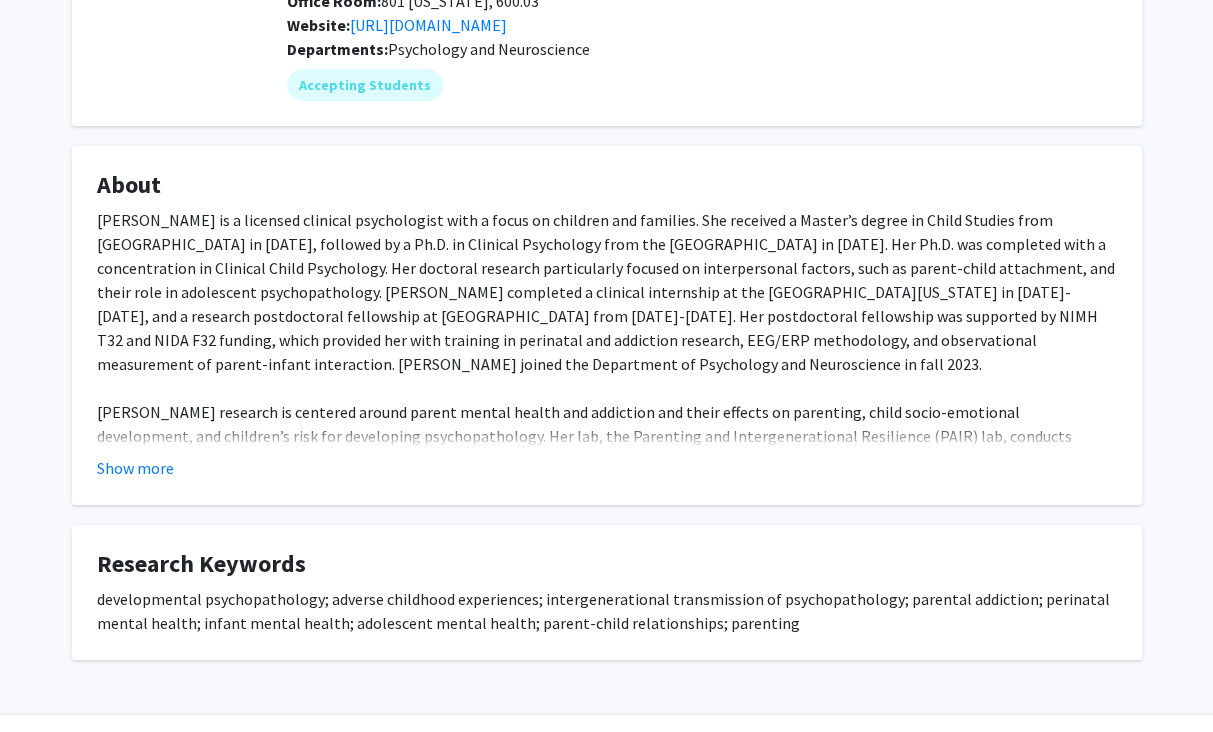 scroll, scrollTop: 268, scrollLeft: 0, axis: vertical 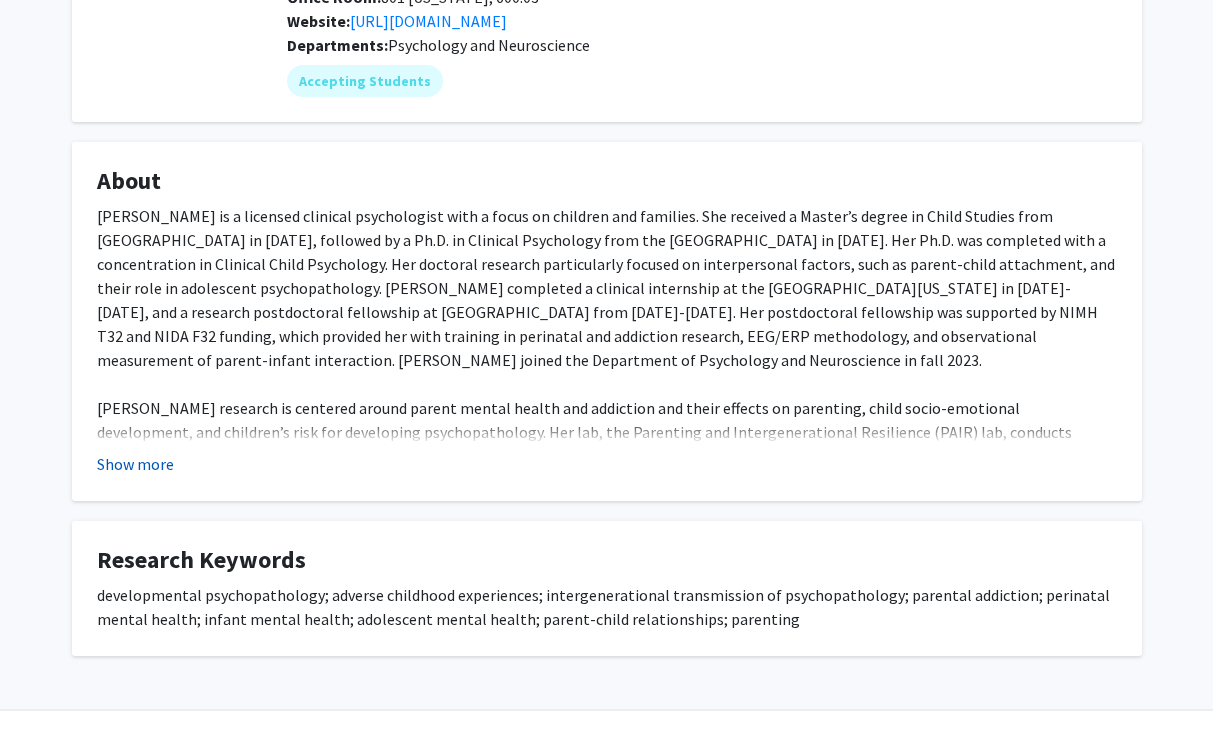 click on "Show more" 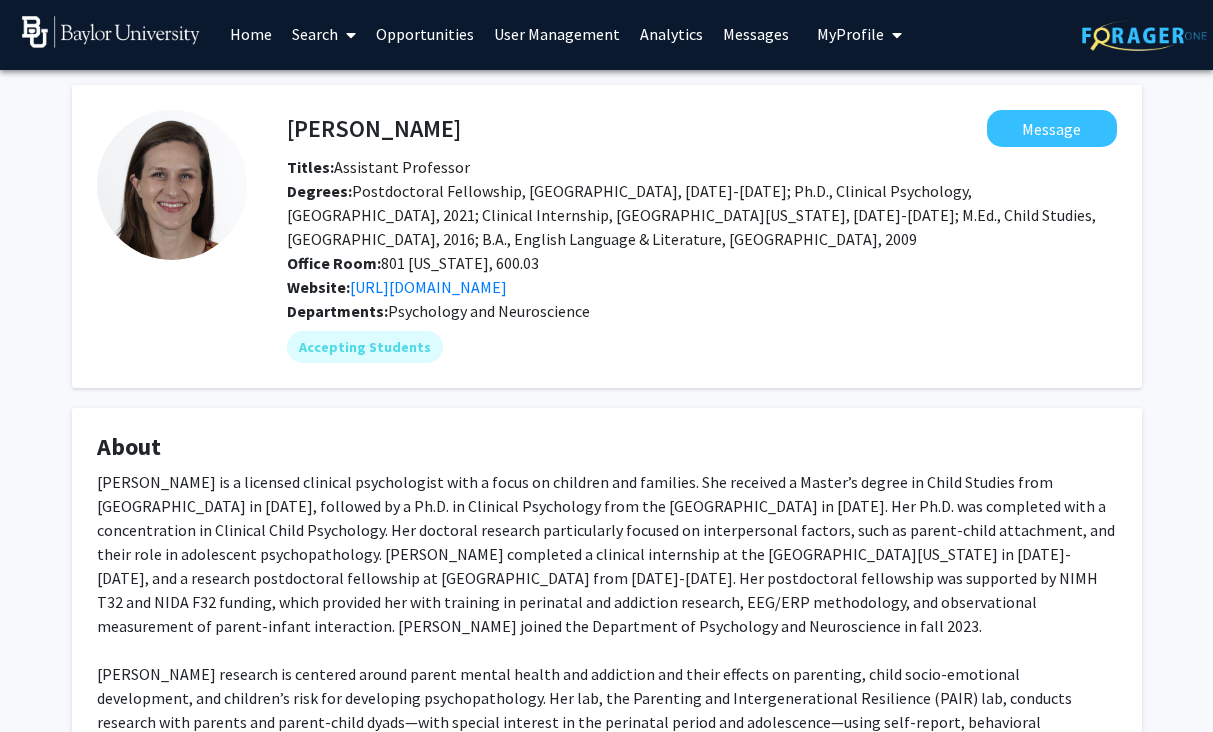 scroll, scrollTop: 0, scrollLeft: 0, axis: both 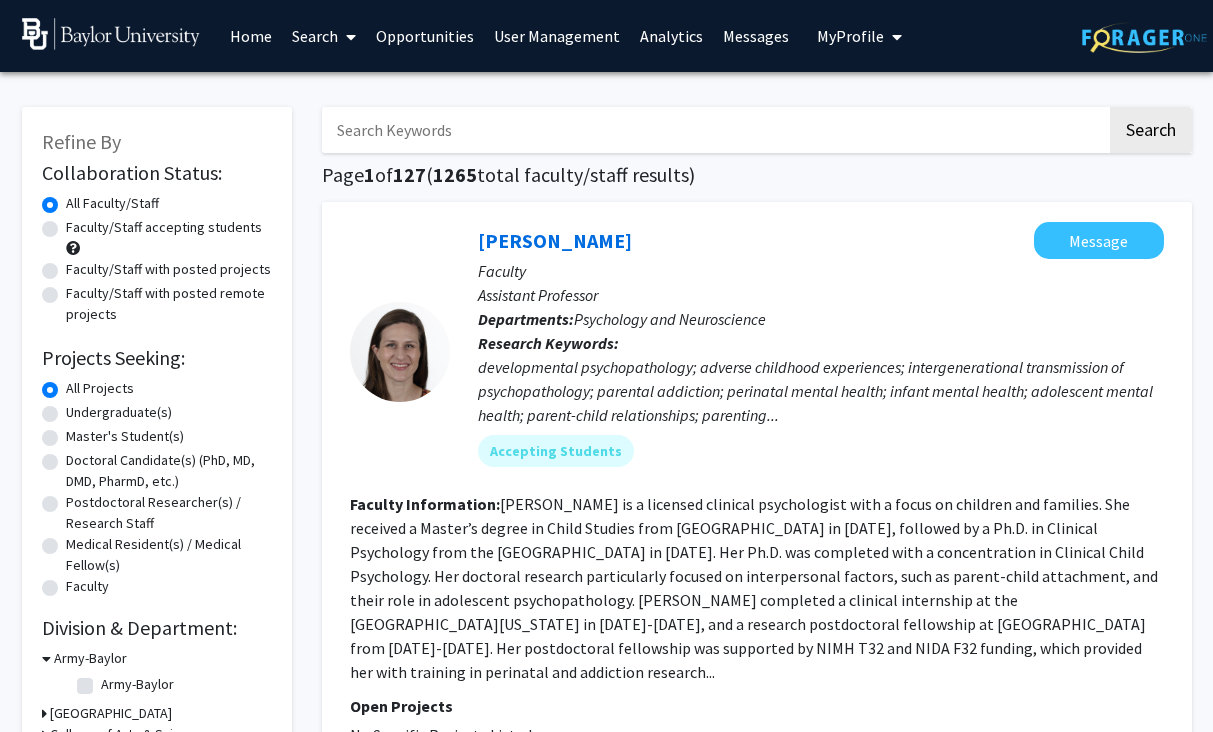 click on "Search" at bounding box center (324, 36) 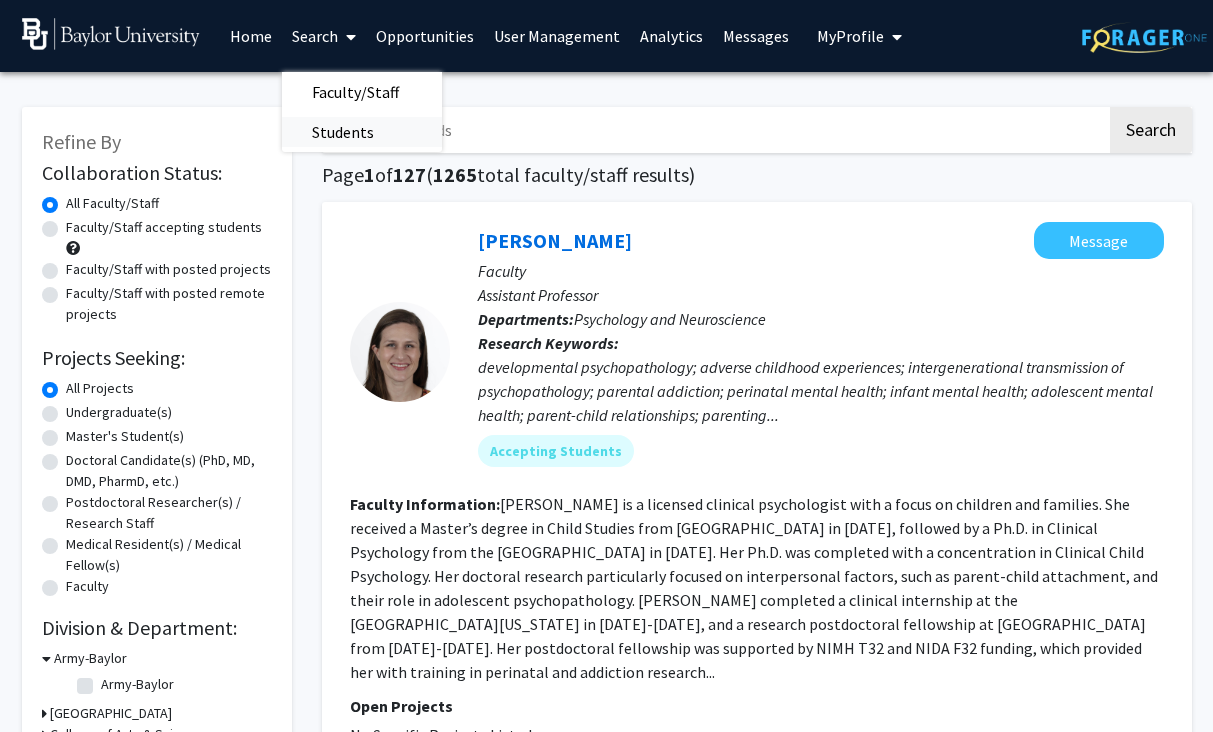 click on "Students" at bounding box center (343, 132) 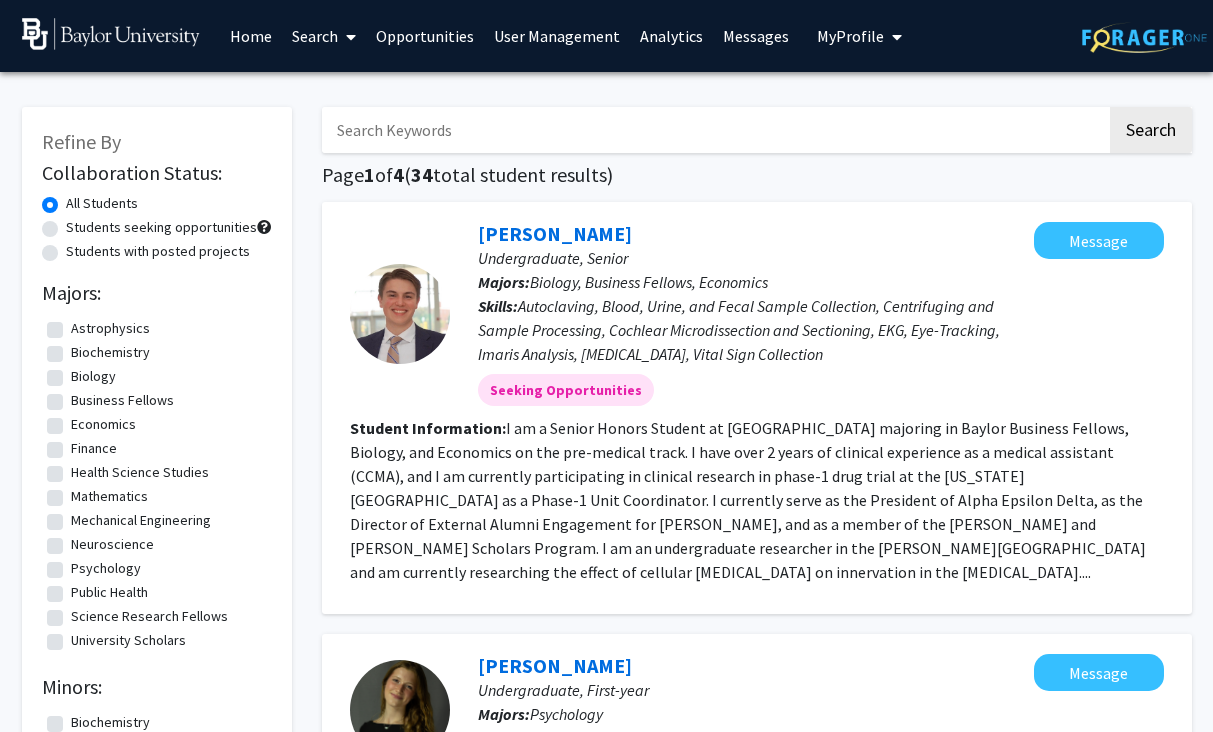 scroll, scrollTop: 2575, scrollLeft: 0, axis: vertical 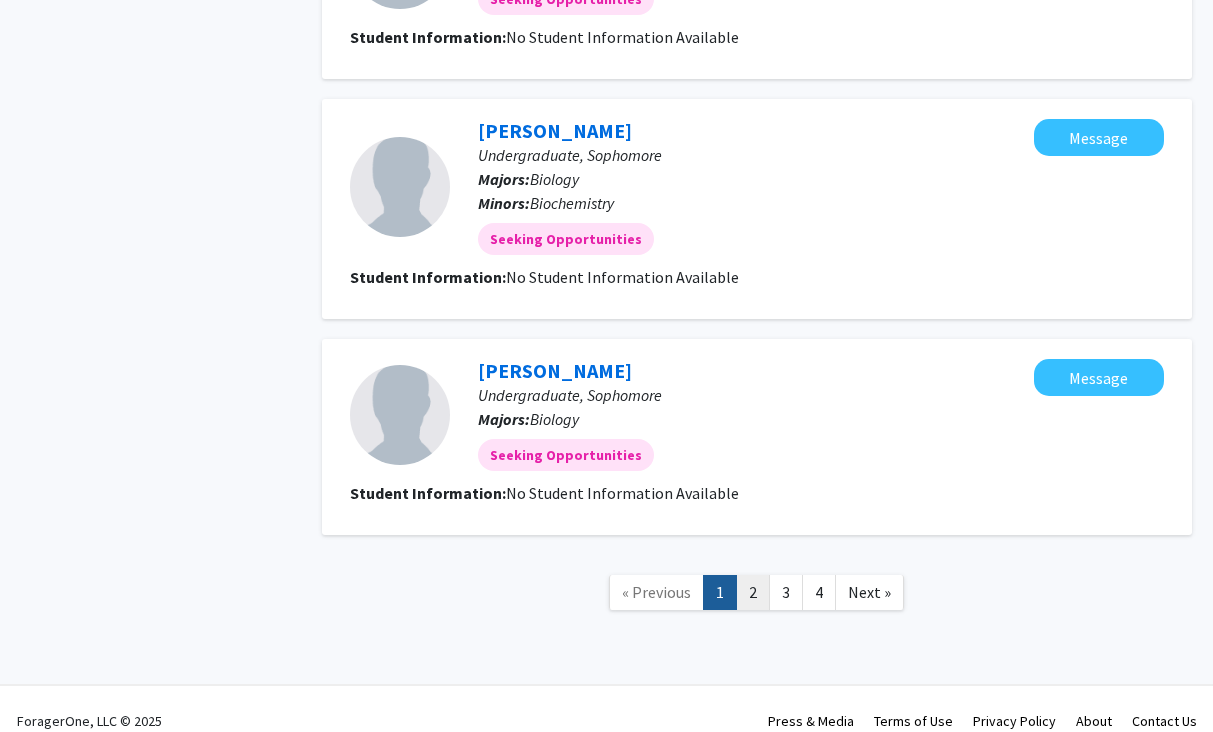 click on "2" 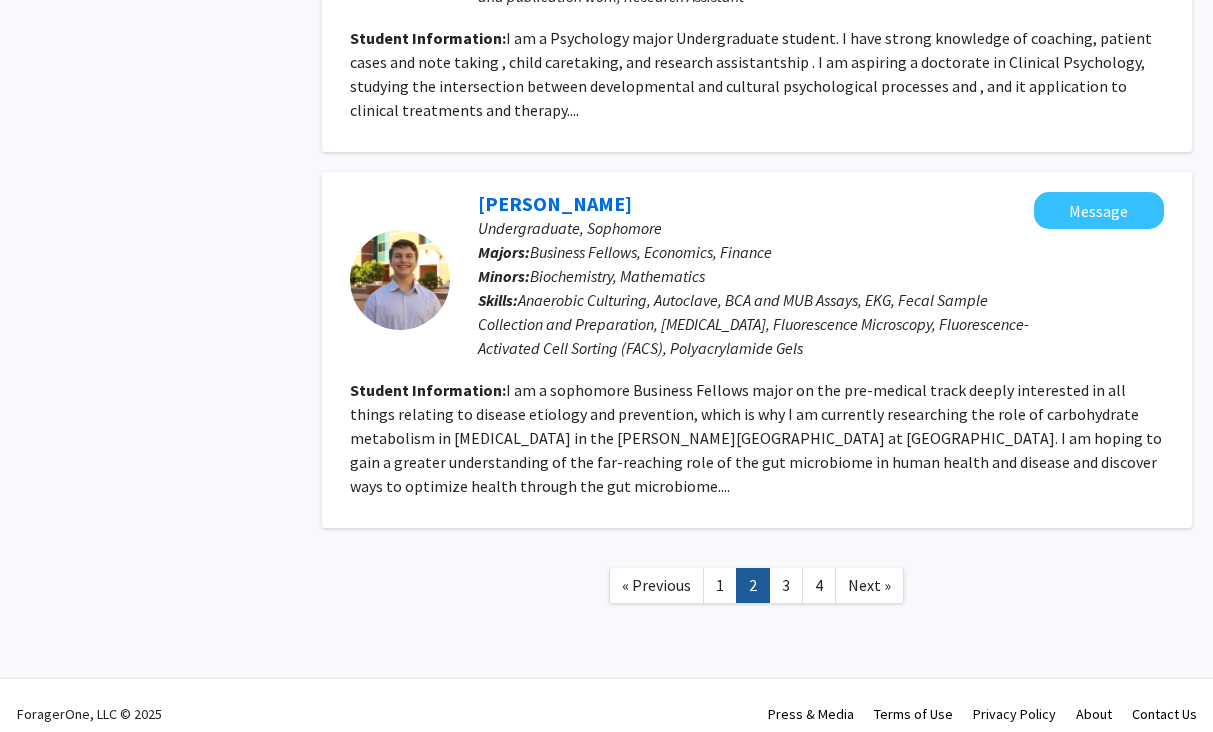 scroll, scrollTop: 2239, scrollLeft: 0, axis: vertical 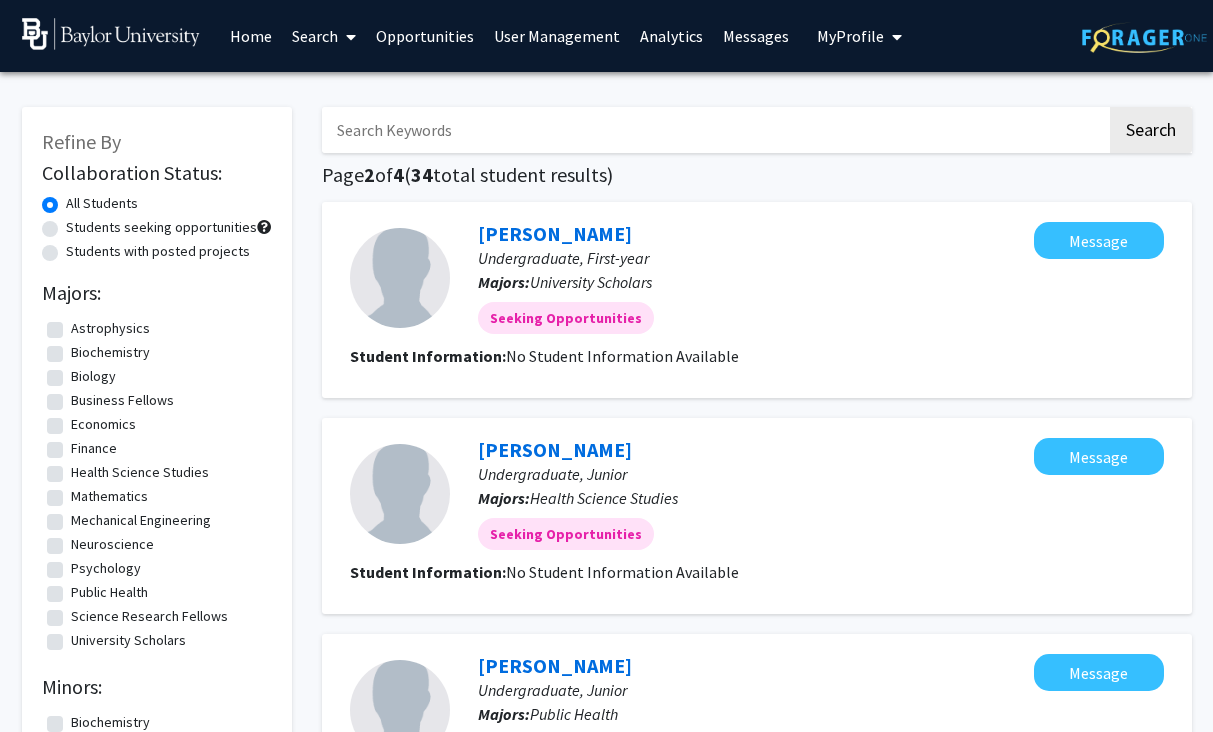 click on "Search" at bounding box center (324, 36) 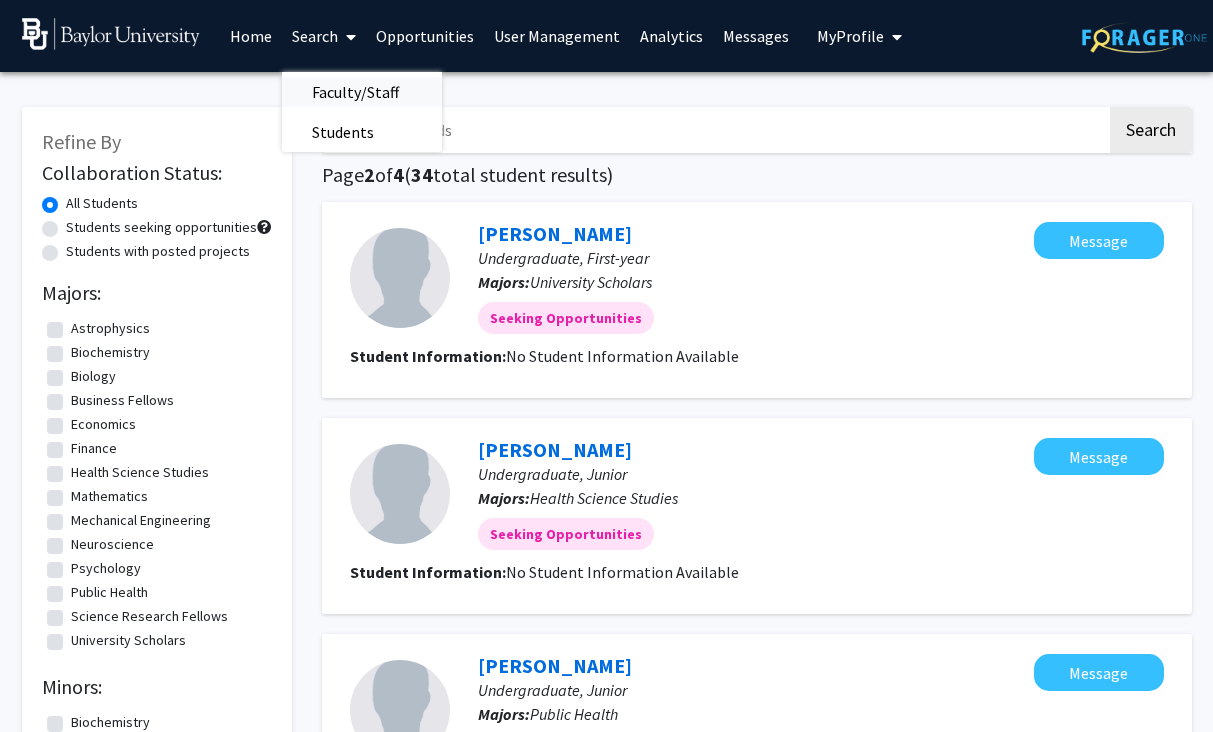 click on "Faculty/Staff" at bounding box center [355, 92] 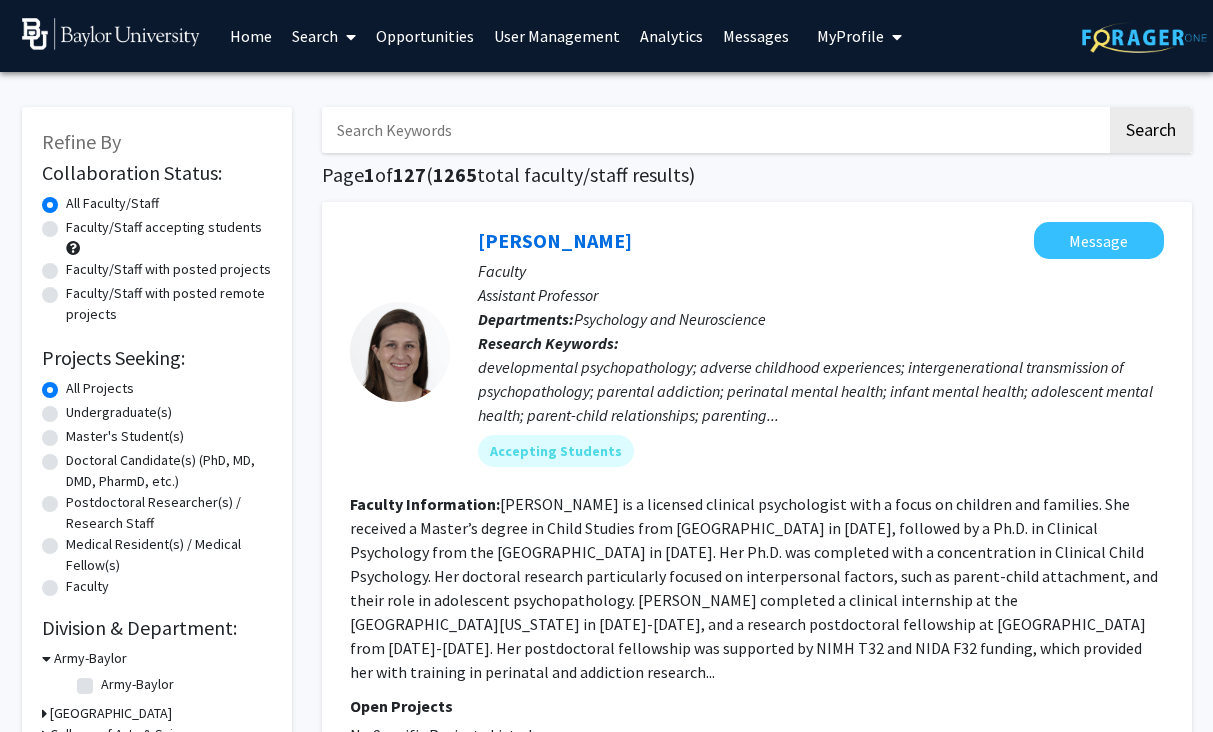 click at bounding box center [714, 130] 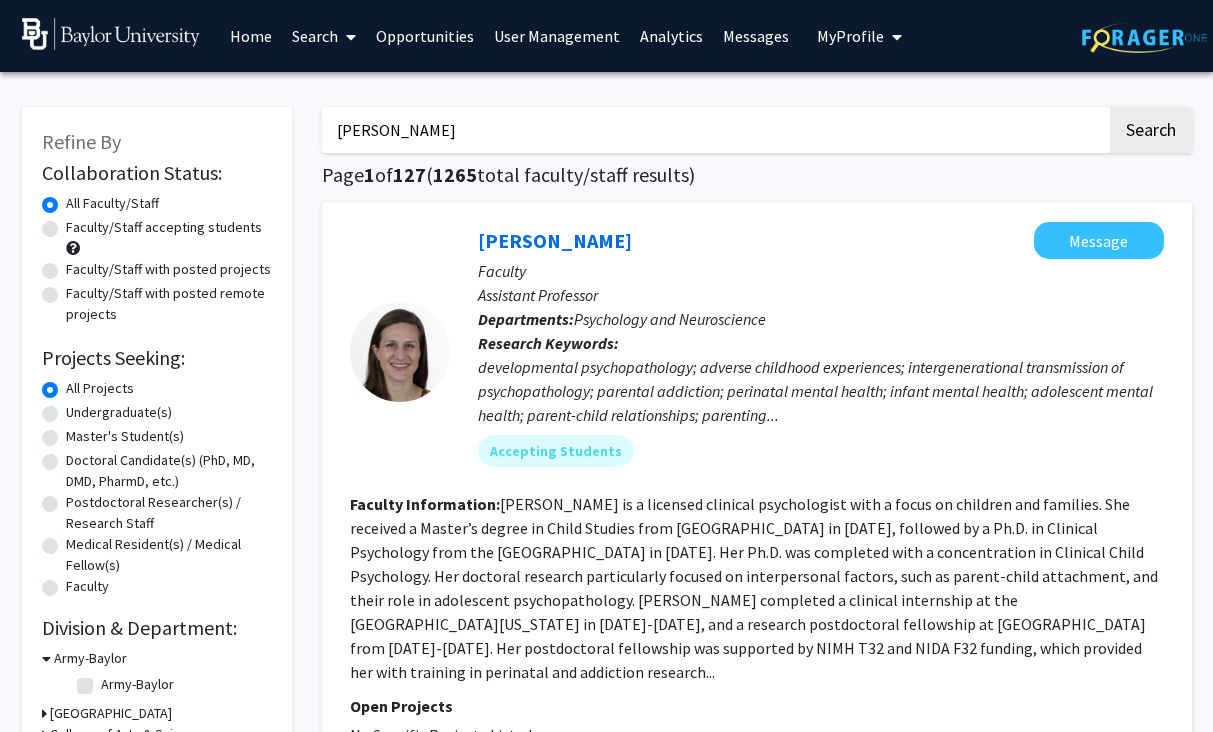 type on "wright" 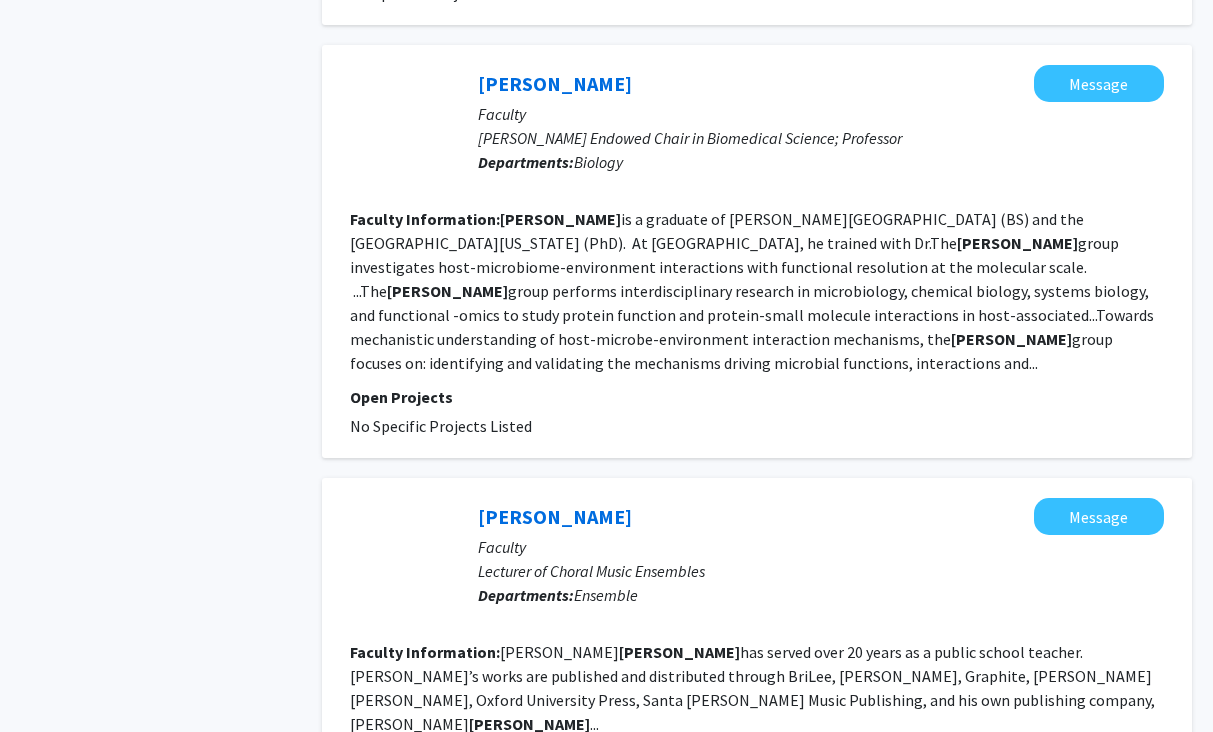 scroll, scrollTop: 1820, scrollLeft: 0, axis: vertical 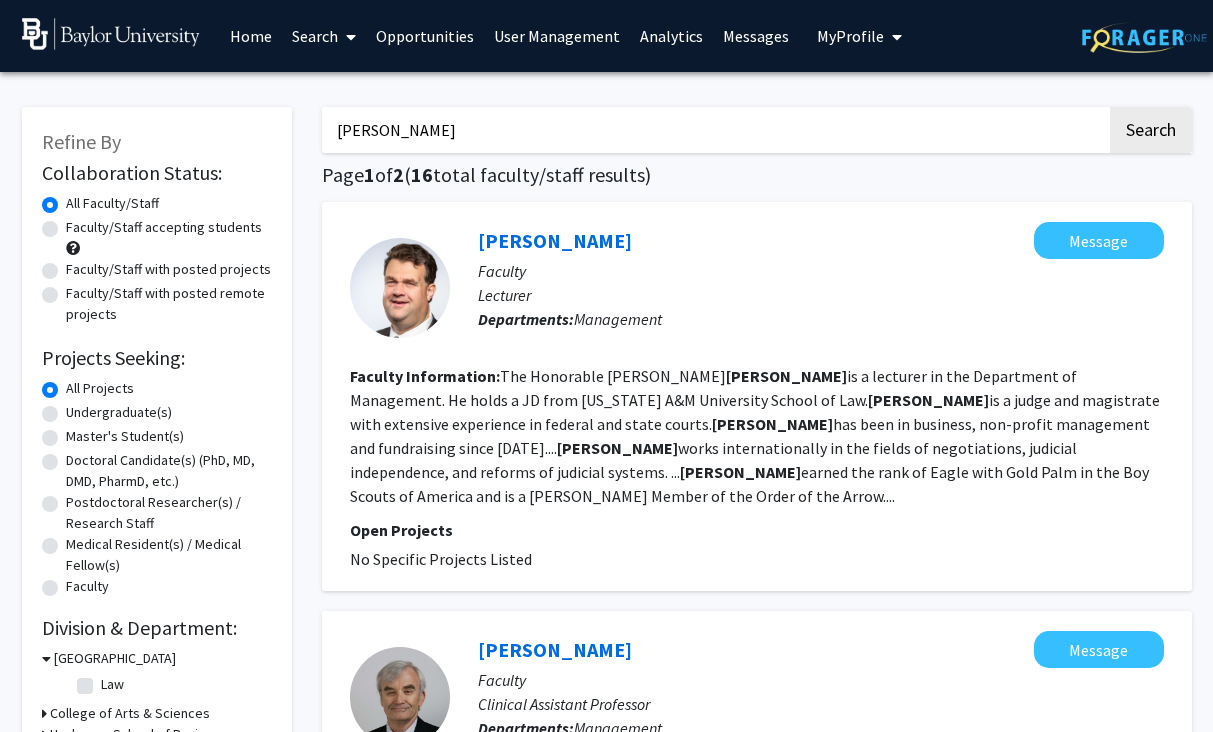click on "Search" at bounding box center (324, 36) 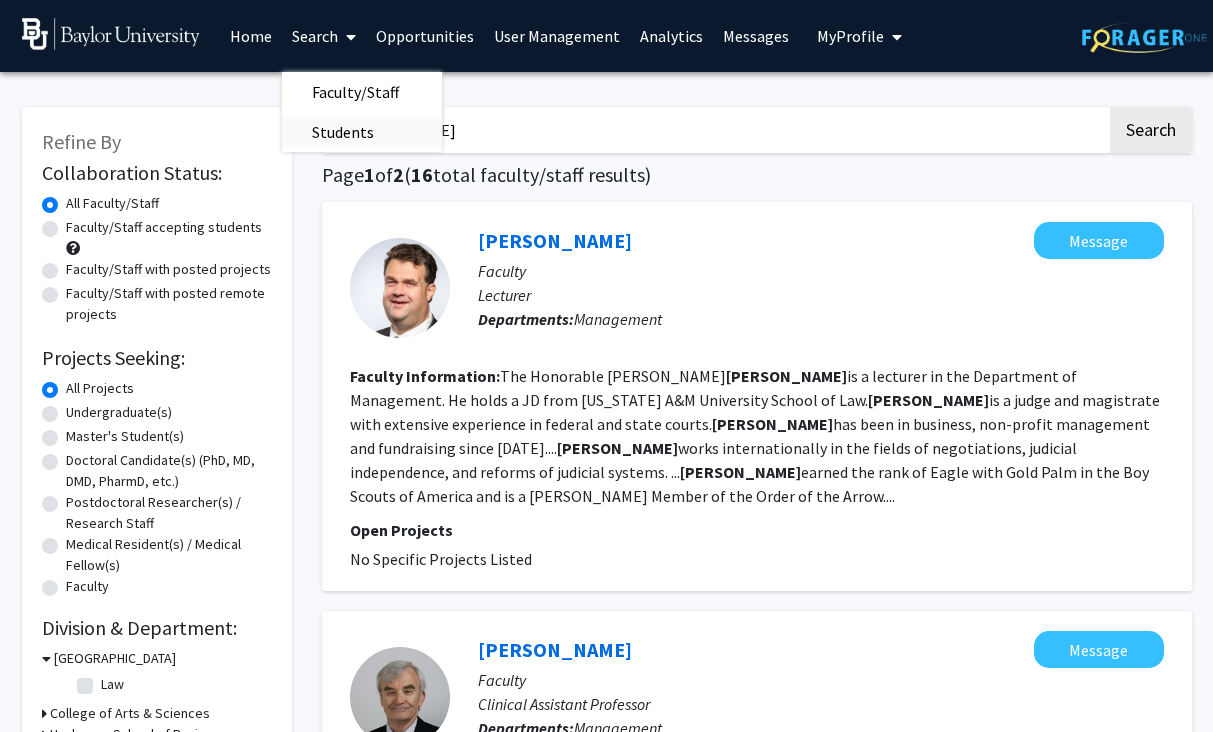 click on "Students" at bounding box center (343, 132) 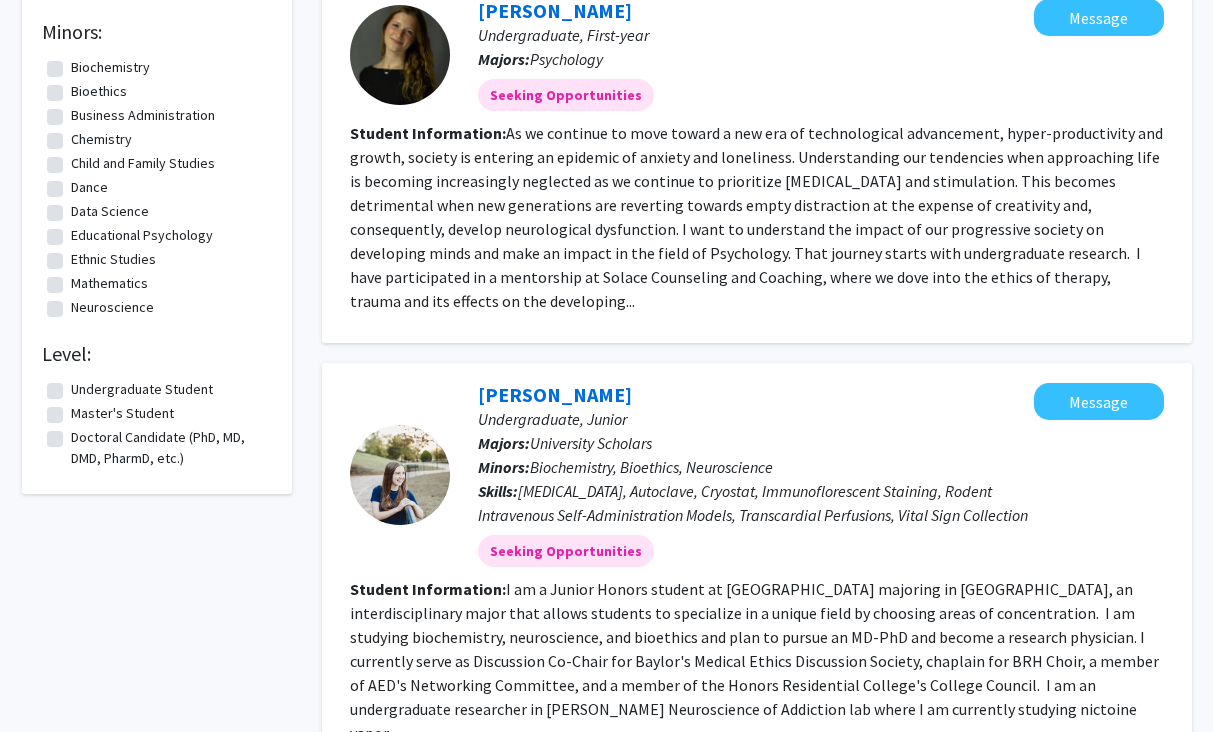 scroll, scrollTop: 2671, scrollLeft: 0, axis: vertical 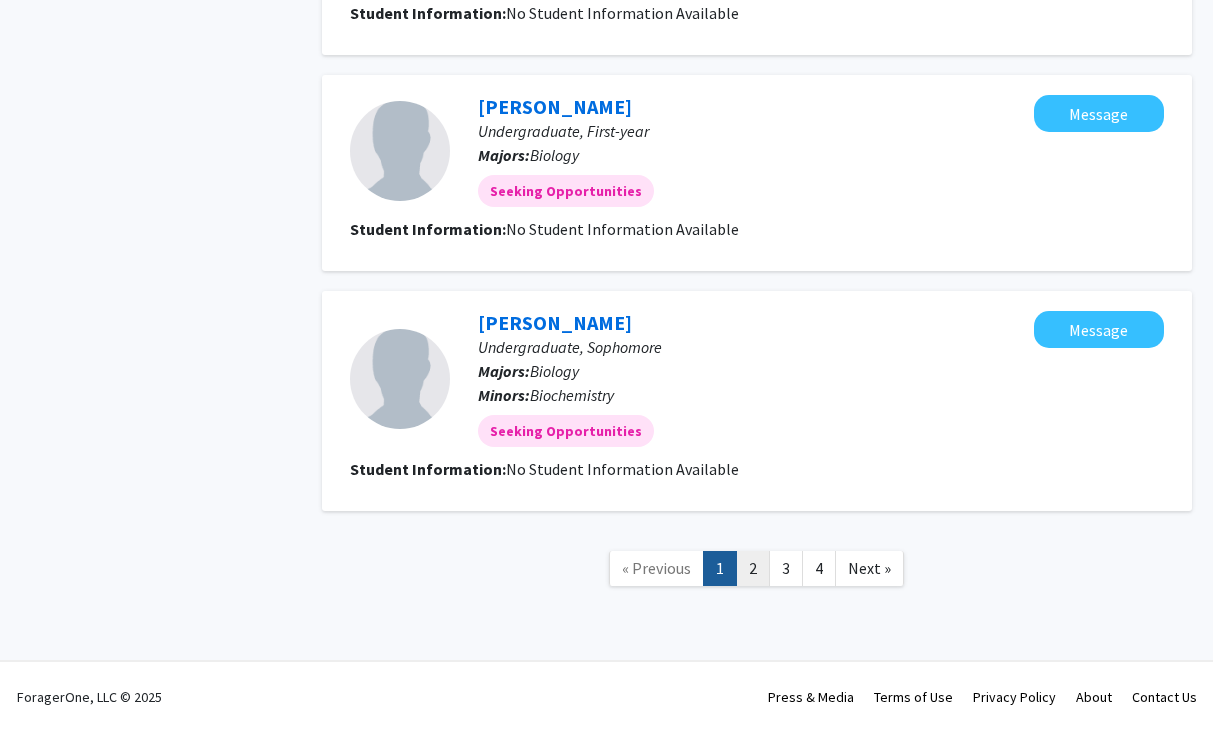click on "2" 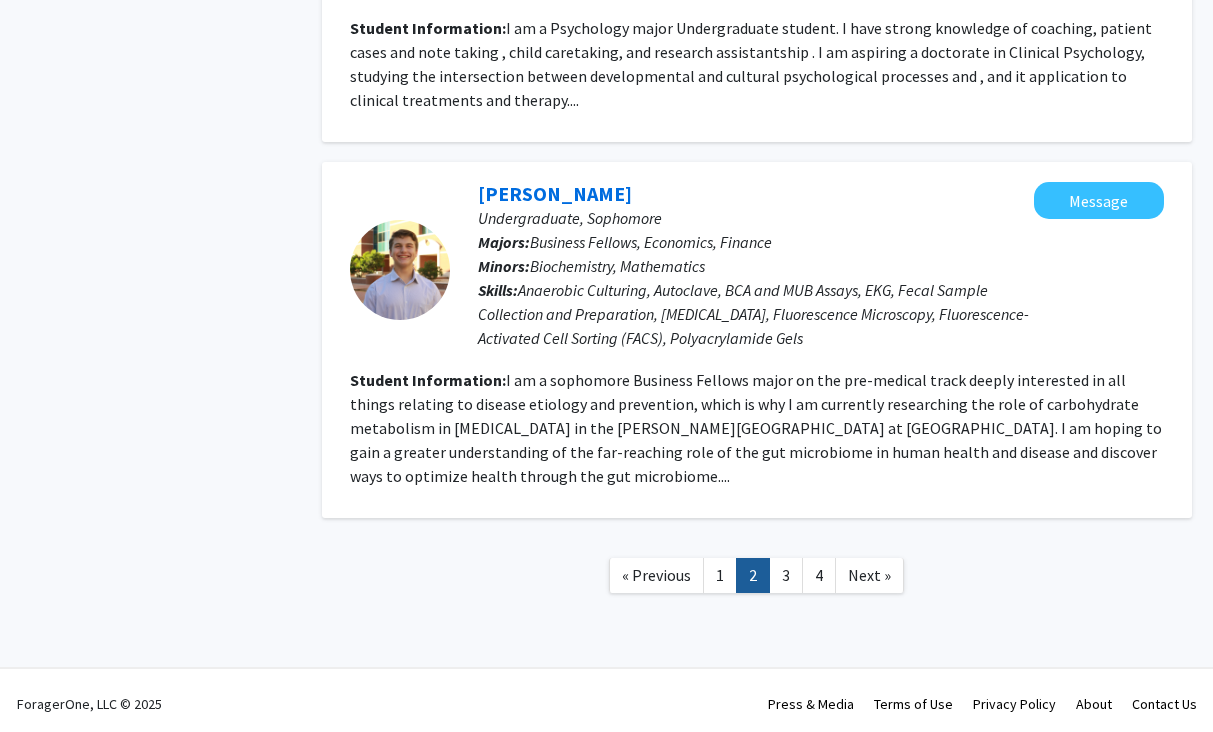 scroll, scrollTop: 2239, scrollLeft: 0, axis: vertical 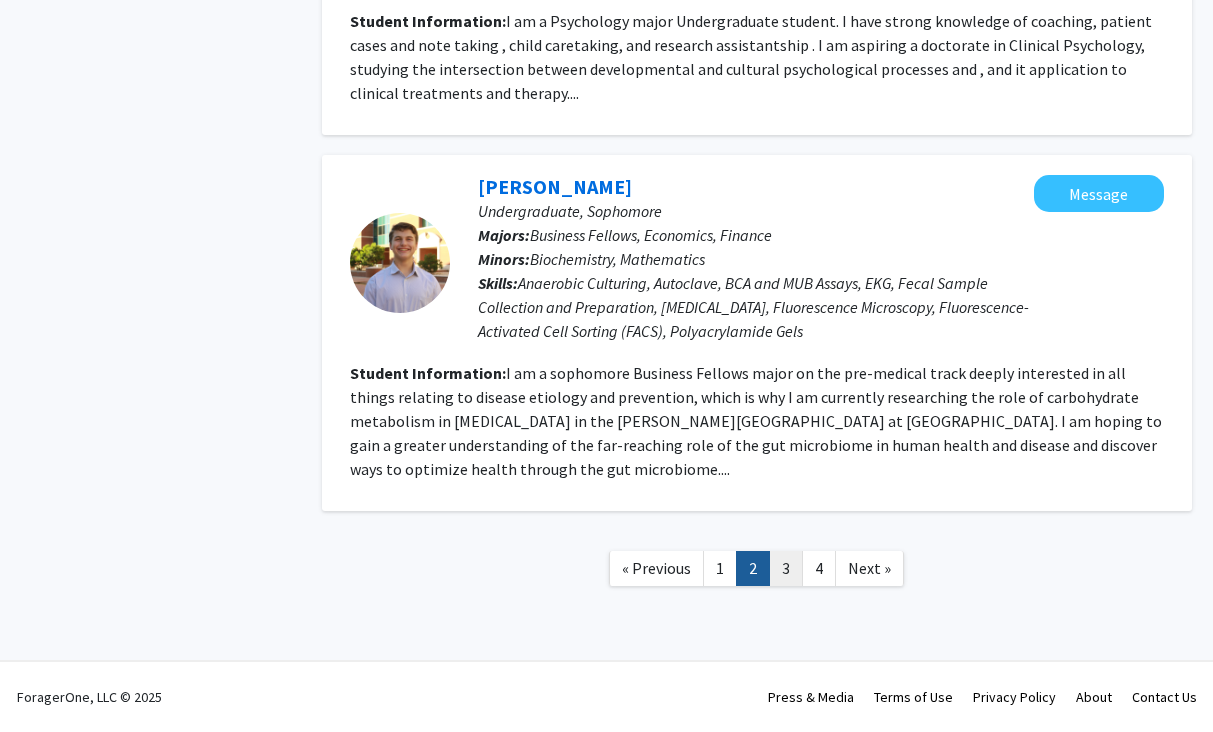 click on "3" 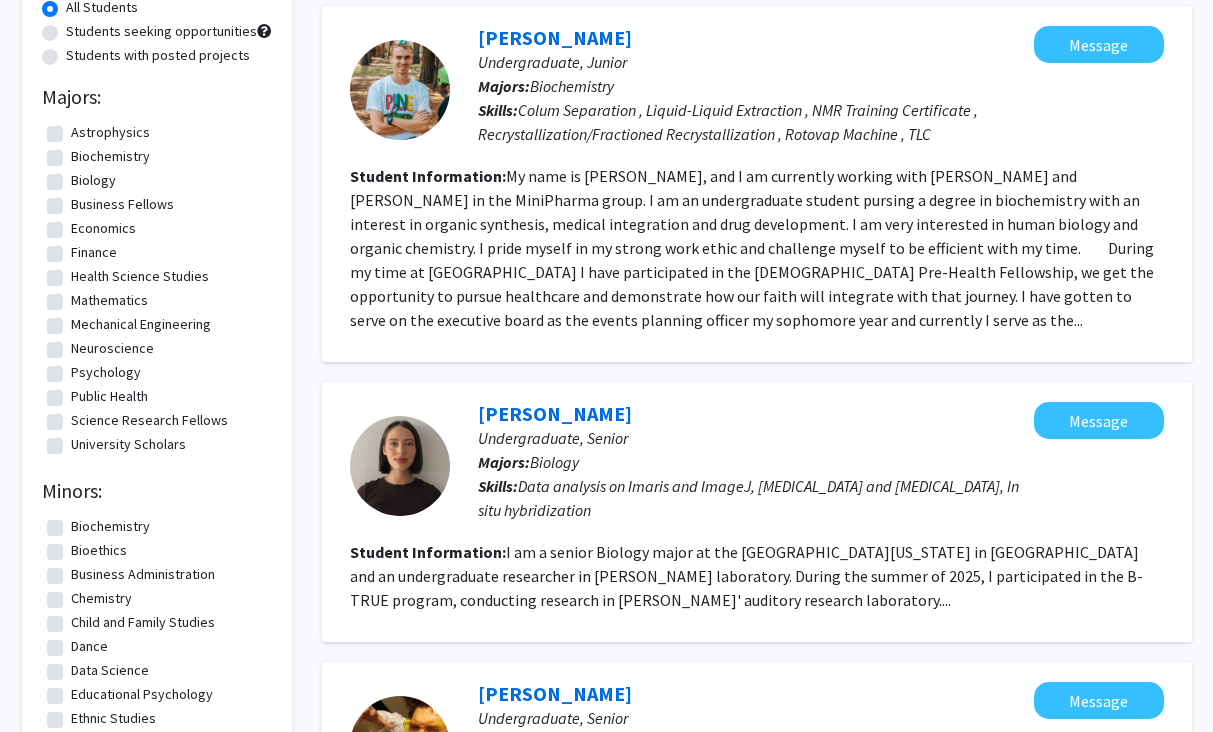 scroll, scrollTop: 198, scrollLeft: 0, axis: vertical 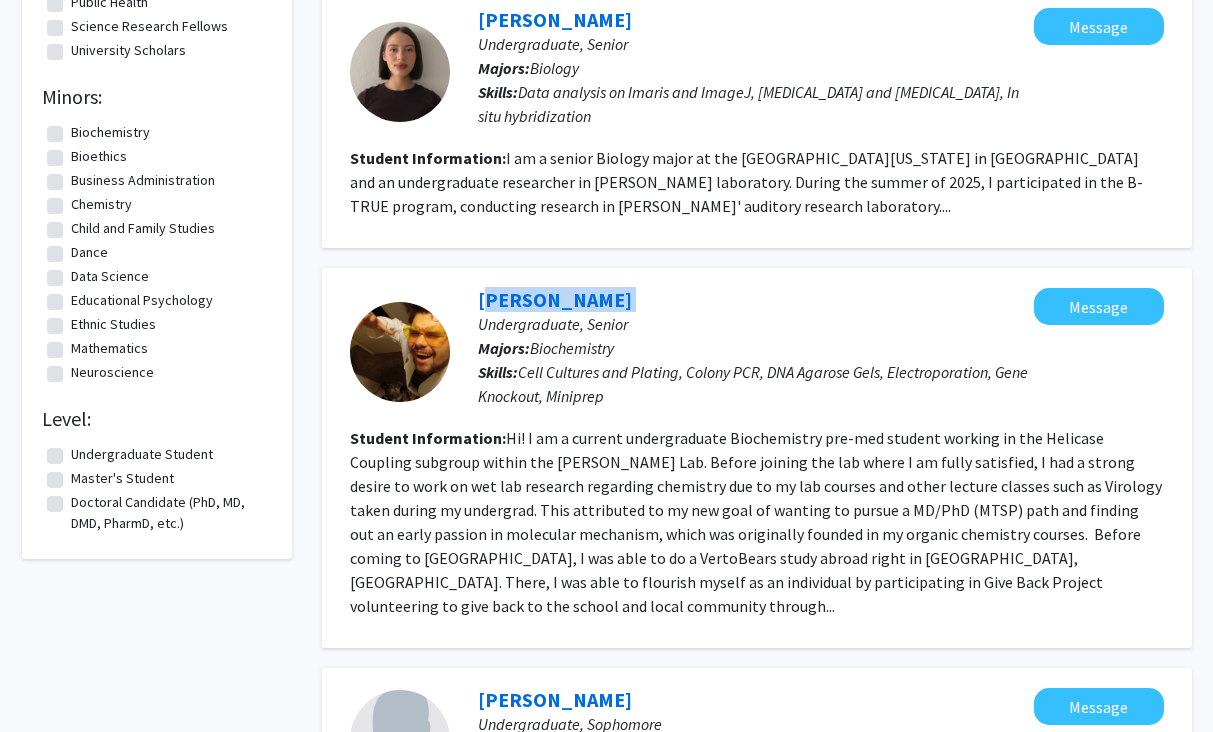 drag, startPoint x: 695, startPoint y: 297, endPoint x: 460, endPoint y: 293, distance: 235.03404 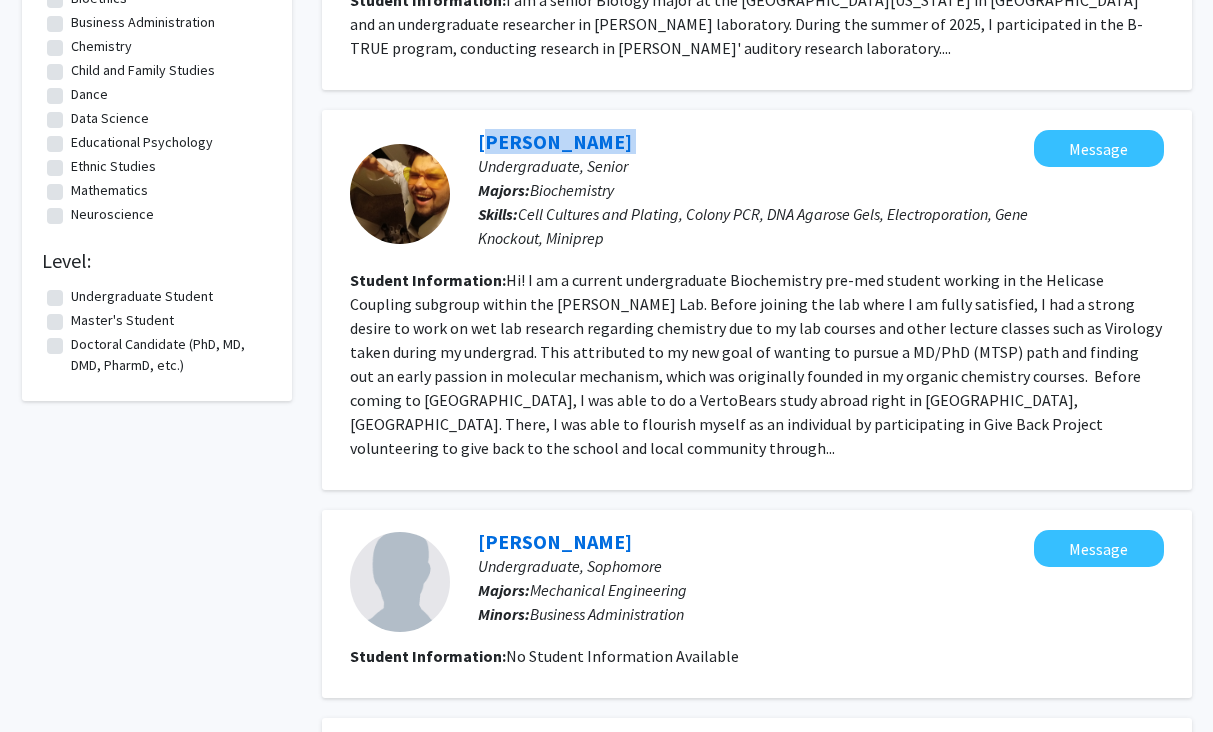 scroll, scrollTop: 755, scrollLeft: 0, axis: vertical 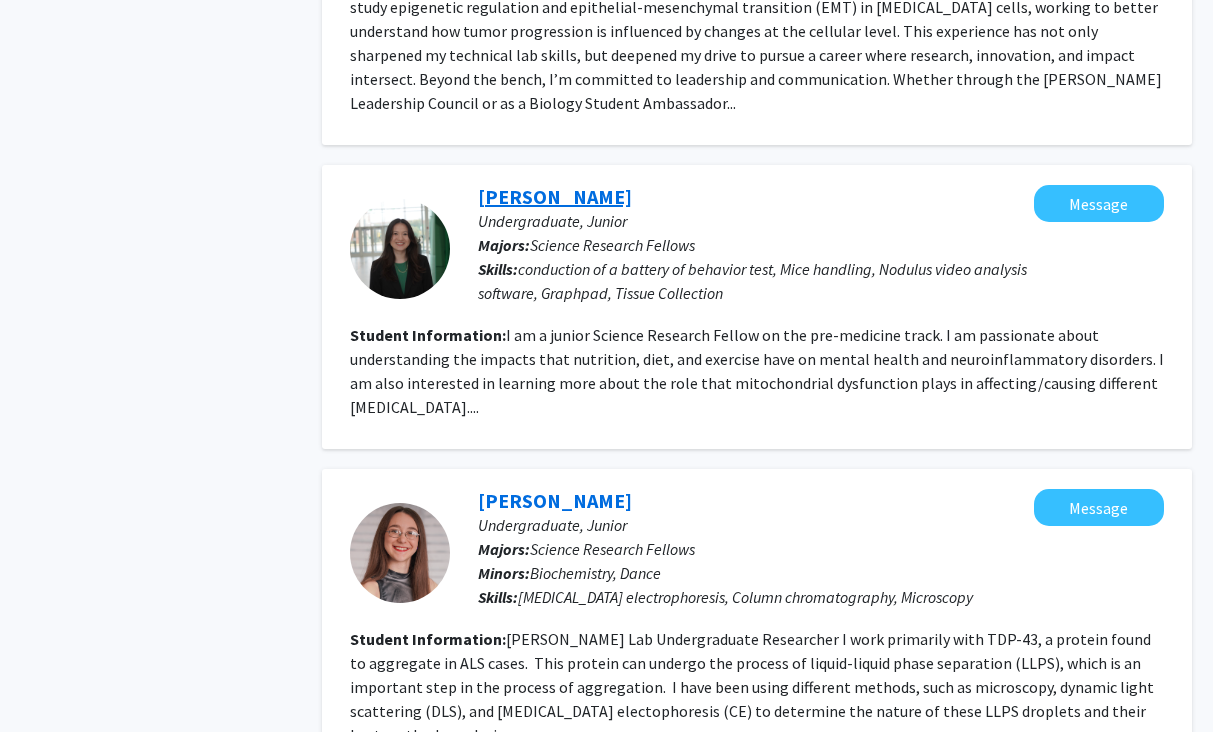 click on "Ana Ching" 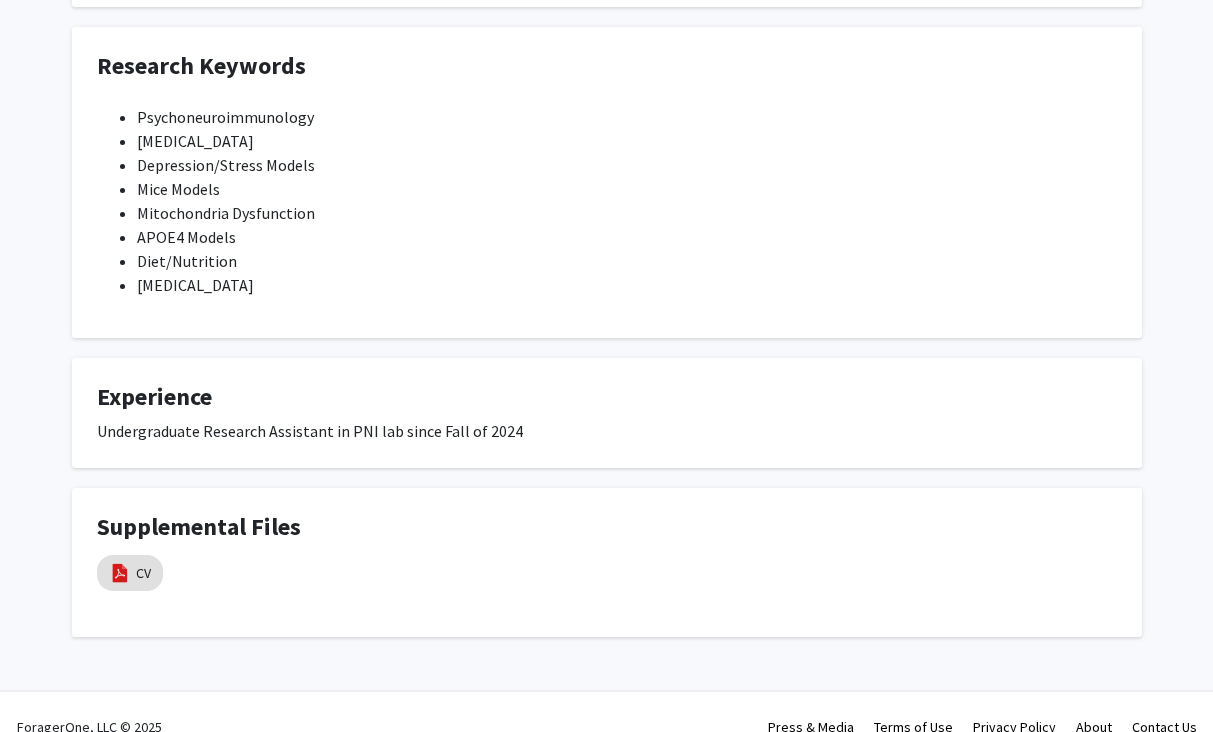 scroll, scrollTop: 530, scrollLeft: 0, axis: vertical 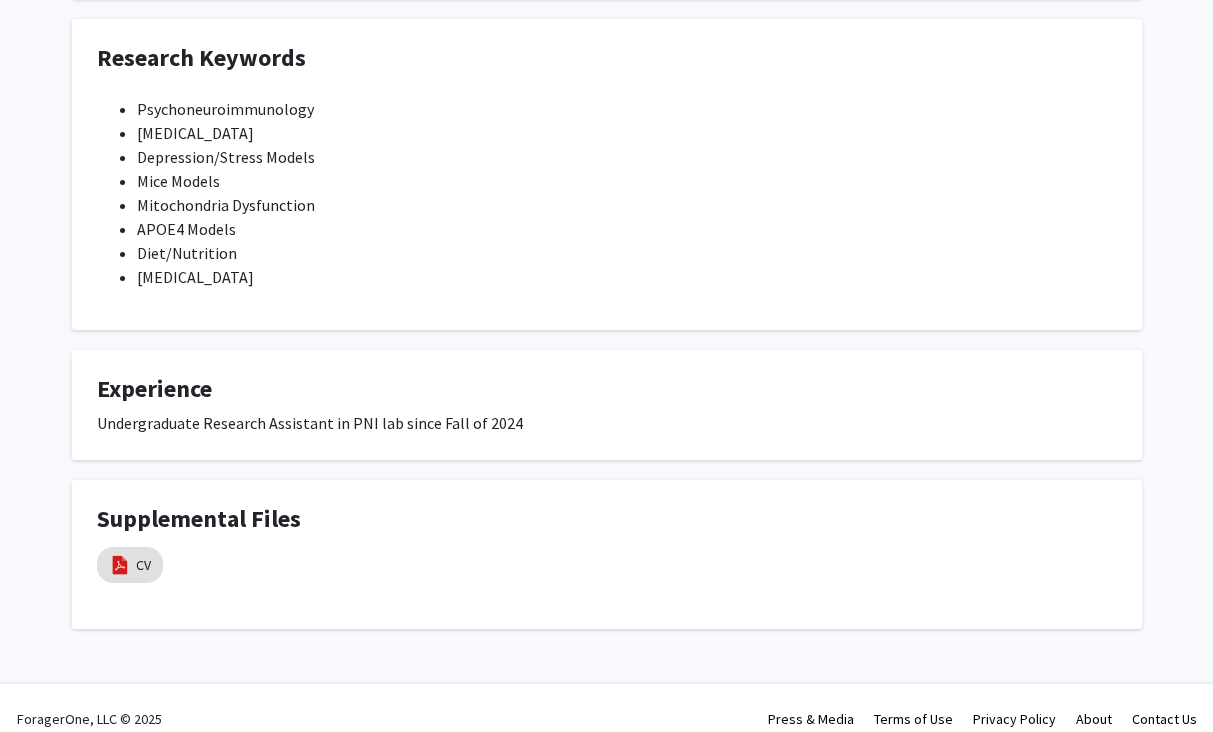 drag, startPoint x: 349, startPoint y: 406, endPoint x: 370, endPoint y: 407, distance: 21.023796 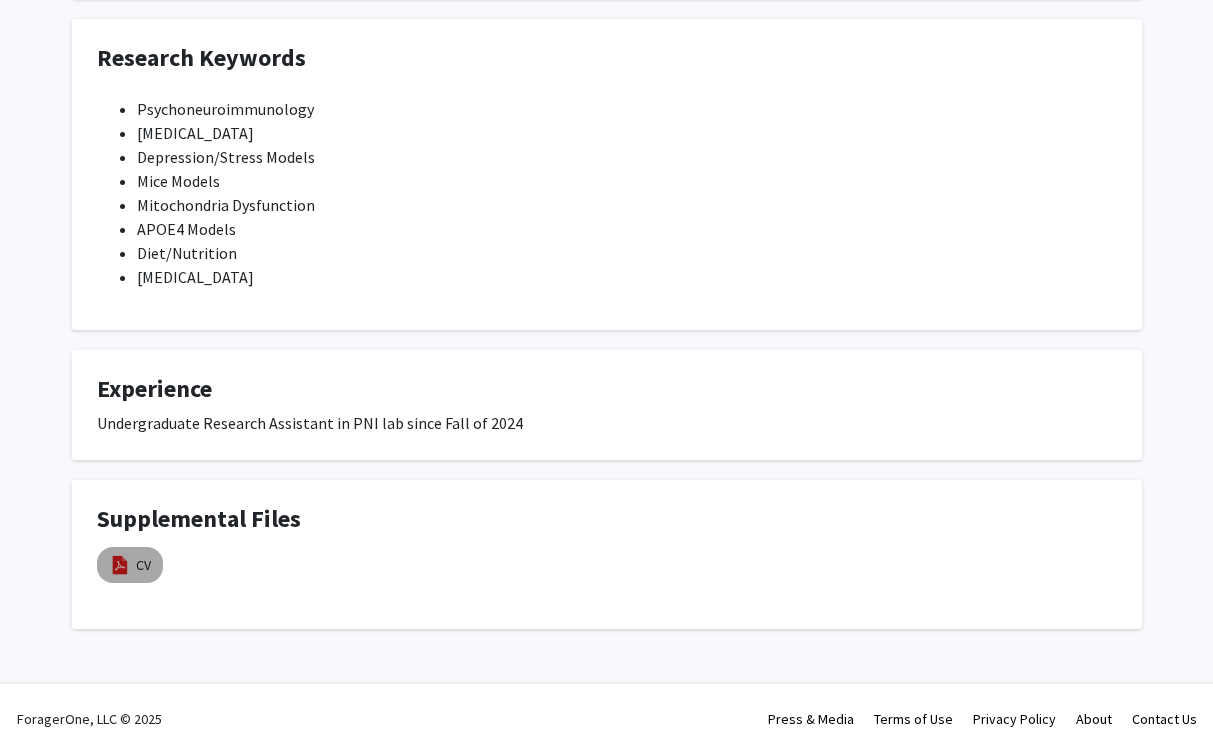 click on "CV" at bounding box center (130, 565) 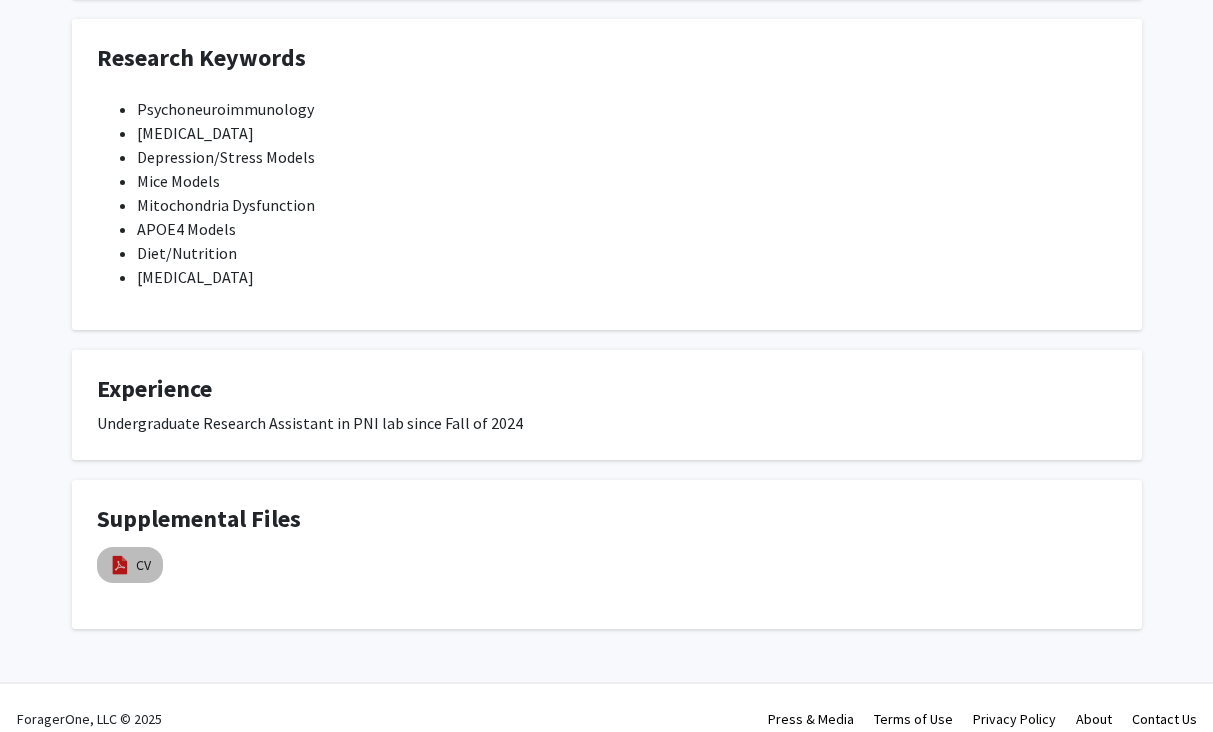 click at bounding box center [120, 565] 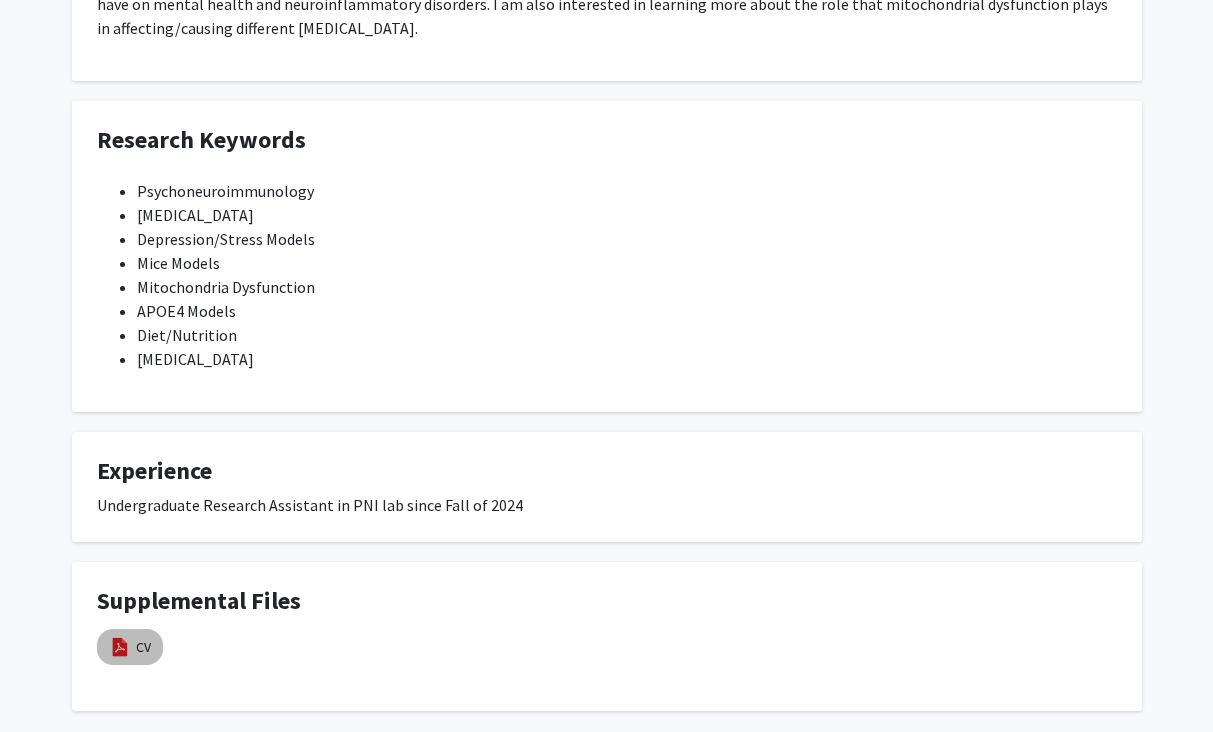 scroll, scrollTop: 463, scrollLeft: 0, axis: vertical 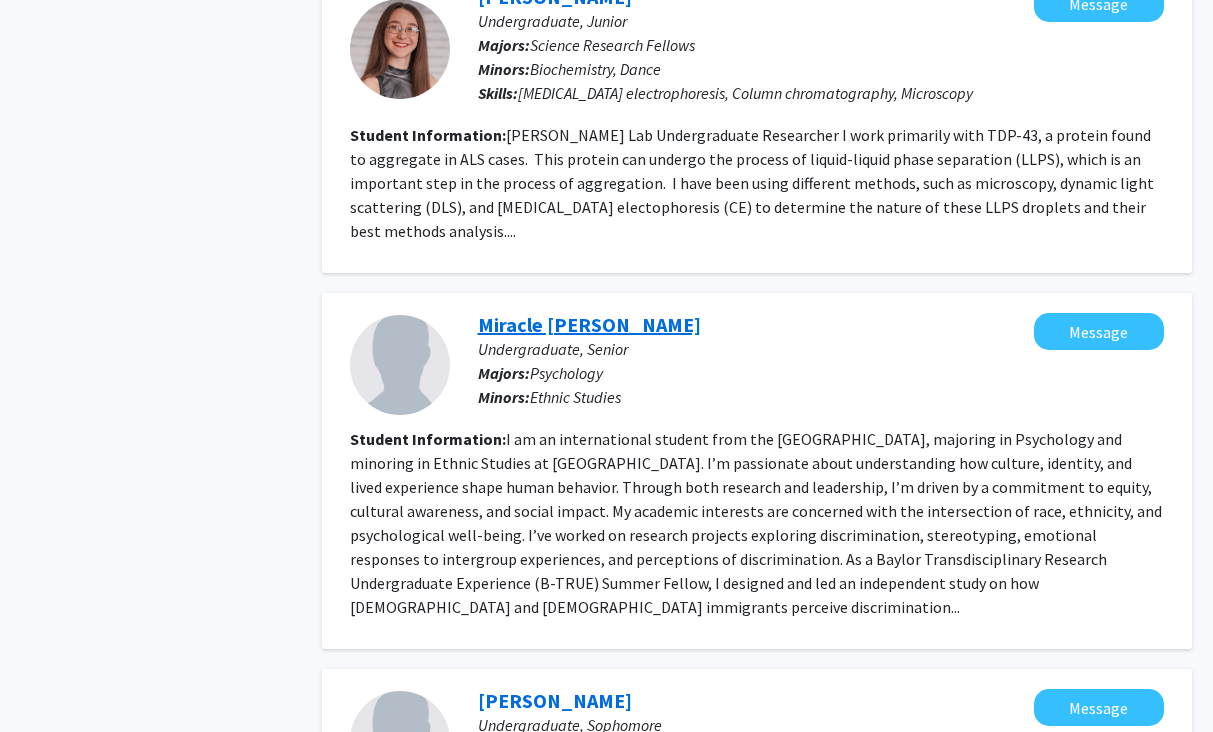 click on "Miracle Bain" 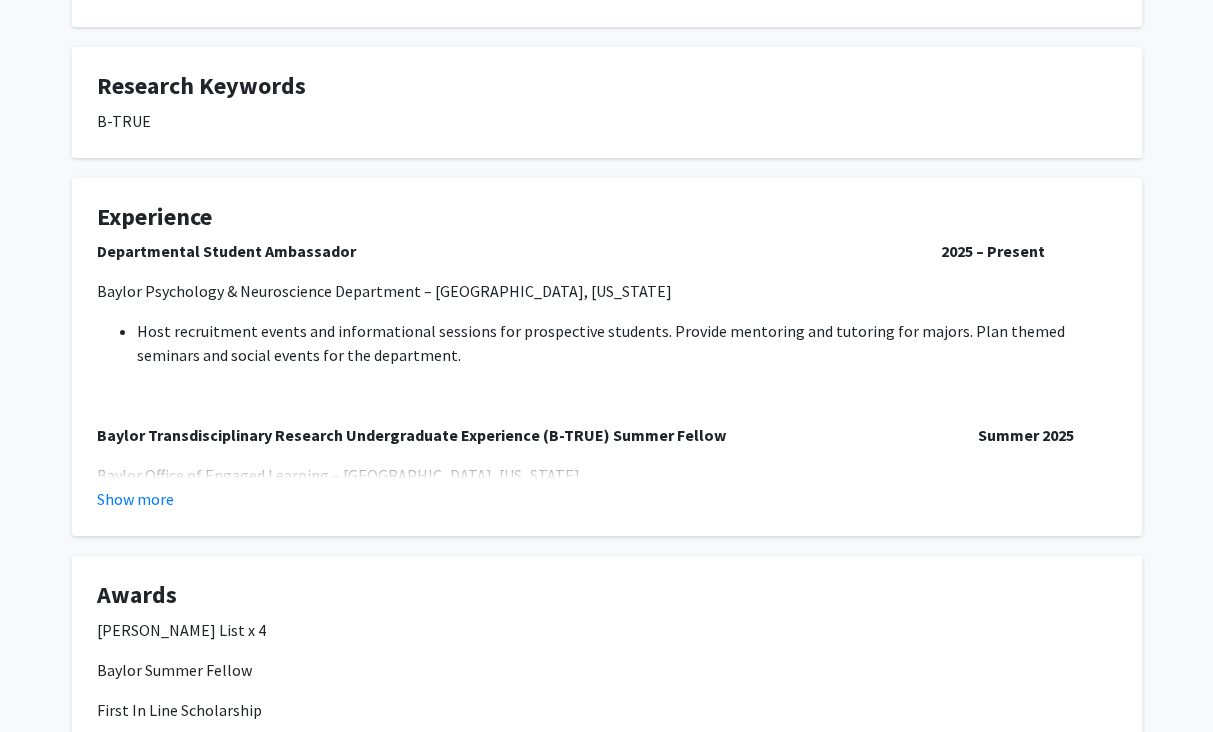 scroll, scrollTop: 663, scrollLeft: 0, axis: vertical 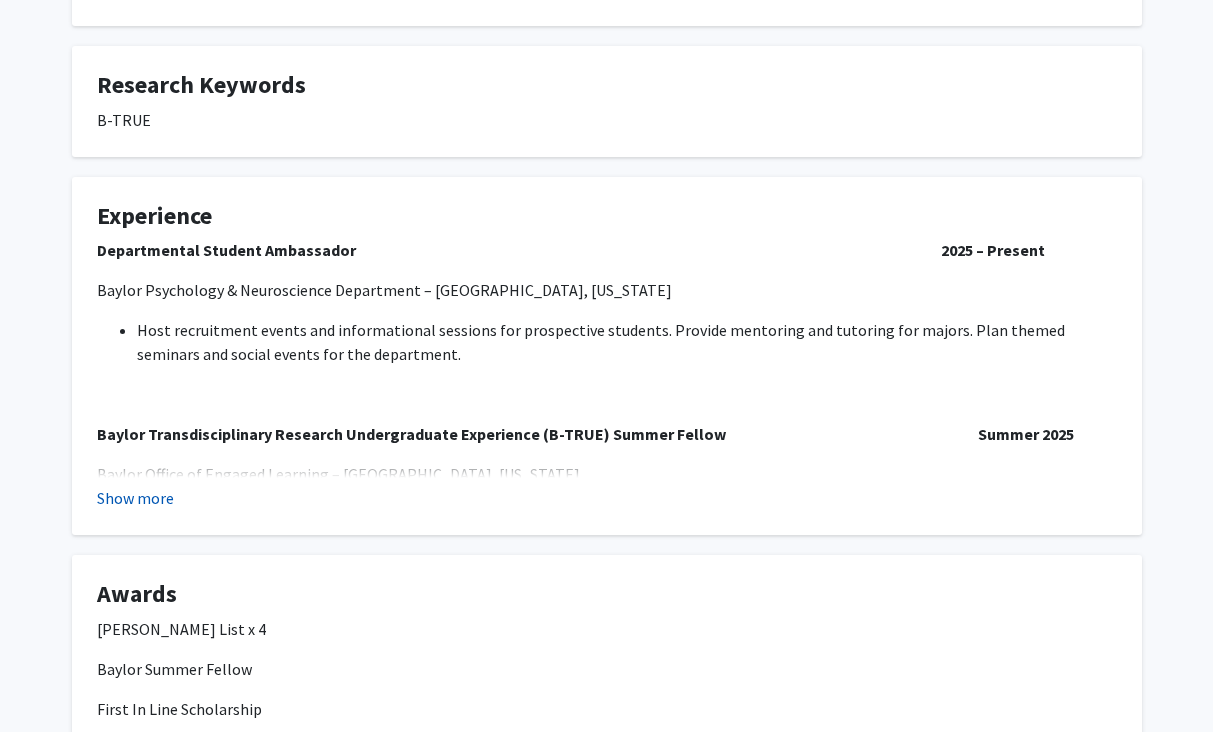 click on "Show more" 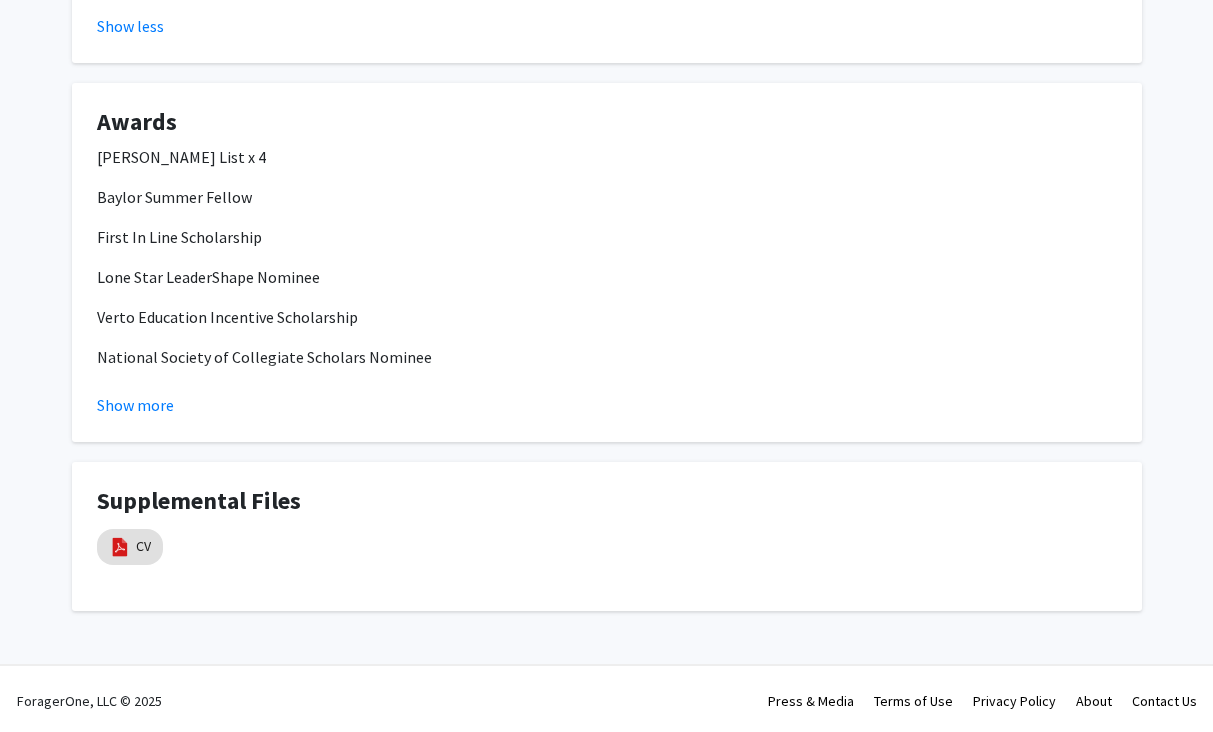 scroll, scrollTop: 1716, scrollLeft: 0, axis: vertical 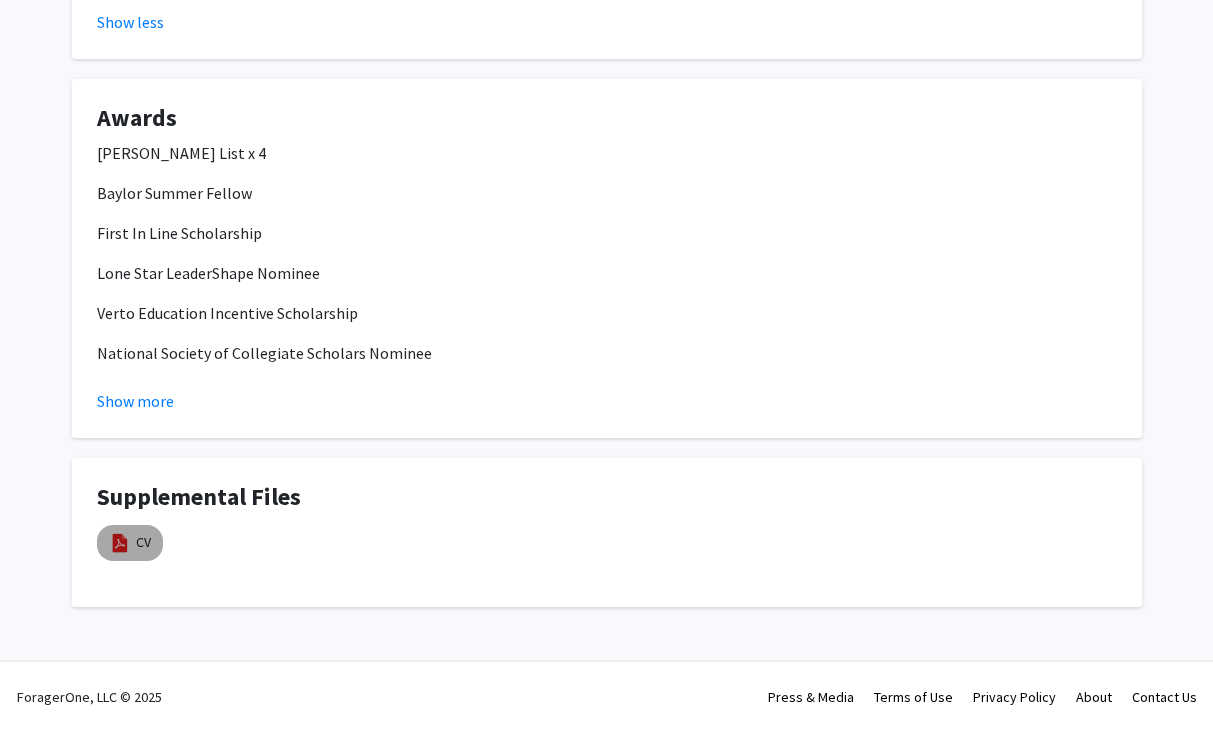 click at bounding box center (120, 543) 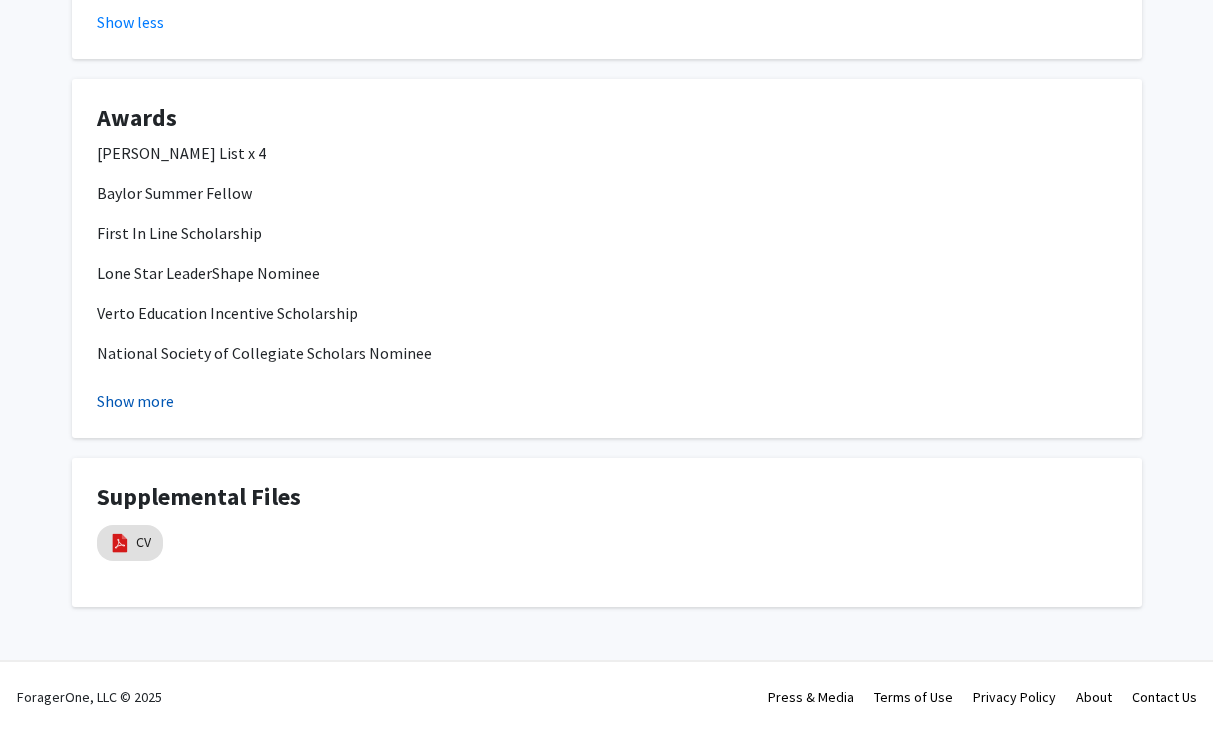 click on "Show more" 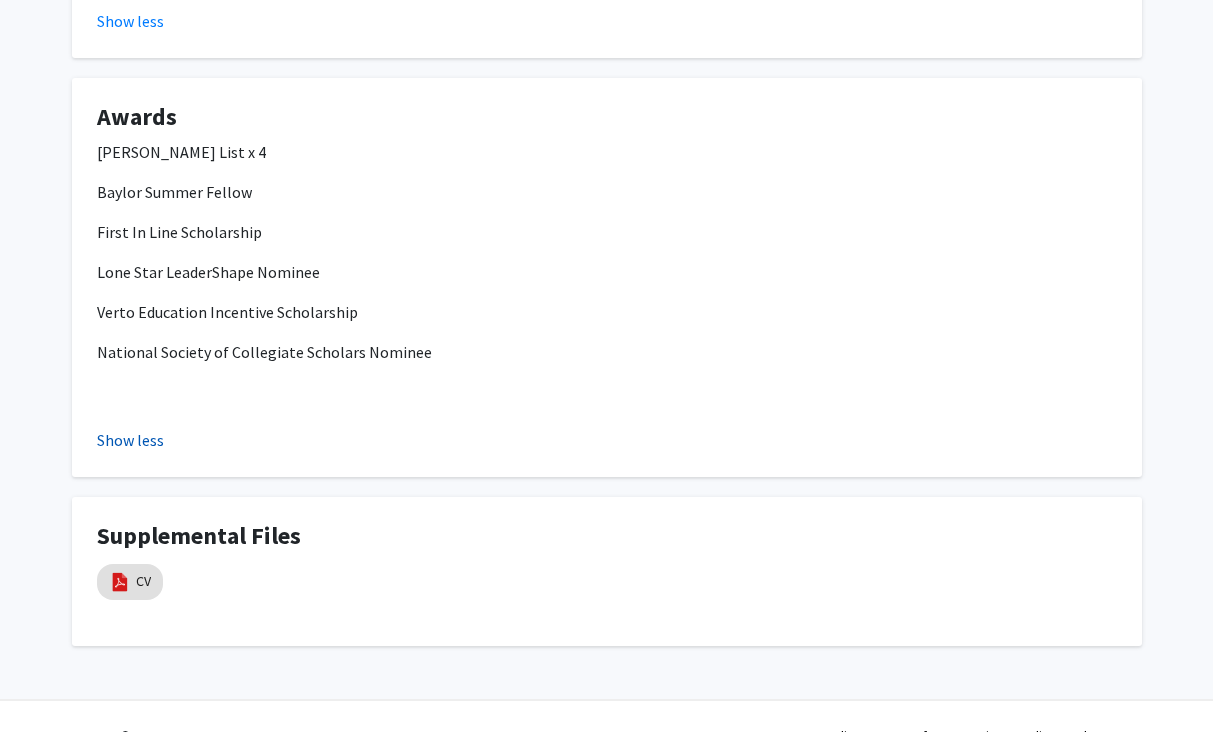 click on "Show less" 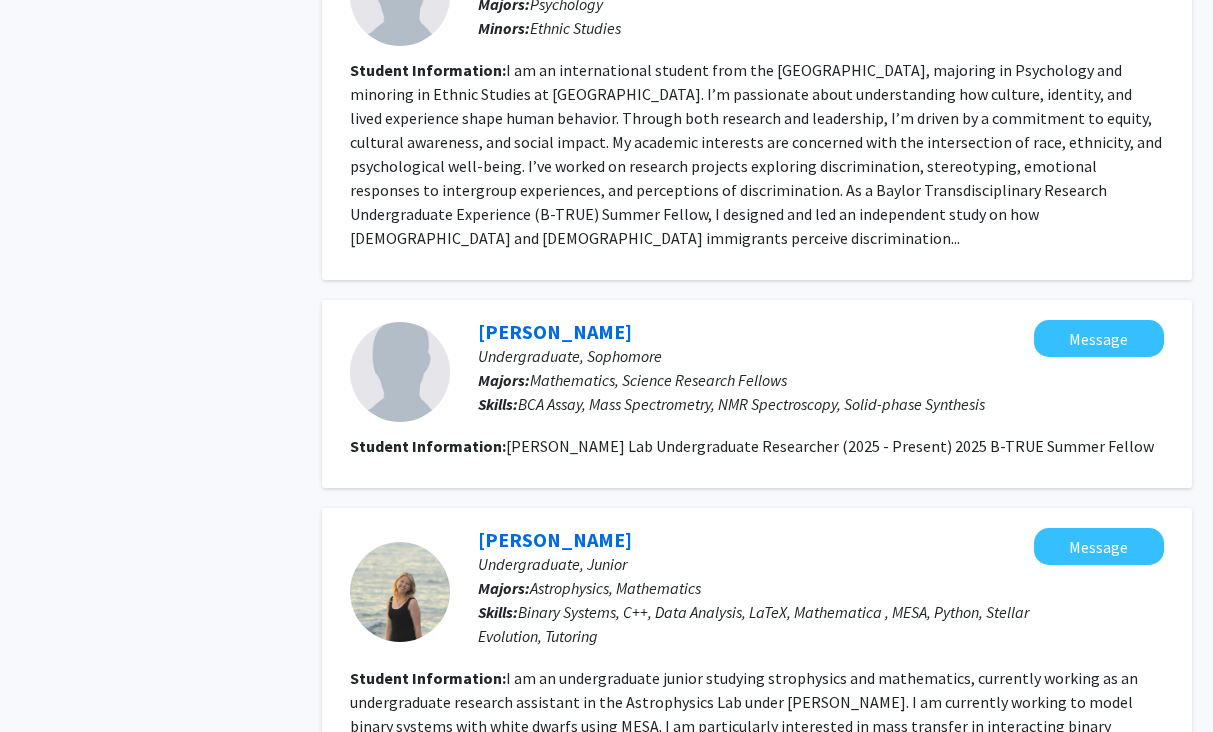 scroll, scrollTop: 2576, scrollLeft: 0, axis: vertical 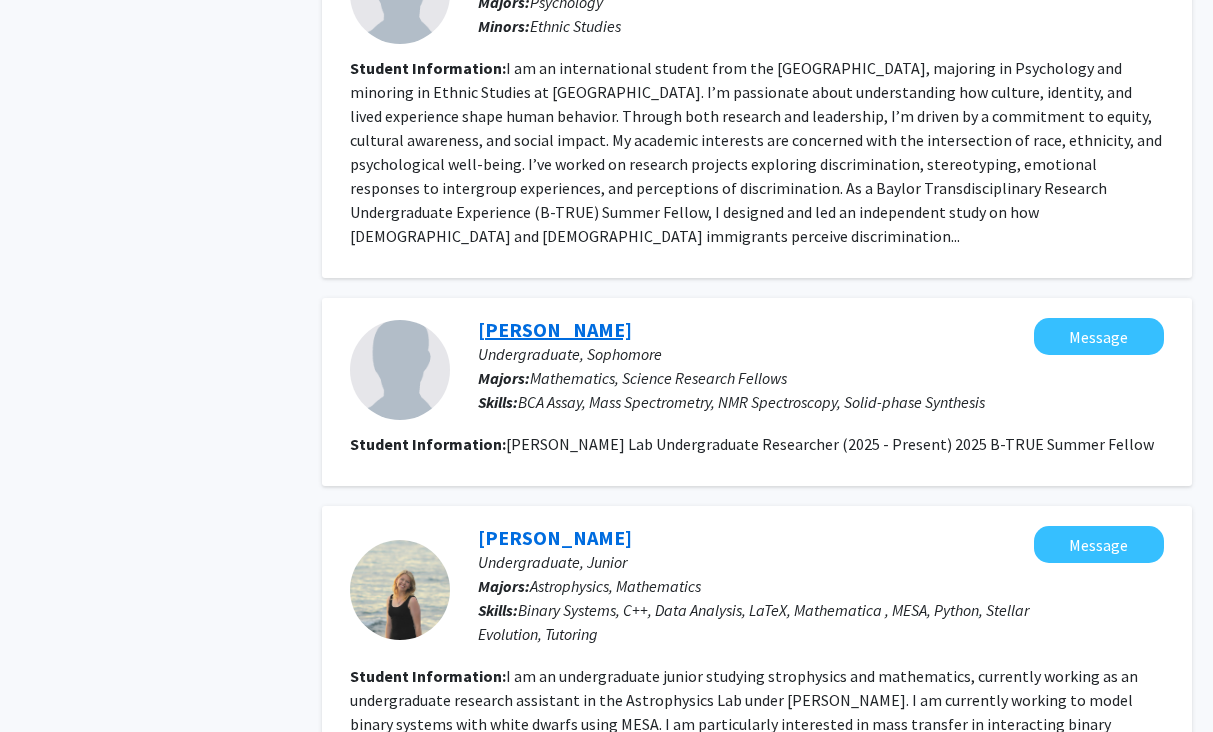 click on "Evan Roos" 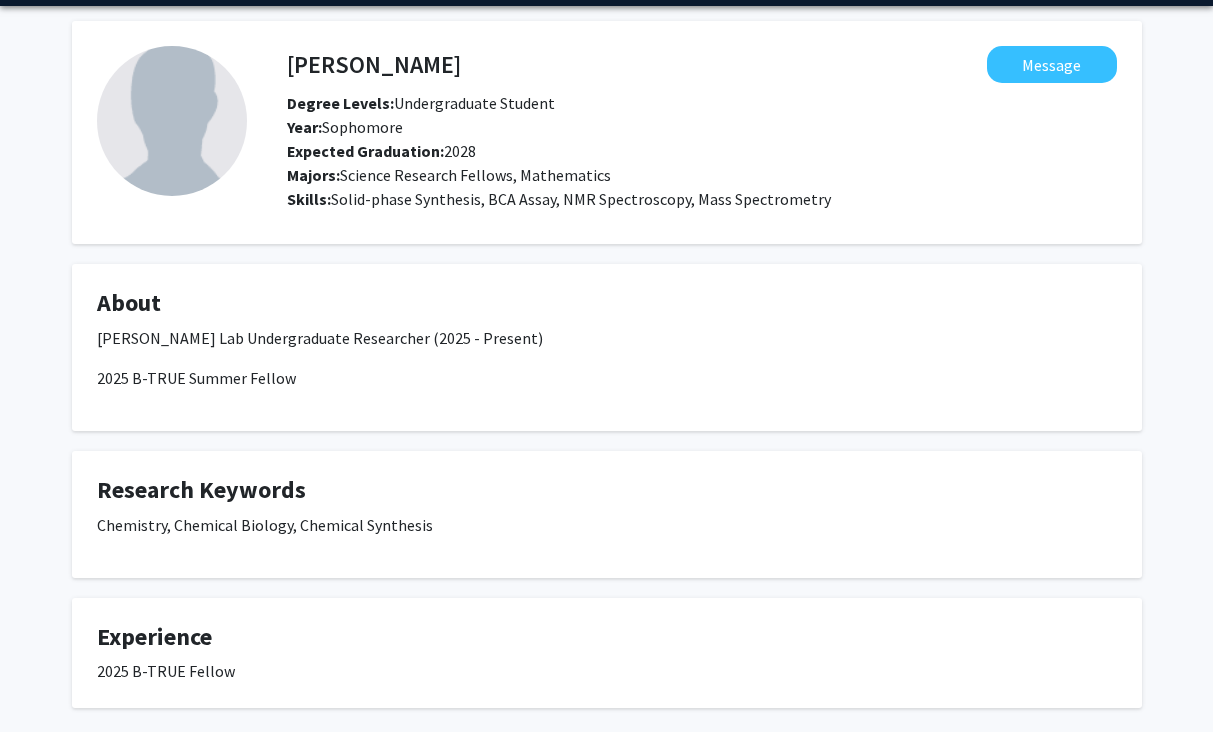 scroll, scrollTop: 0, scrollLeft: 0, axis: both 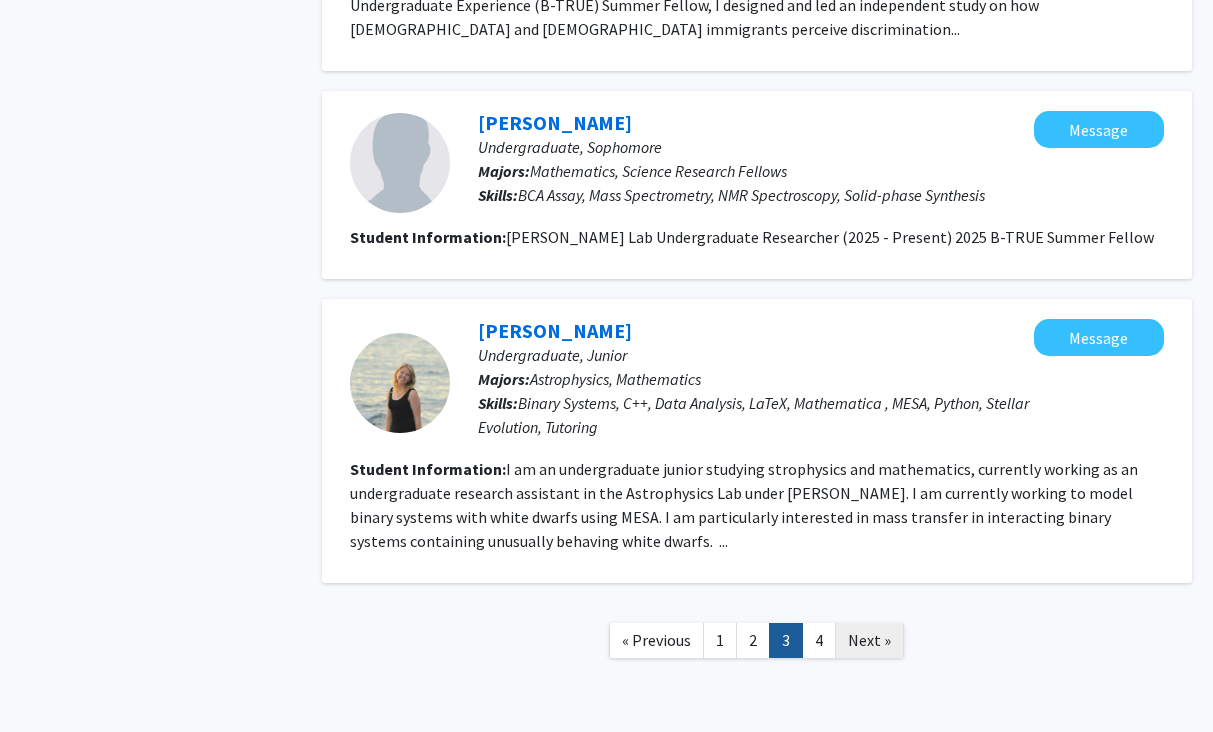 click on "Next »" 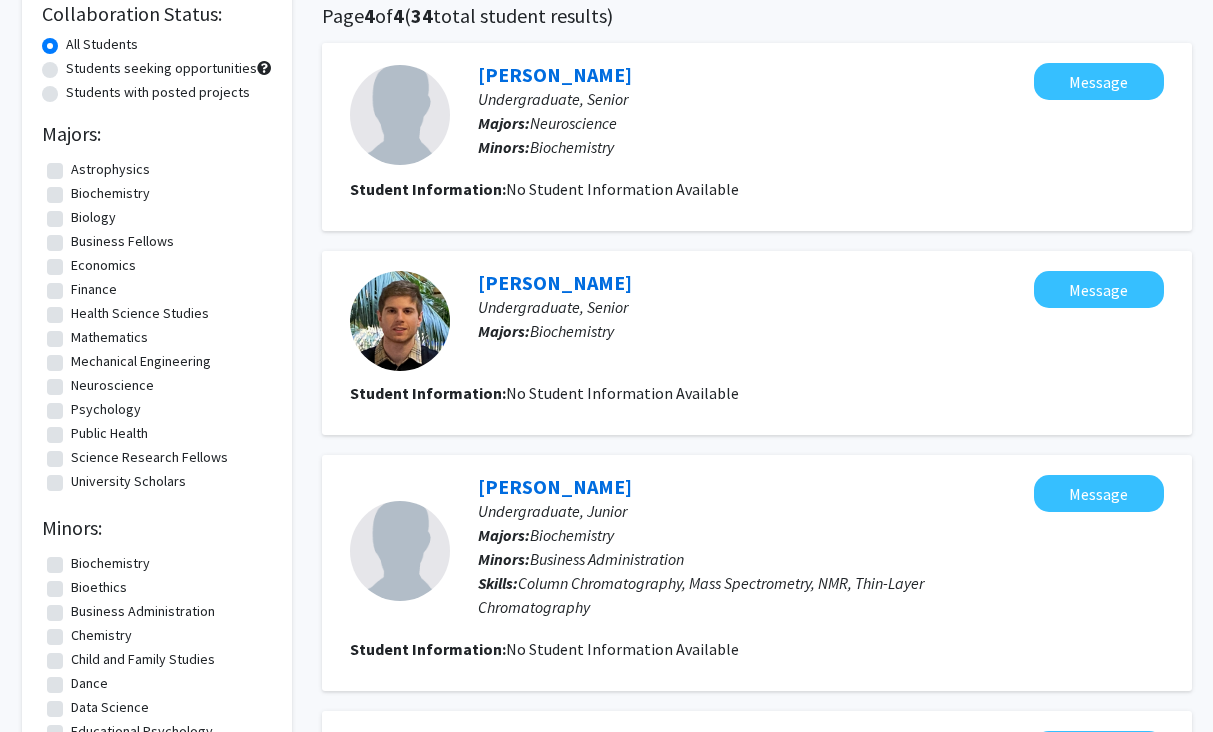 scroll, scrollTop: 165, scrollLeft: 0, axis: vertical 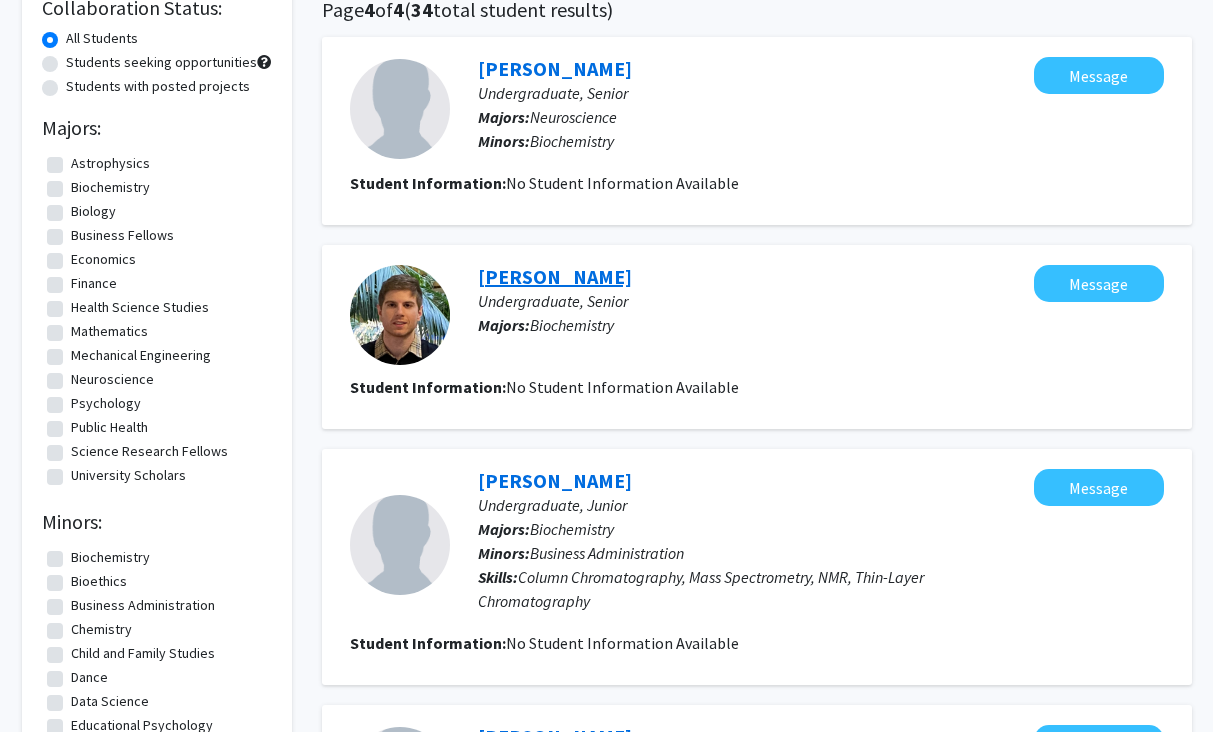 click on "Jonathan Khayat" 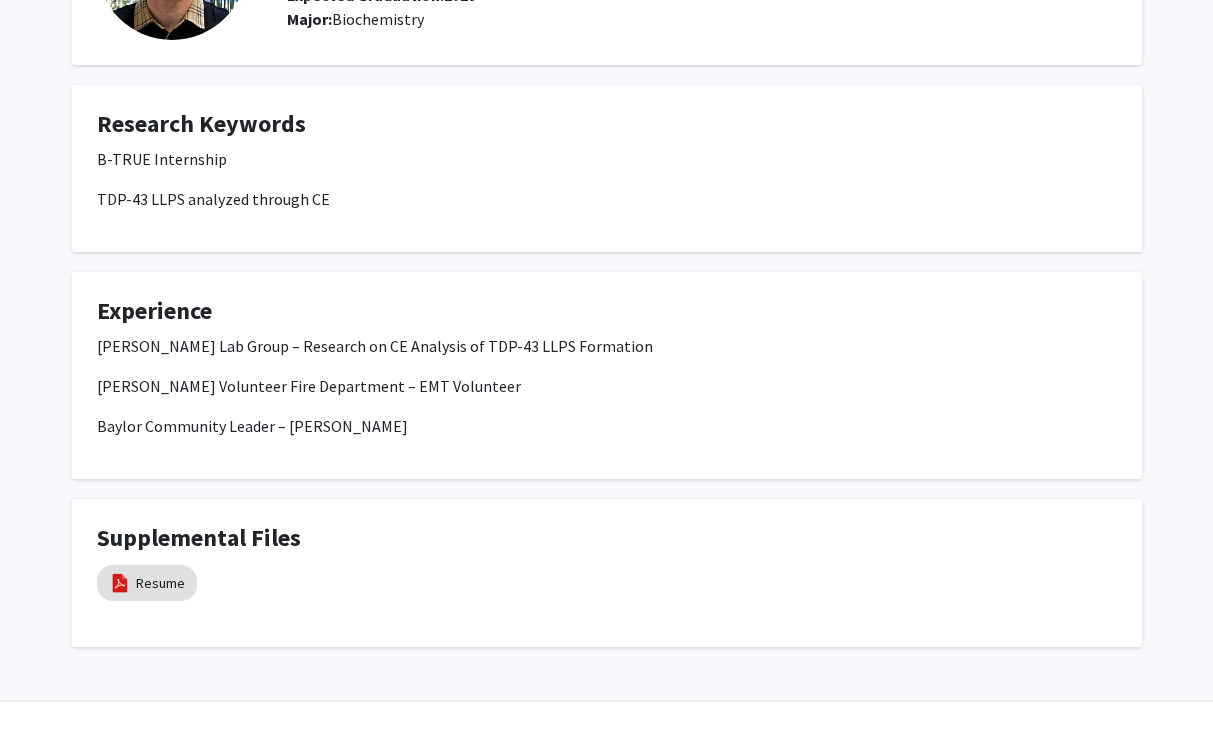 scroll, scrollTop: 262, scrollLeft: 0, axis: vertical 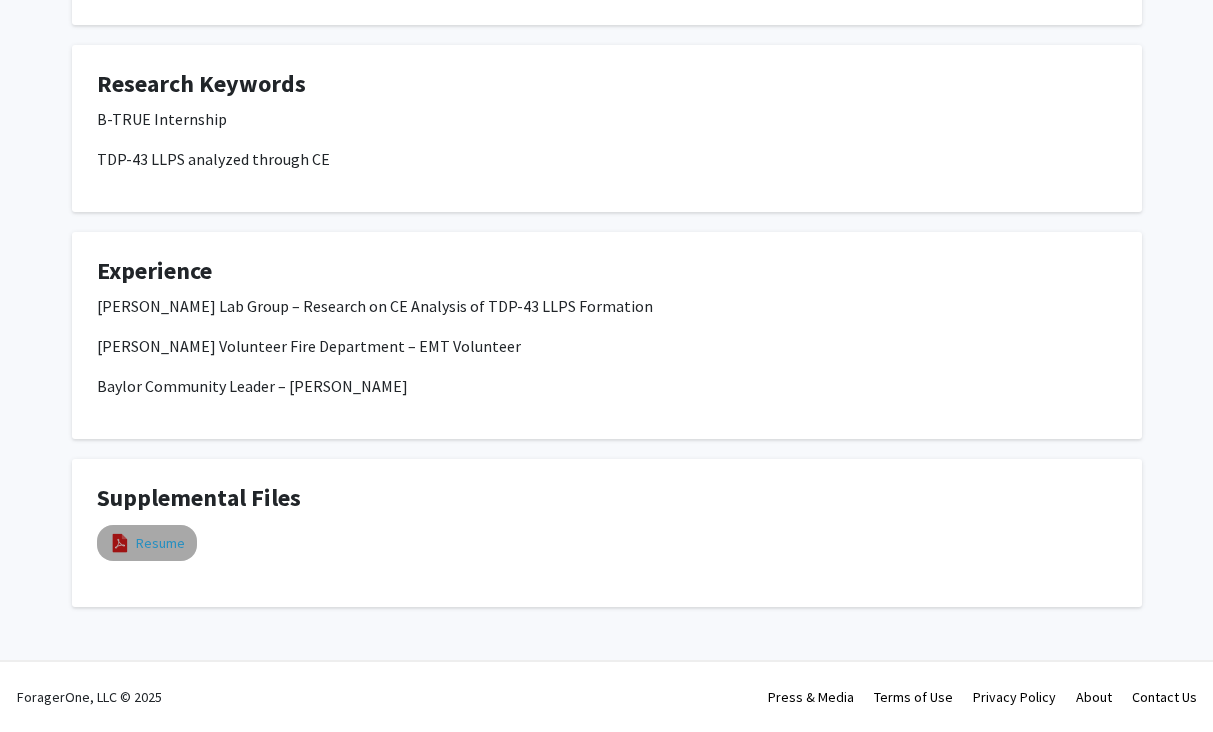 click on "Resume" at bounding box center (160, 543) 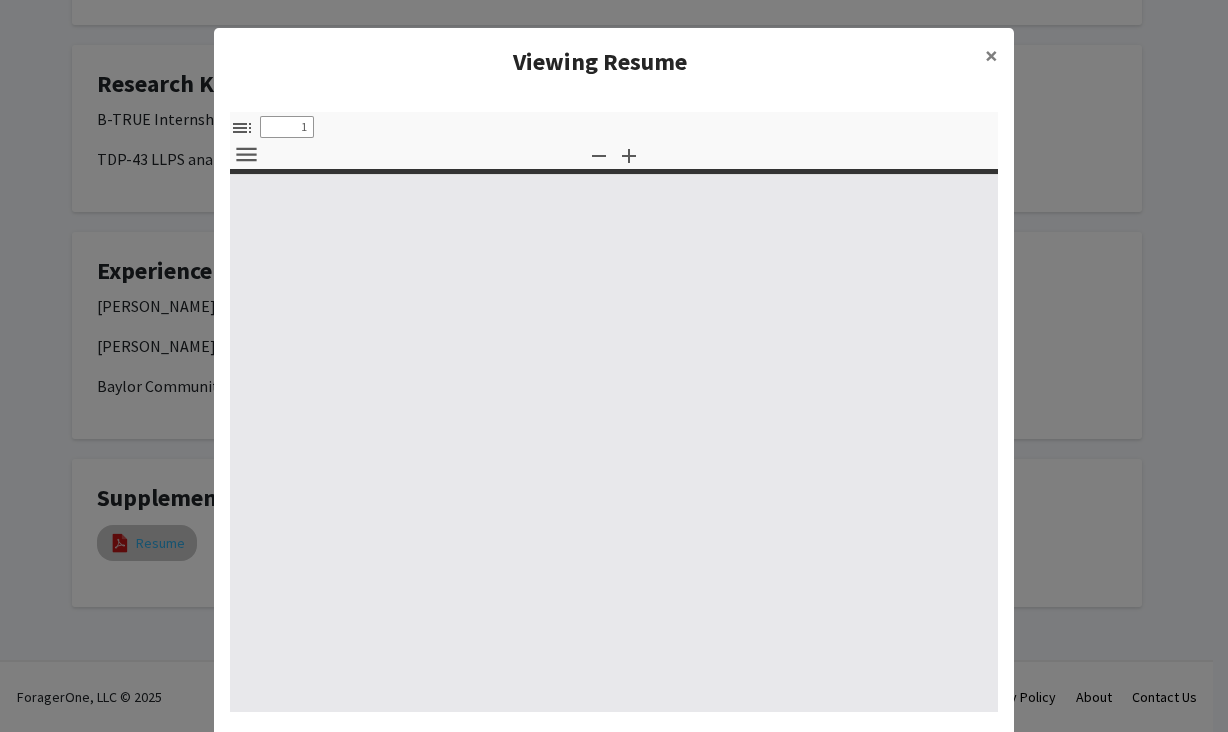 select on "custom" 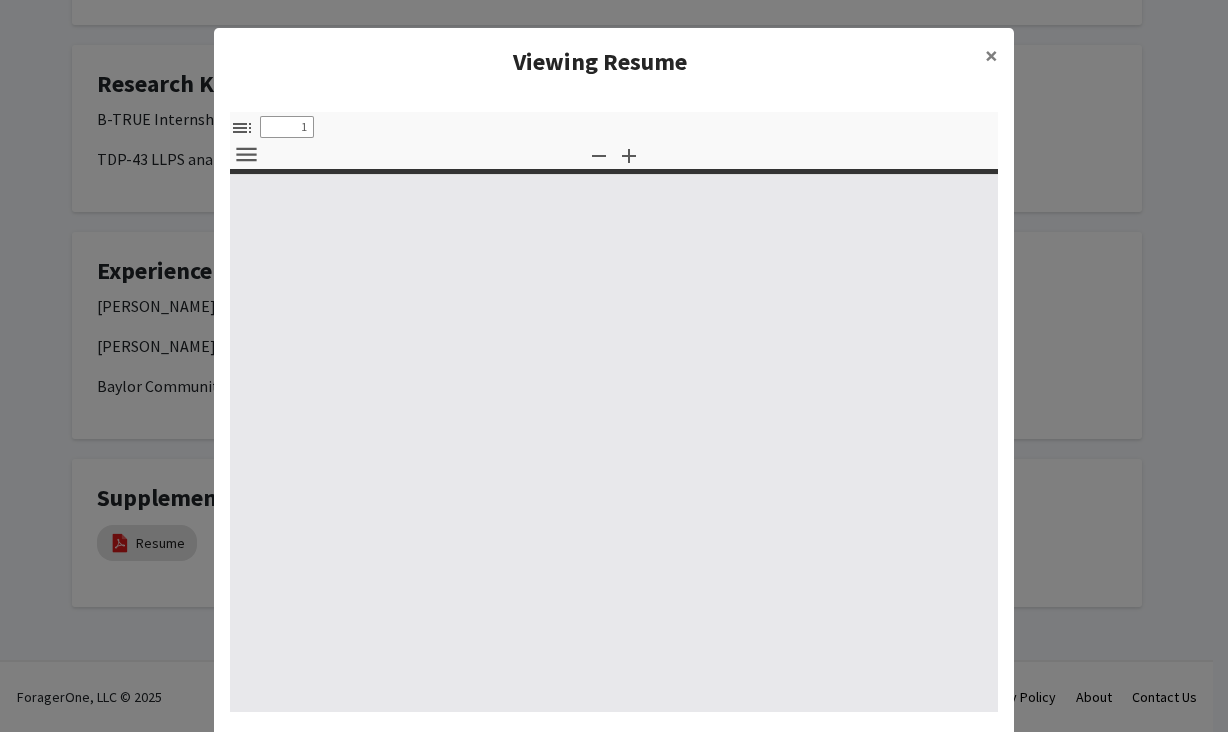 type on "0" 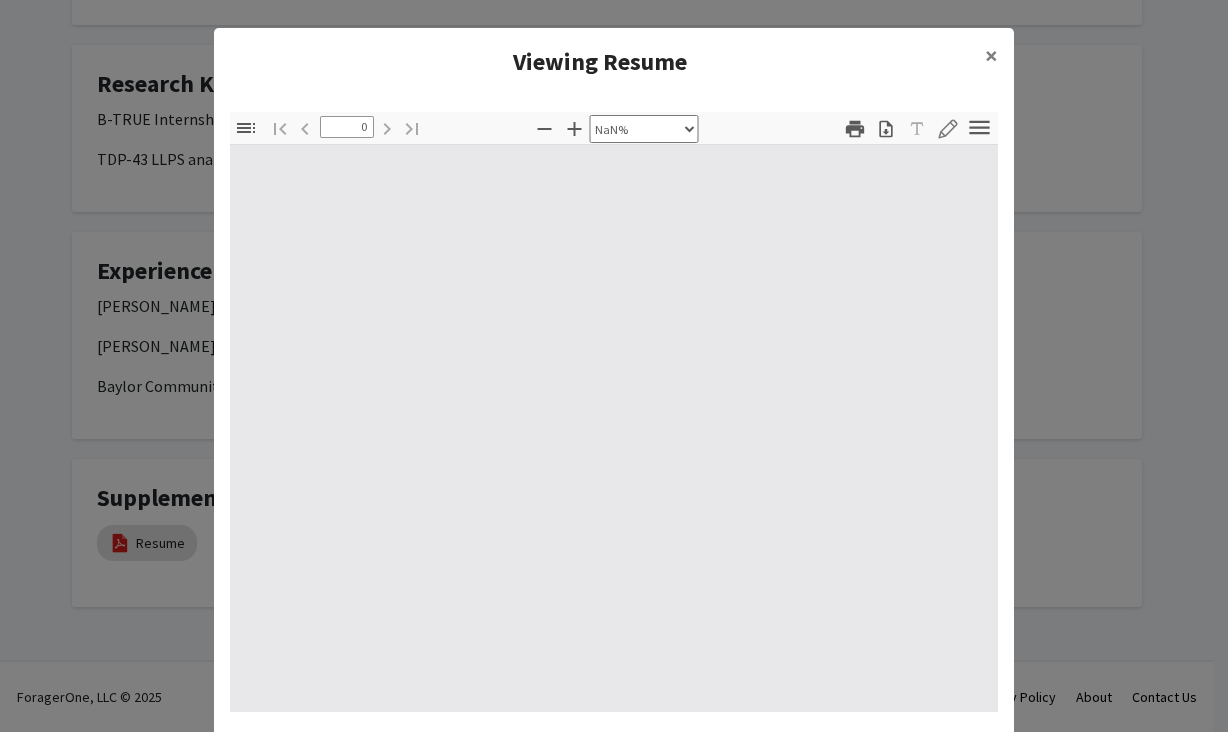 select on "auto" 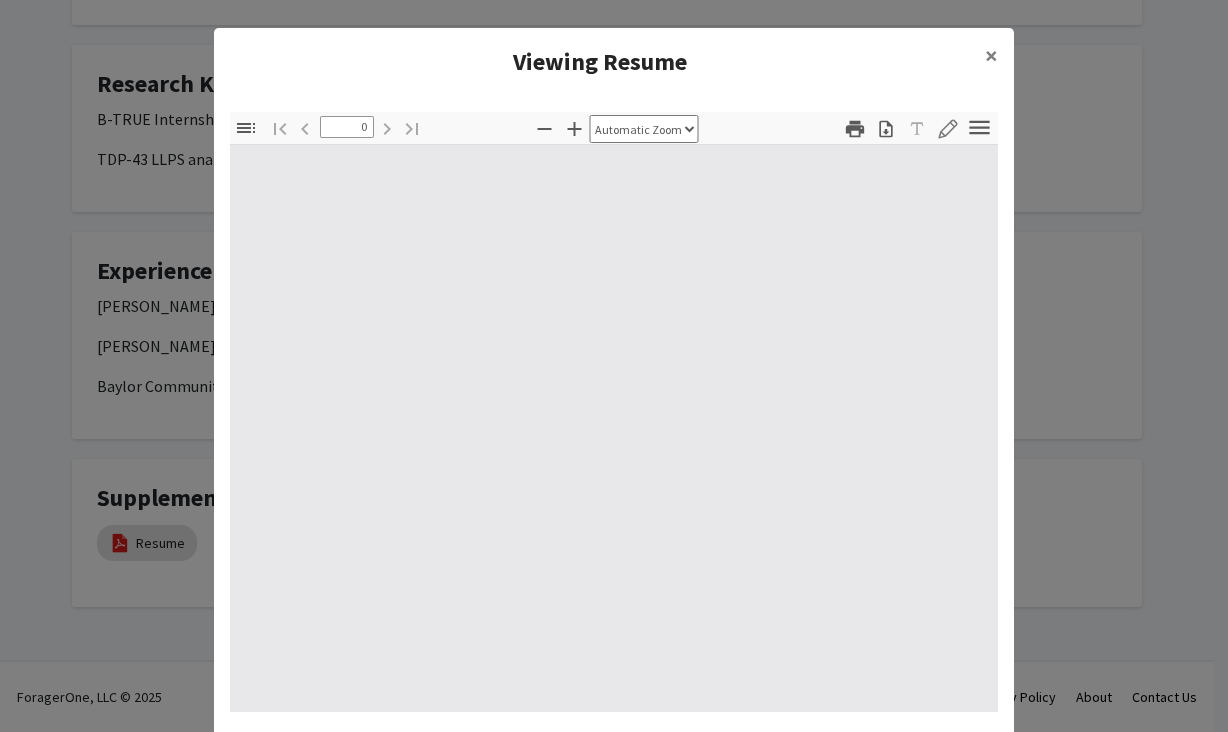 type on "1" 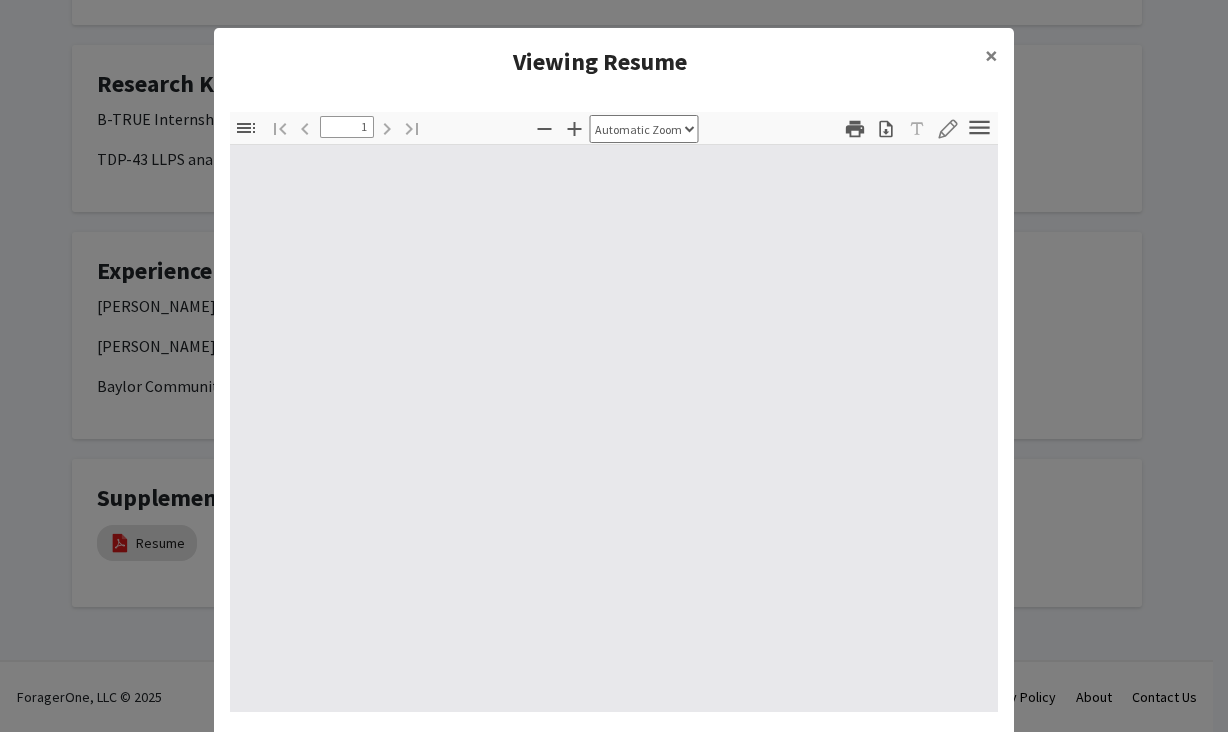 select on "auto" 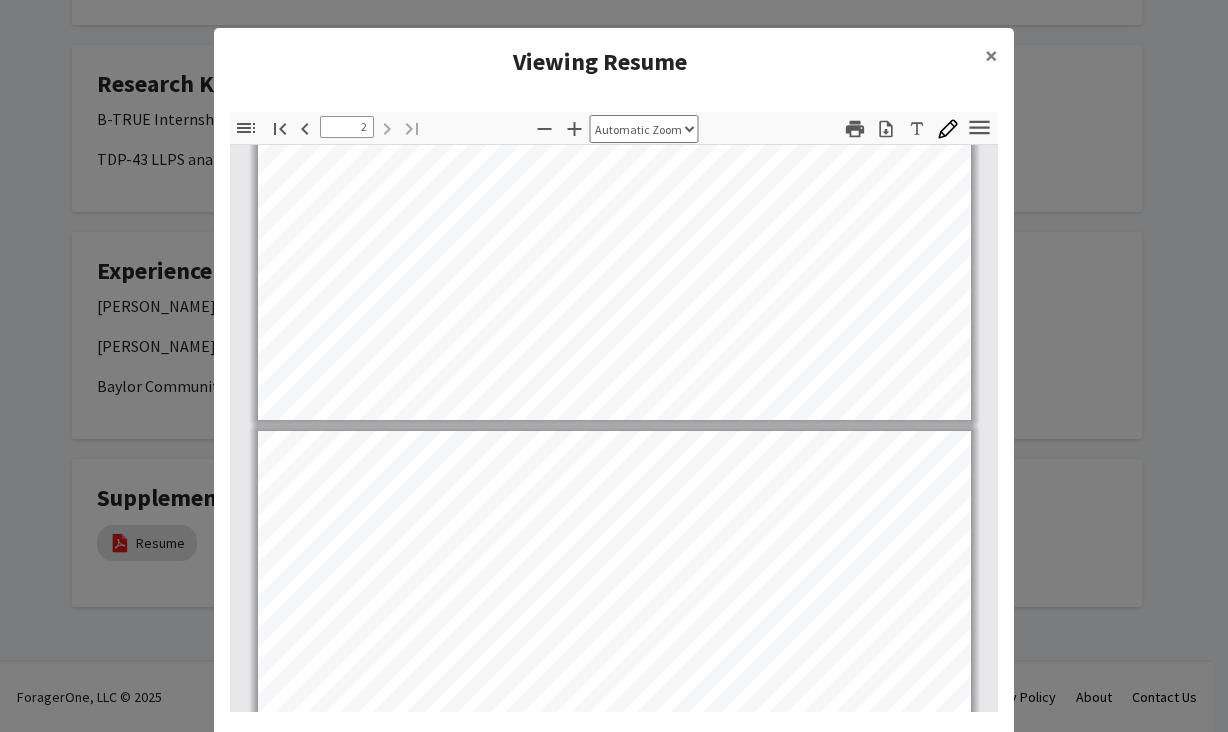 type on "1" 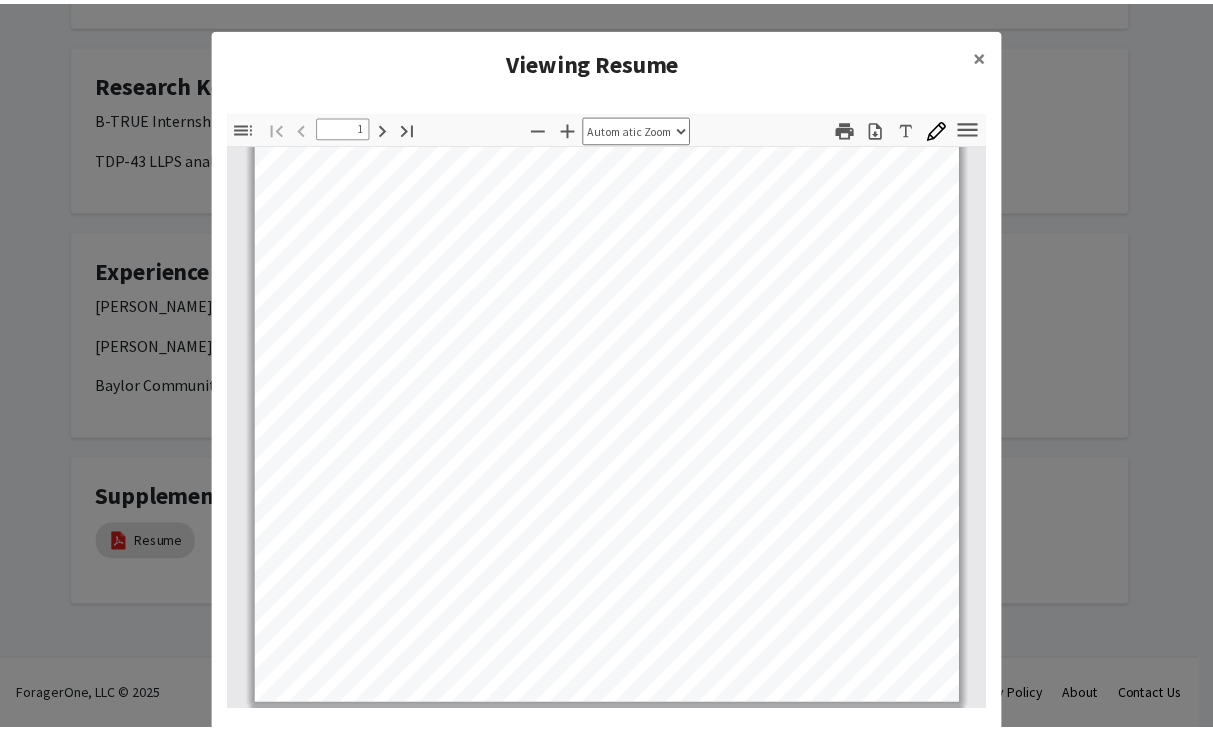 scroll, scrollTop: 0, scrollLeft: 0, axis: both 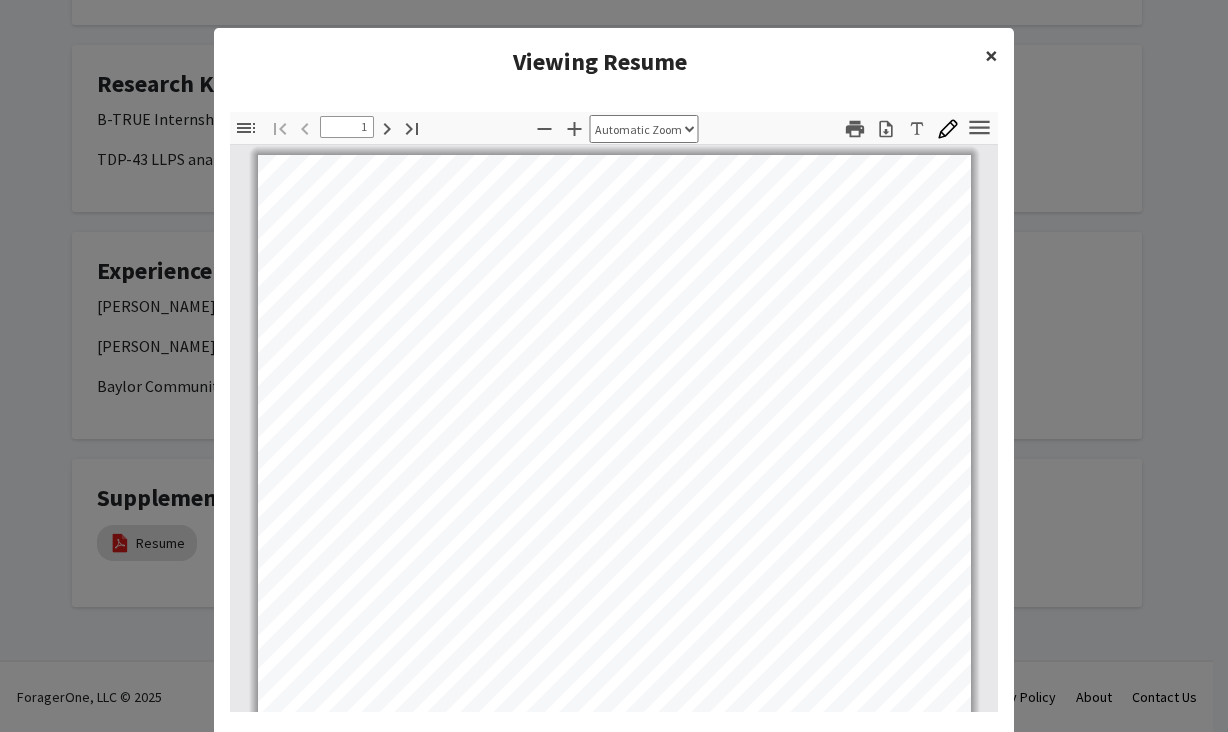 click on "×" 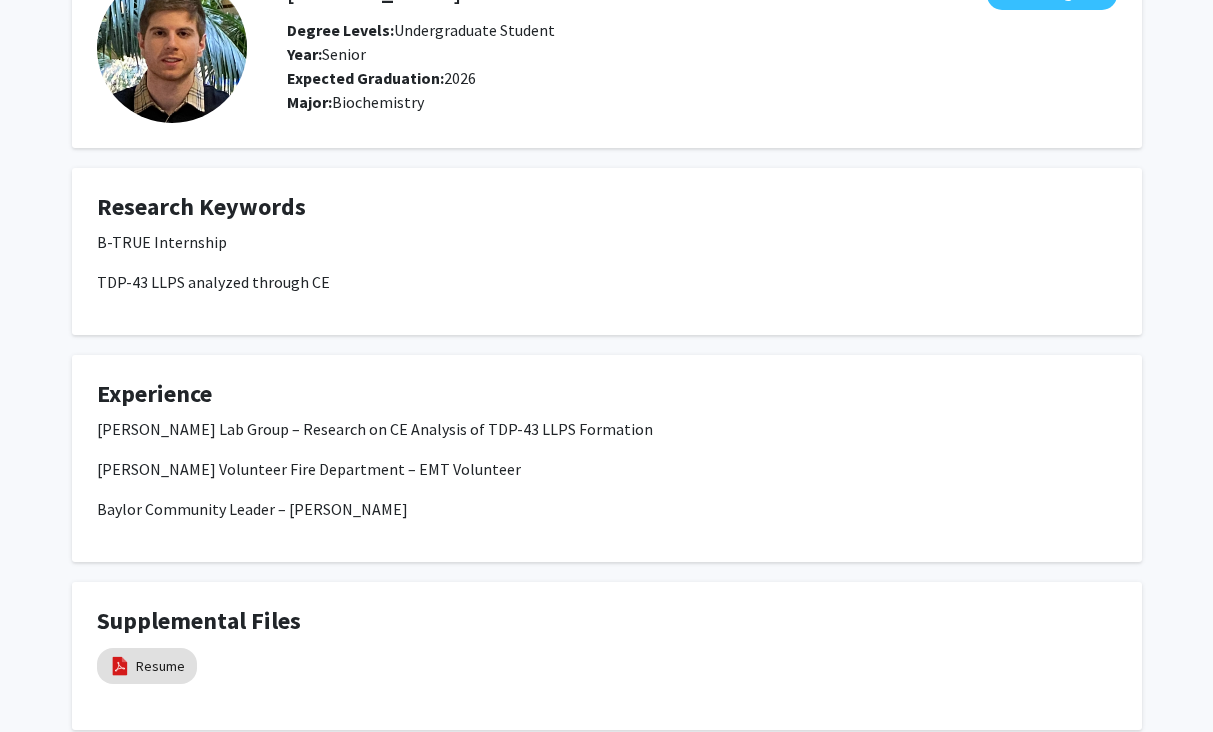 scroll, scrollTop: 262, scrollLeft: 0, axis: vertical 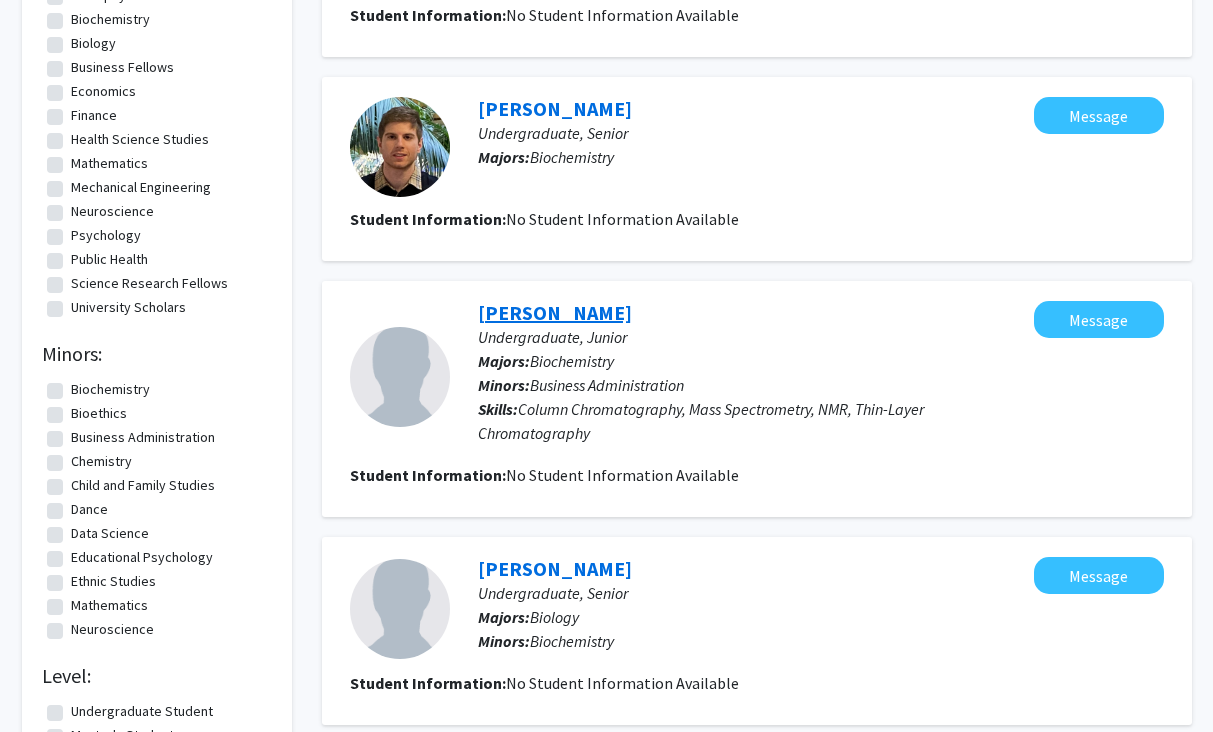 click on "Kristen Briggs" 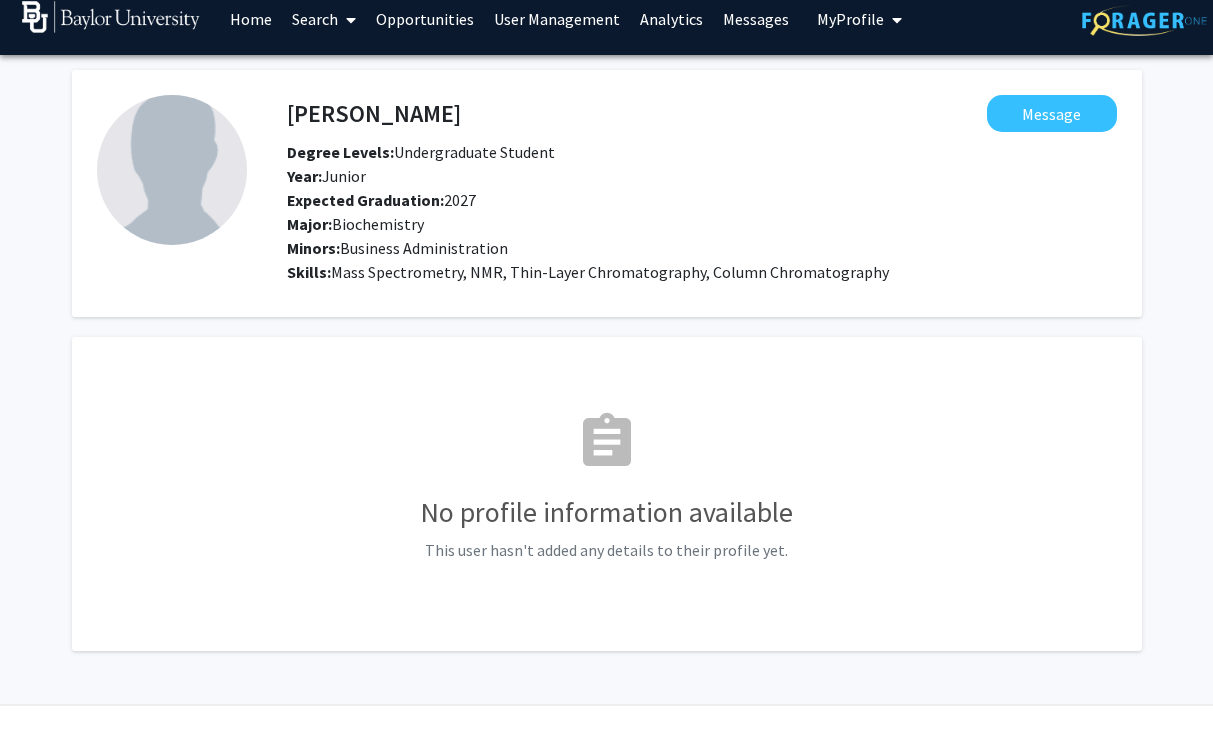 scroll, scrollTop: 0, scrollLeft: 0, axis: both 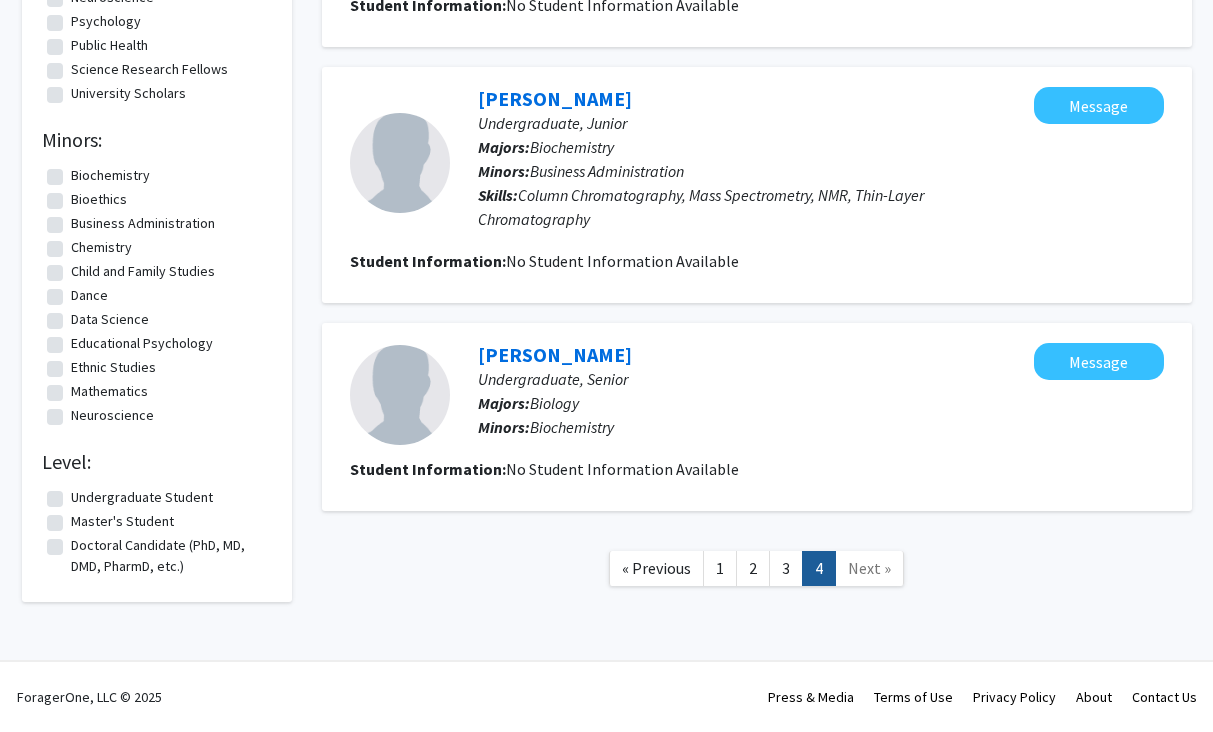 click on "Next »" 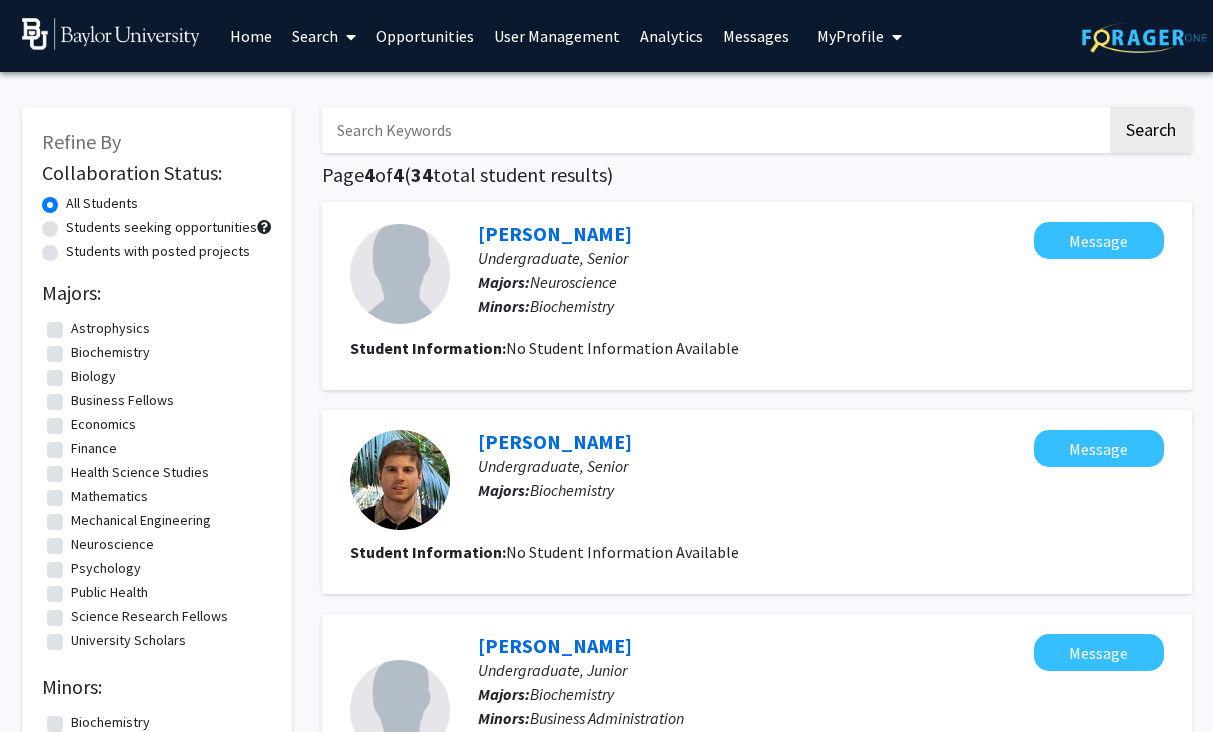 click on "Search" at bounding box center [324, 36] 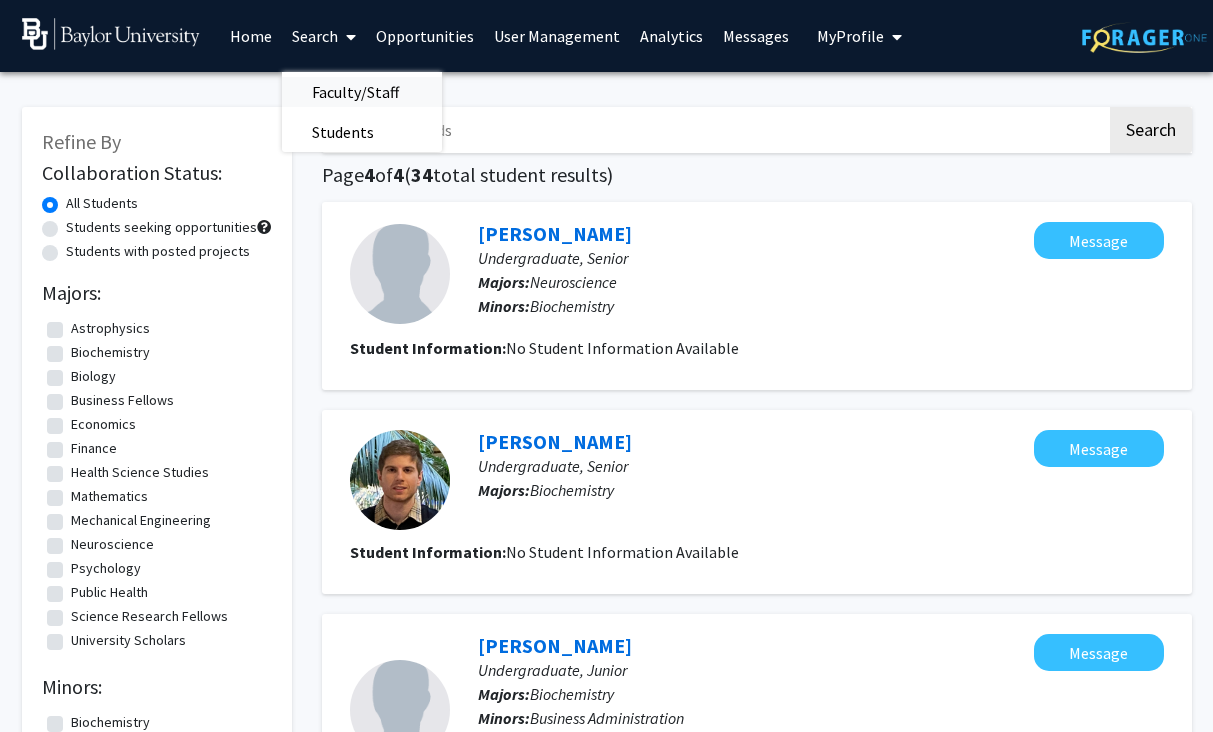 click on "Faculty/Staff" at bounding box center [355, 92] 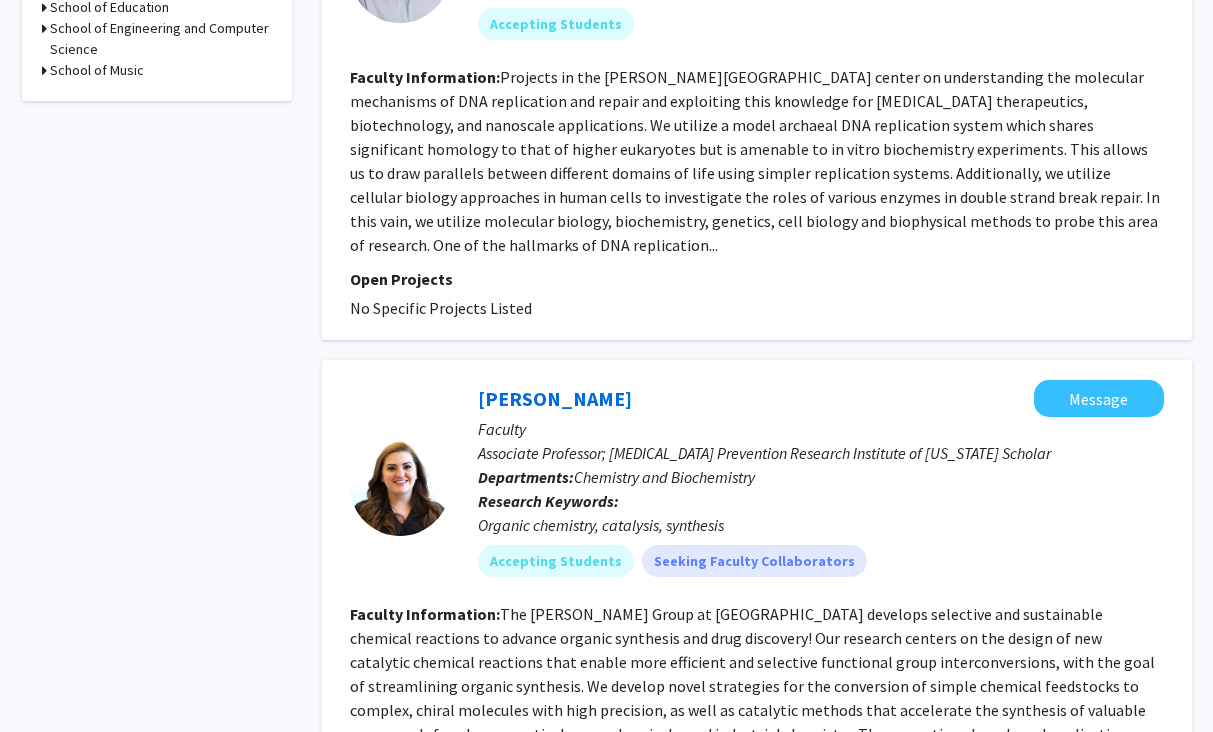 scroll, scrollTop: 0, scrollLeft: 0, axis: both 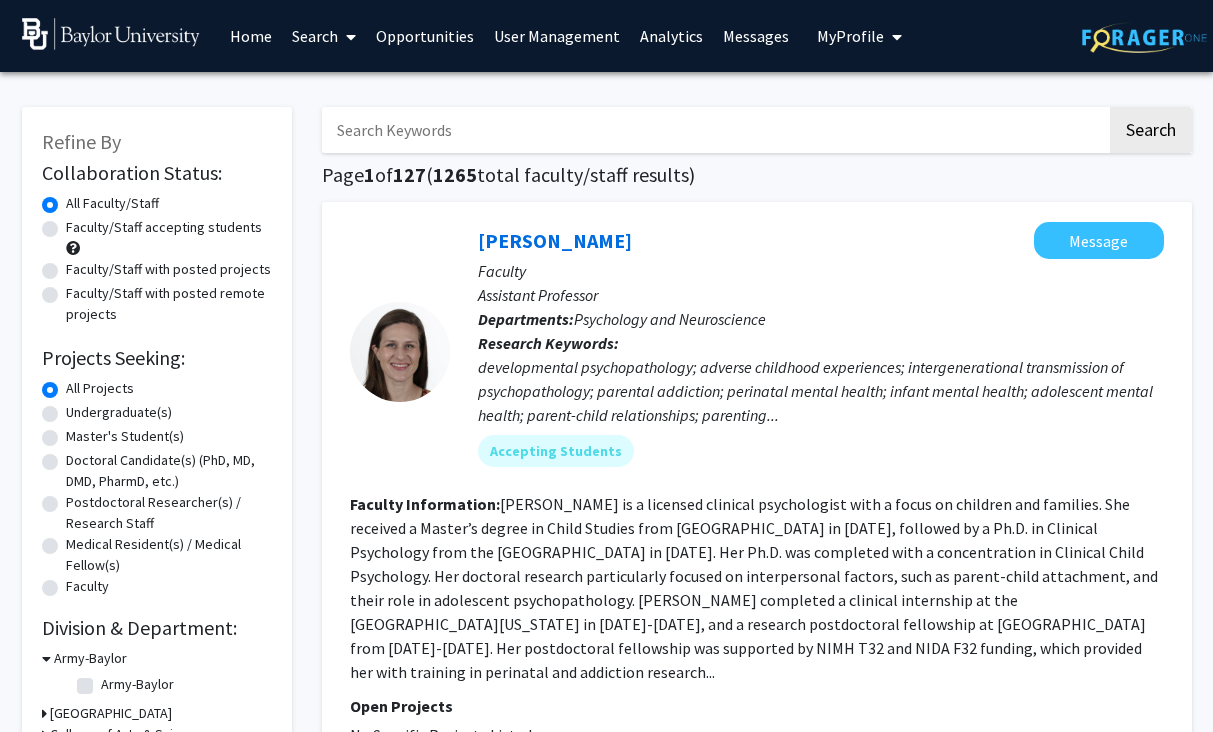 click on "User Management" at bounding box center (557, 36) 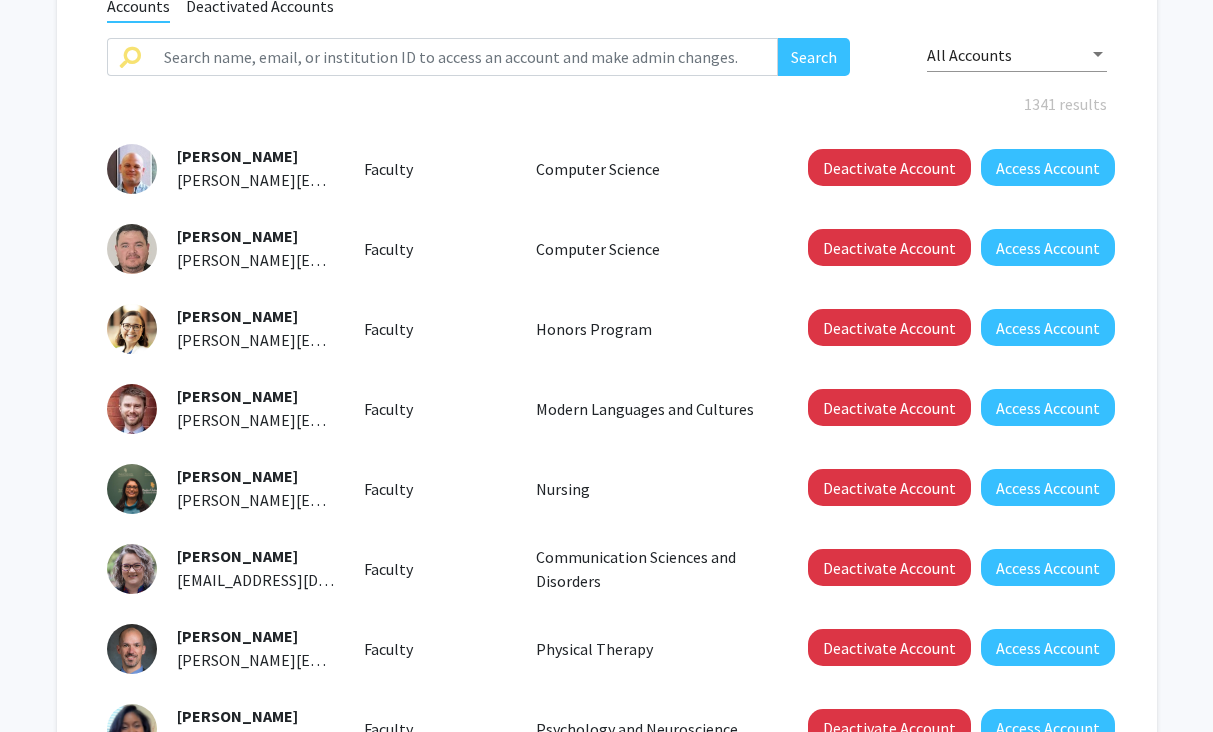 scroll, scrollTop: 214, scrollLeft: 0, axis: vertical 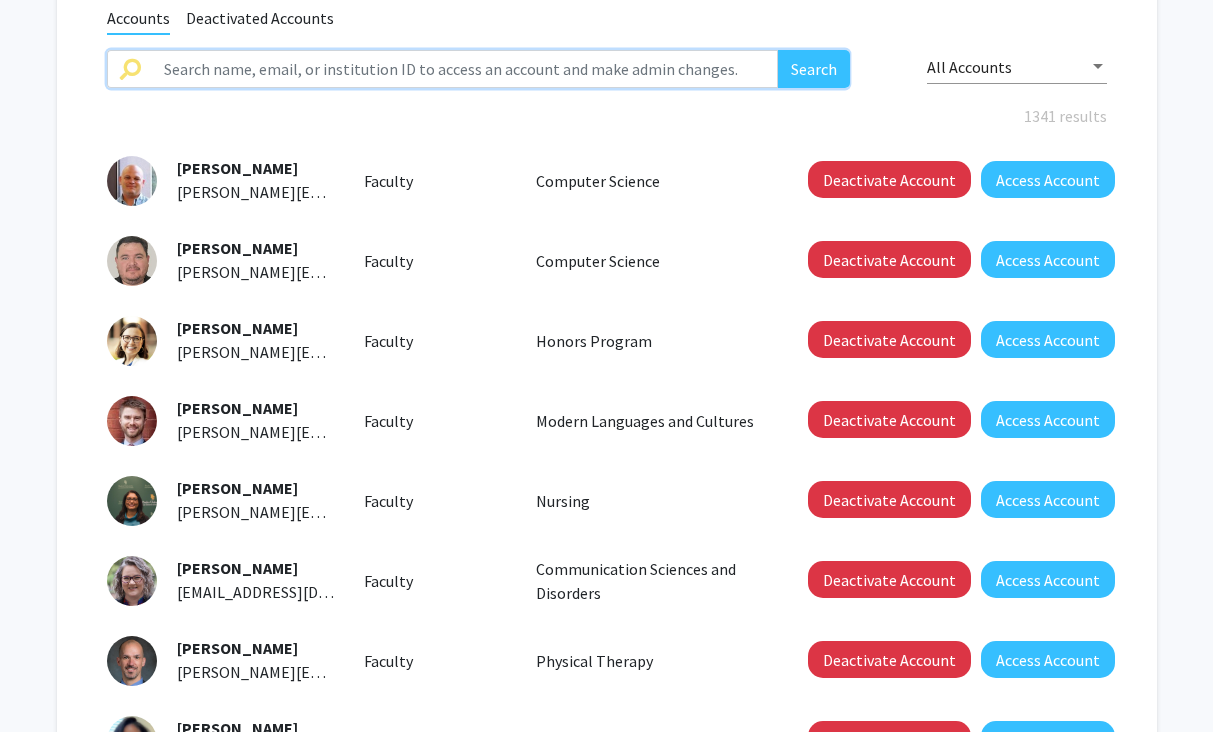 click 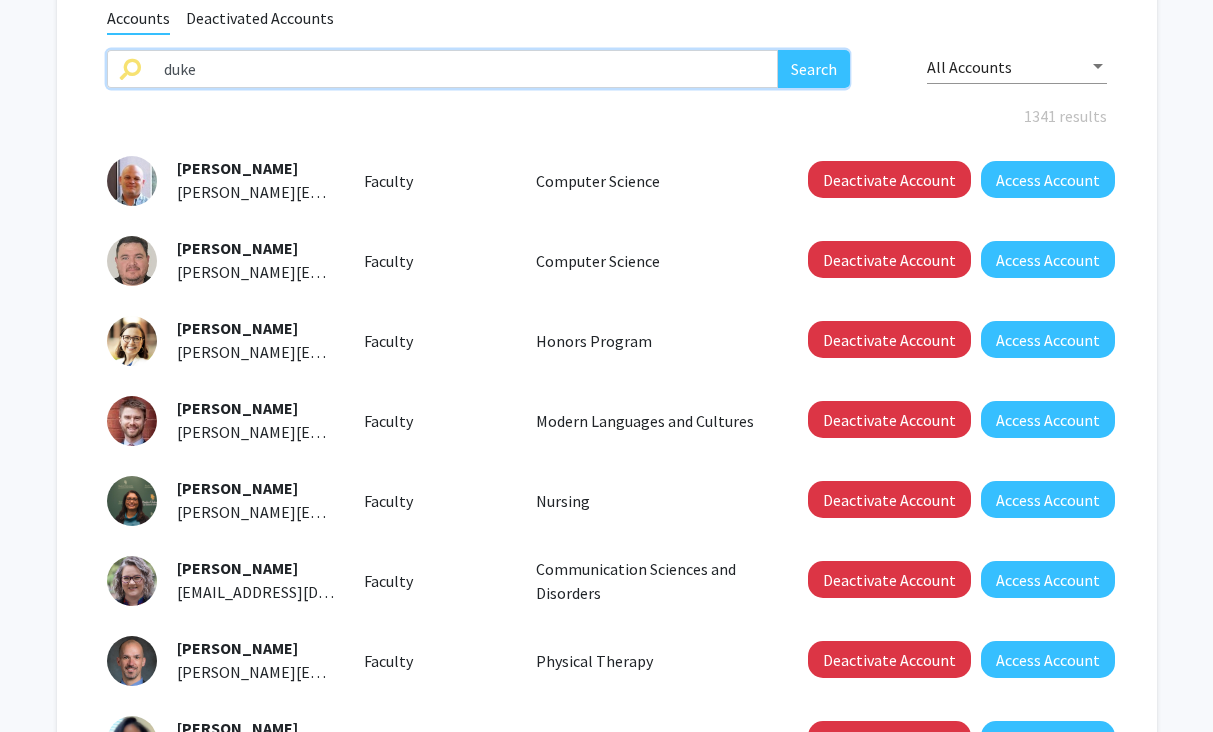 type on "duke" 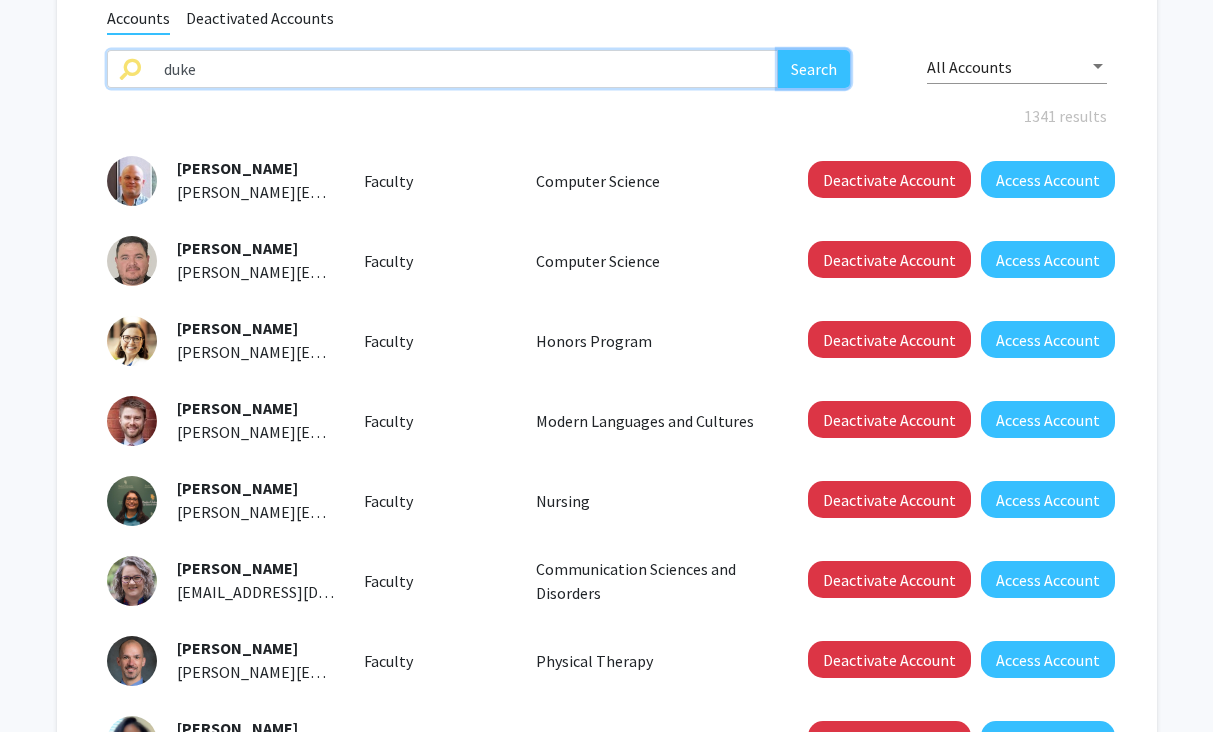 click on "Search" 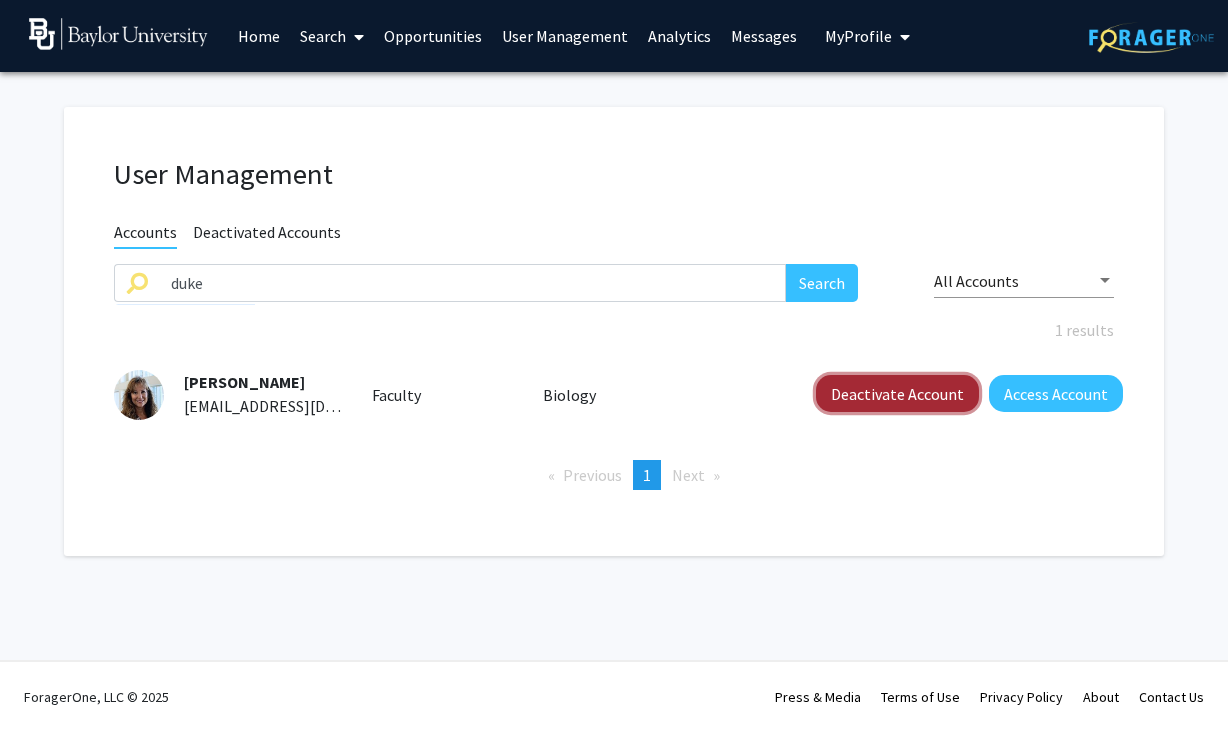 click on "Deactivate Account" 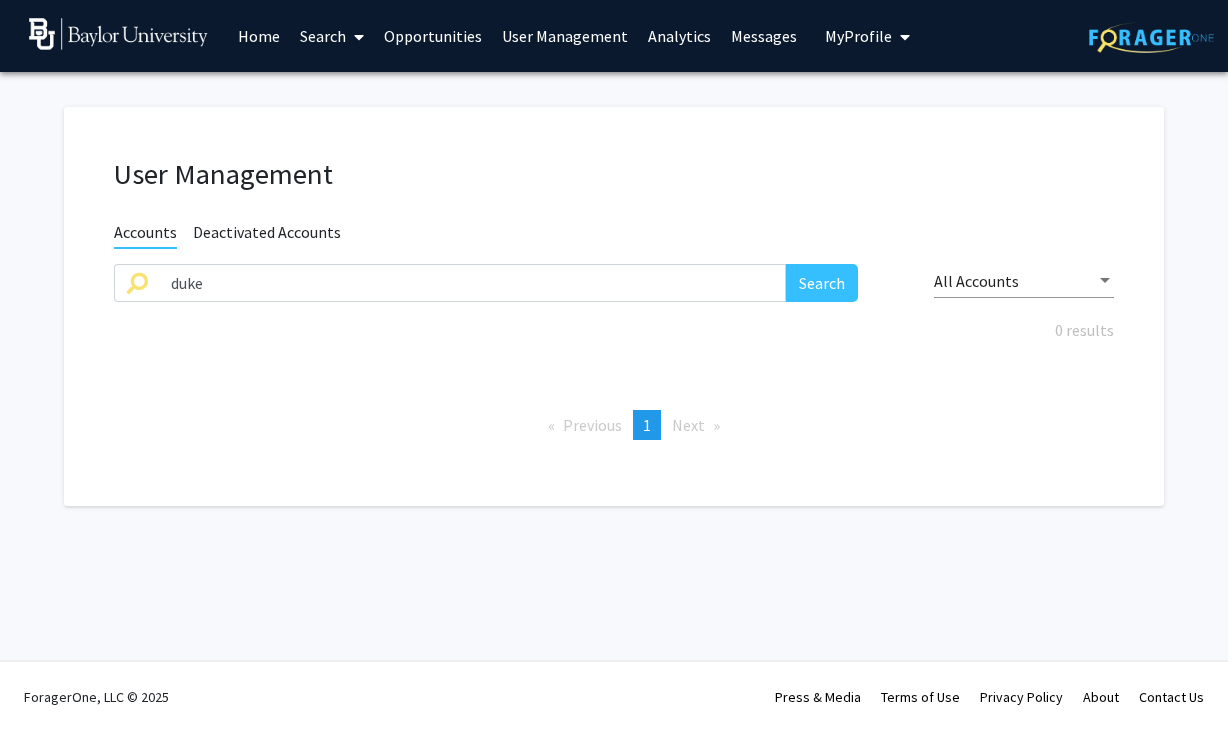click on "Search" at bounding box center [332, 36] 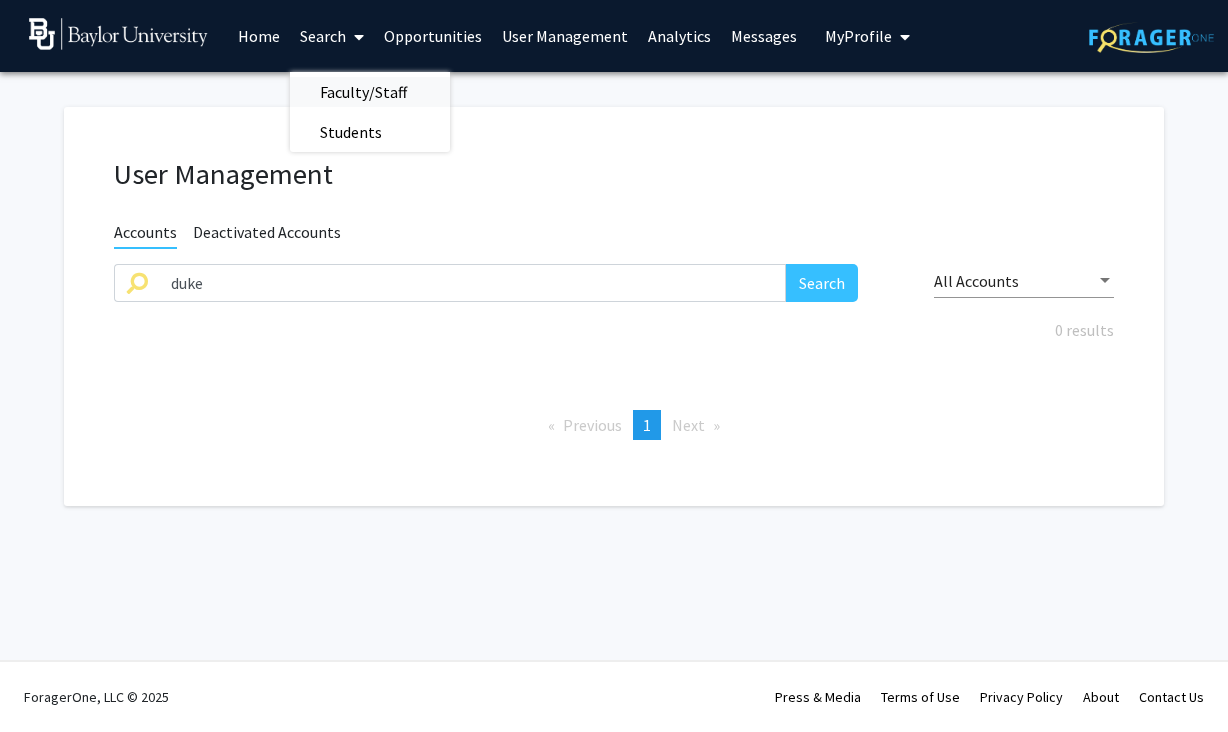 click on "Faculty/Staff" at bounding box center (363, 92) 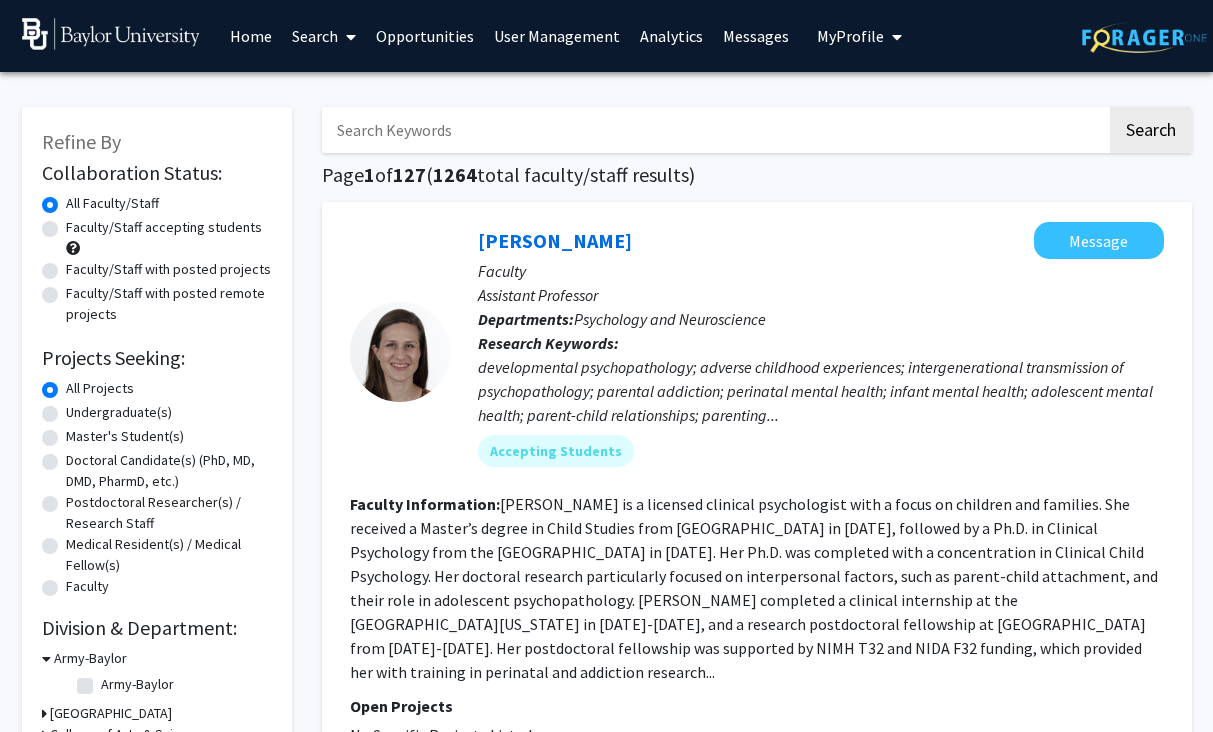 click at bounding box center [714, 130] 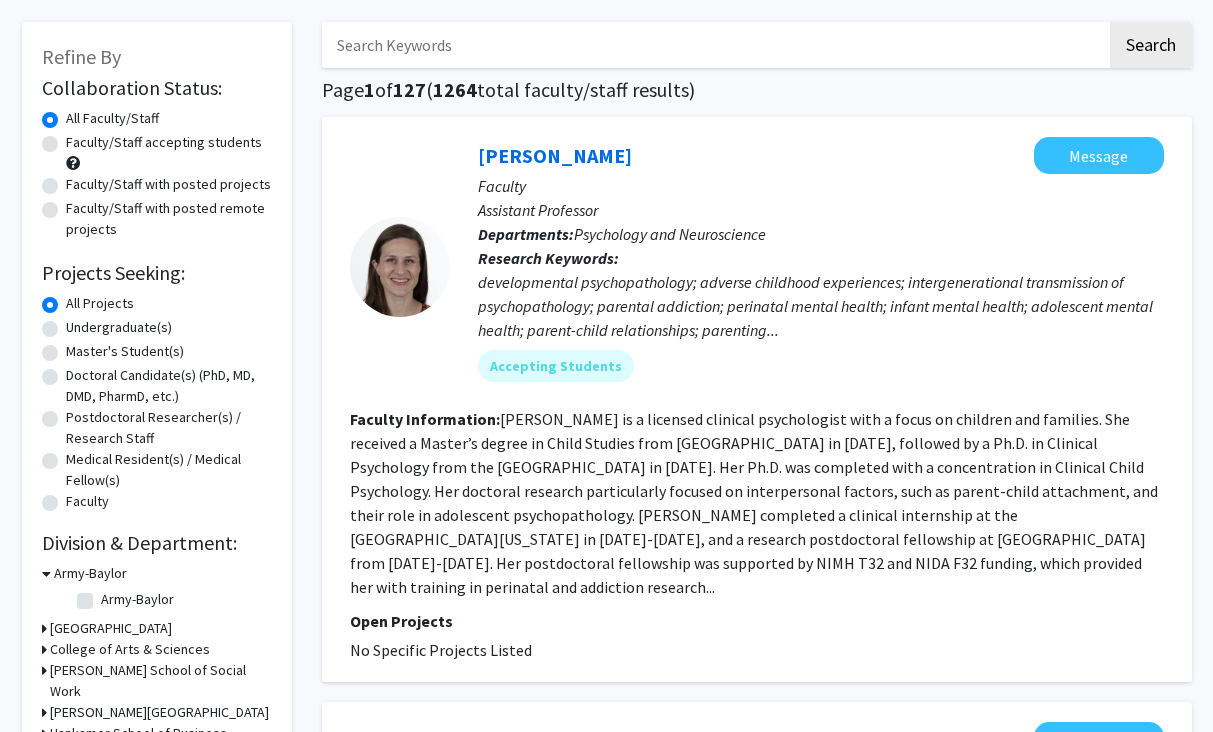 scroll, scrollTop: 82, scrollLeft: 0, axis: vertical 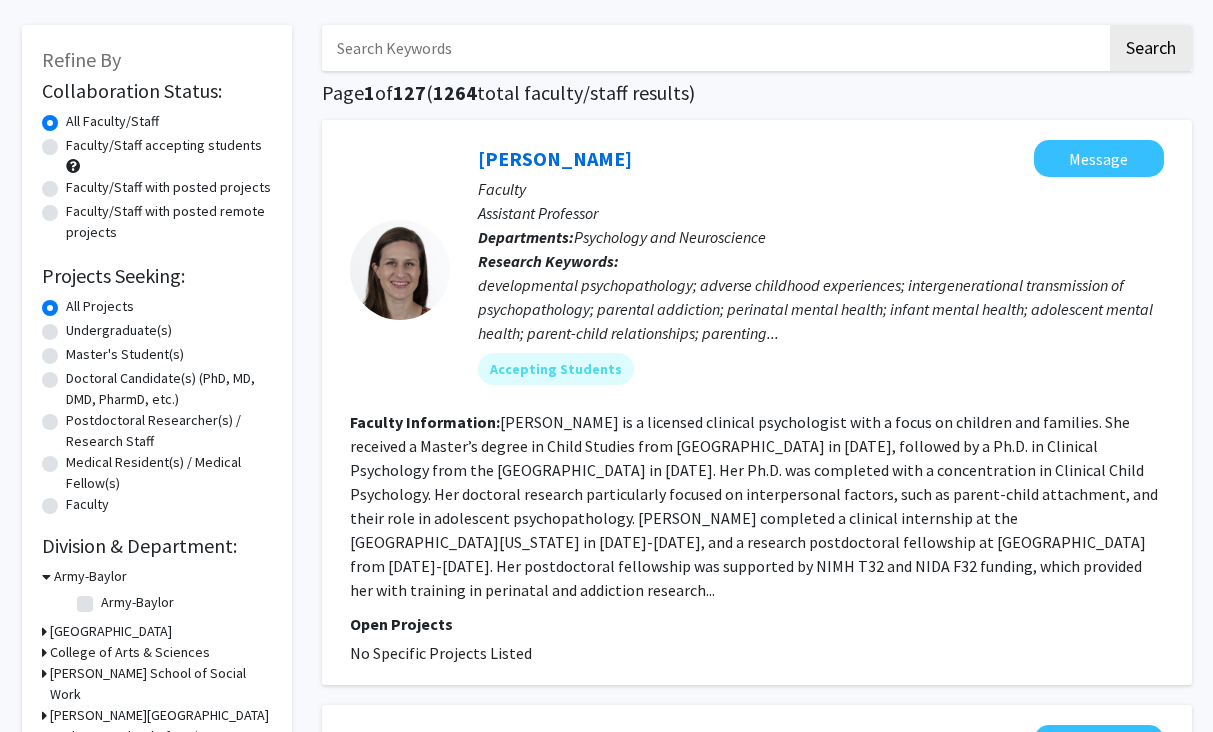 click on "Faculty/Staff accepting students" 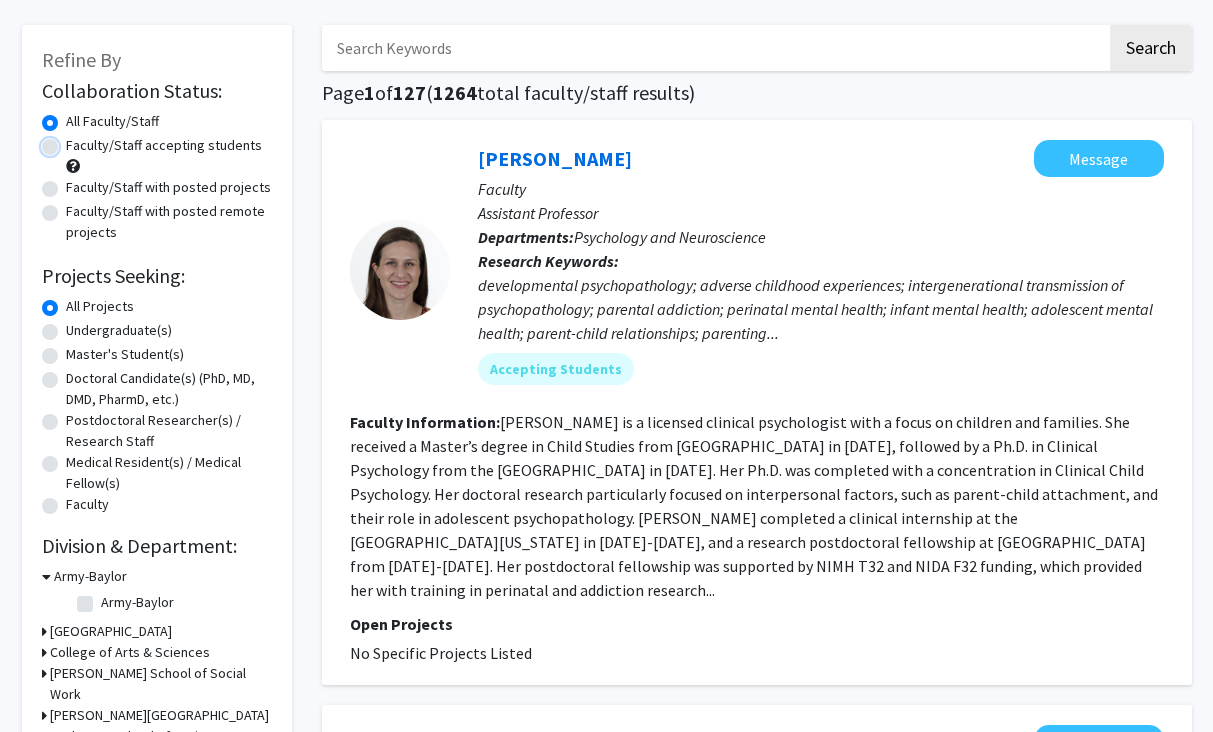 click on "Faculty/Staff accepting students" at bounding box center [72, 141] 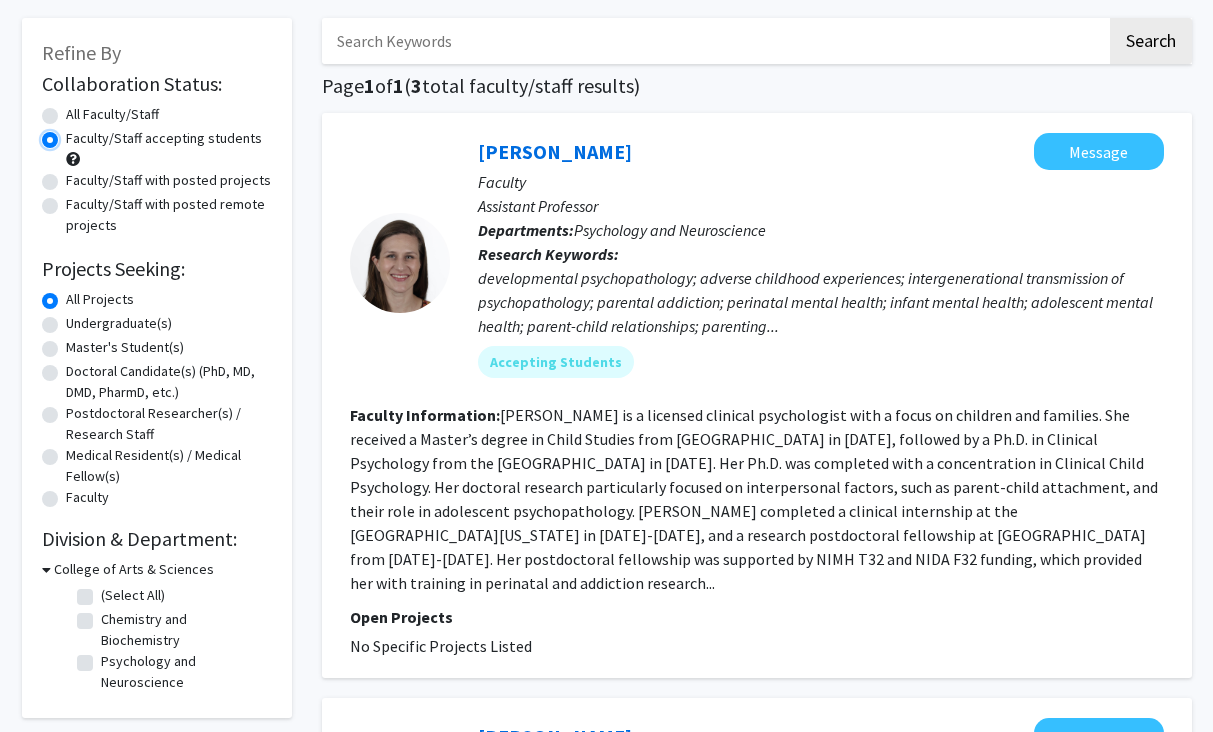 scroll, scrollTop: 87, scrollLeft: 0, axis: vertical 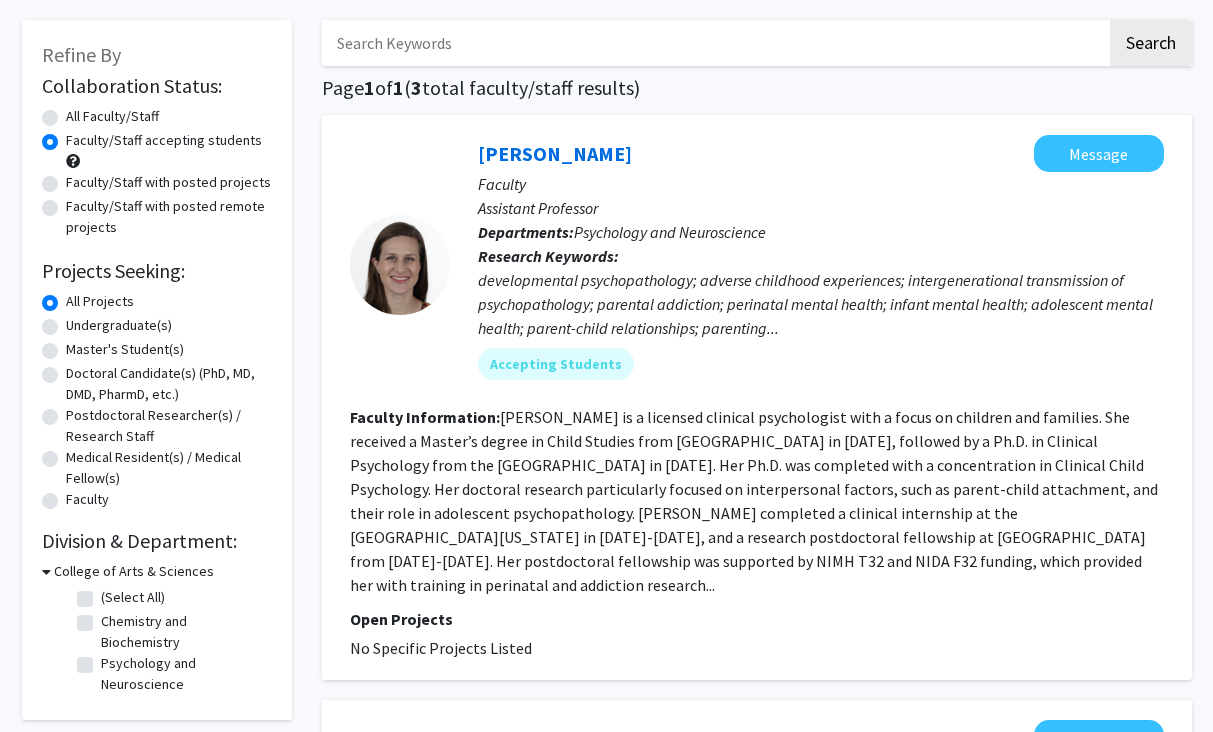 click on "All Faculty/Staff" 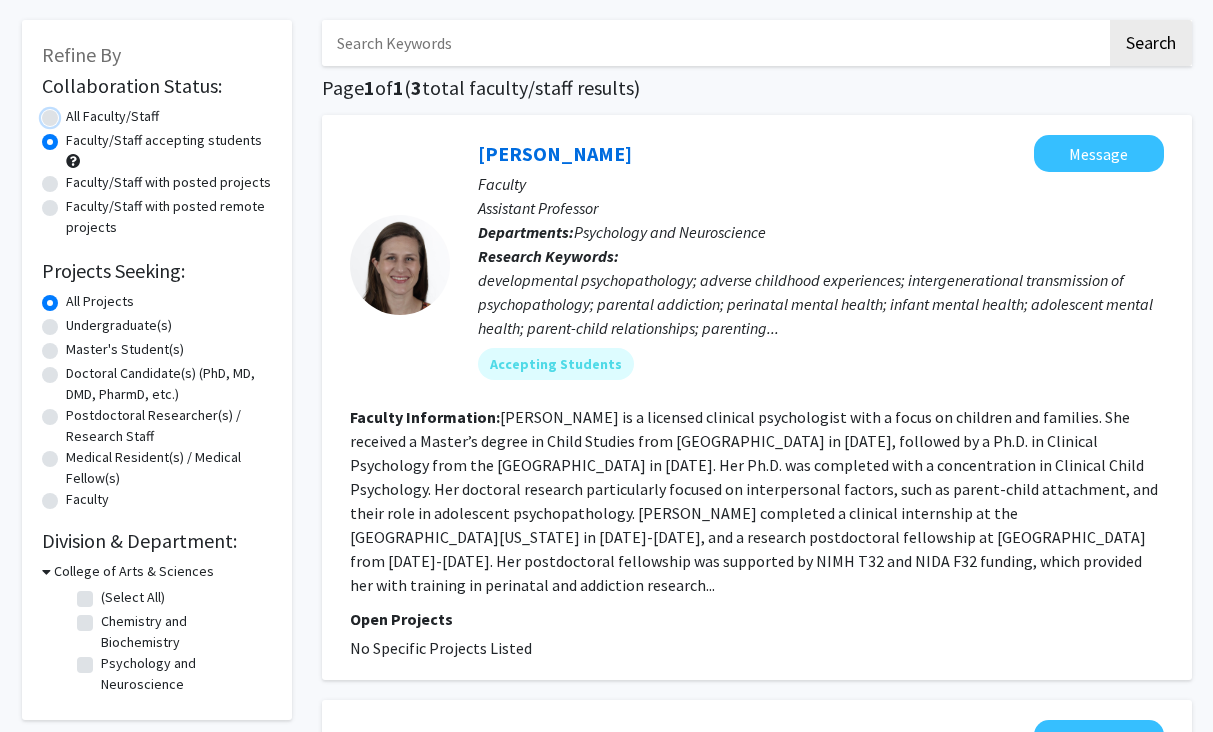 click on "All Faculty/Staff" at bounding box center (72, 112) 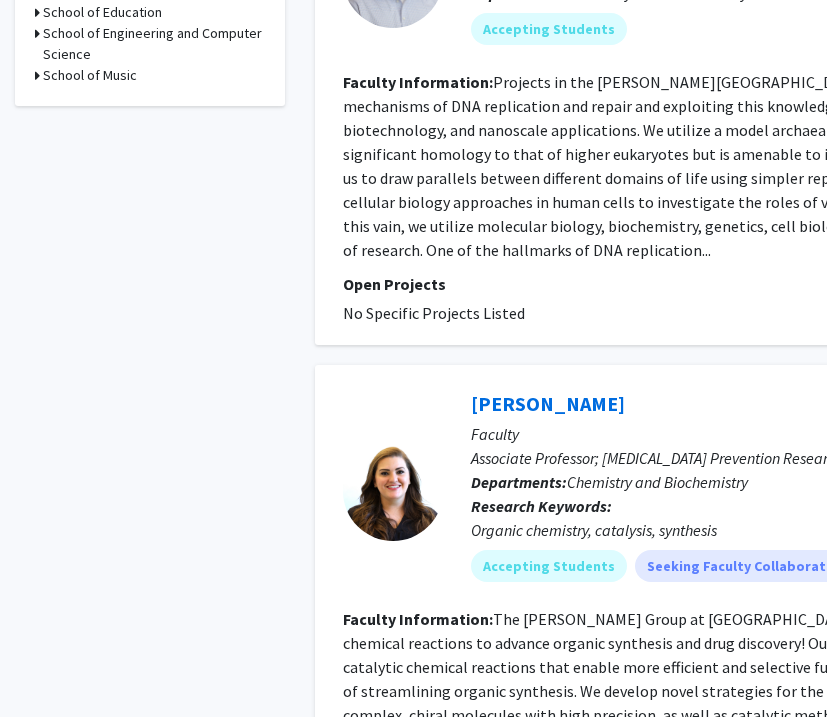 scroll, scrollTop: 0, scrollLeft: 0, axis: both 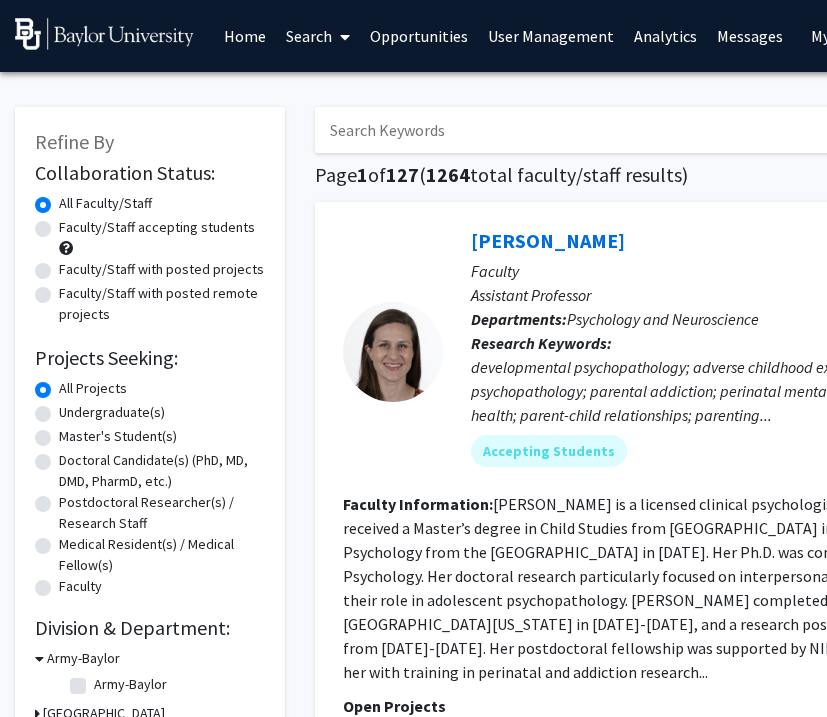 click at bounding box center (707, 130) 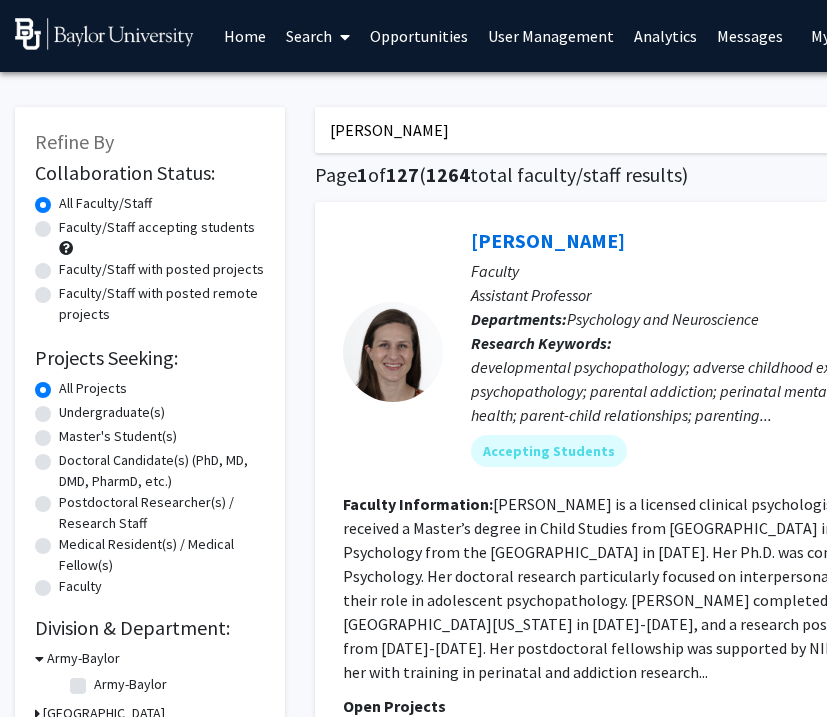 type on "nguyen" 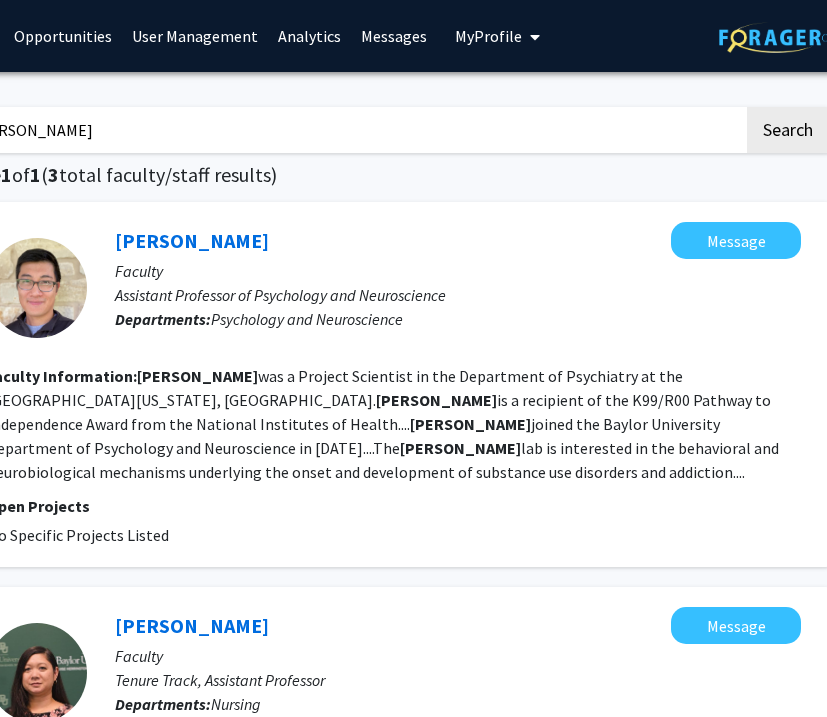 scroll, scrollTop: 0, scrollLeft: 359, axis: horizontal 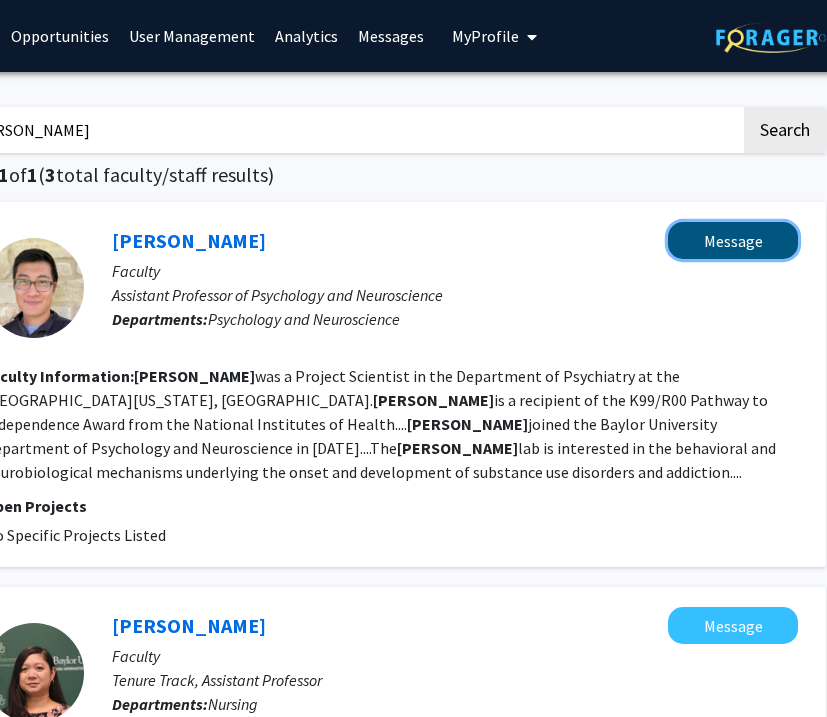 click on "Message" 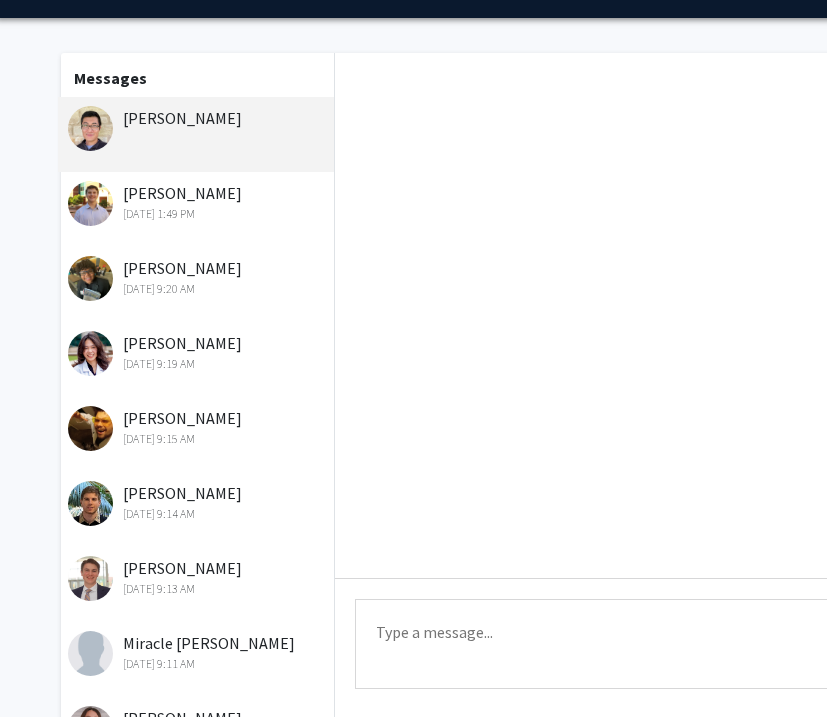scroll, scrollTop: 56, scrollLeft: 4, axis: both 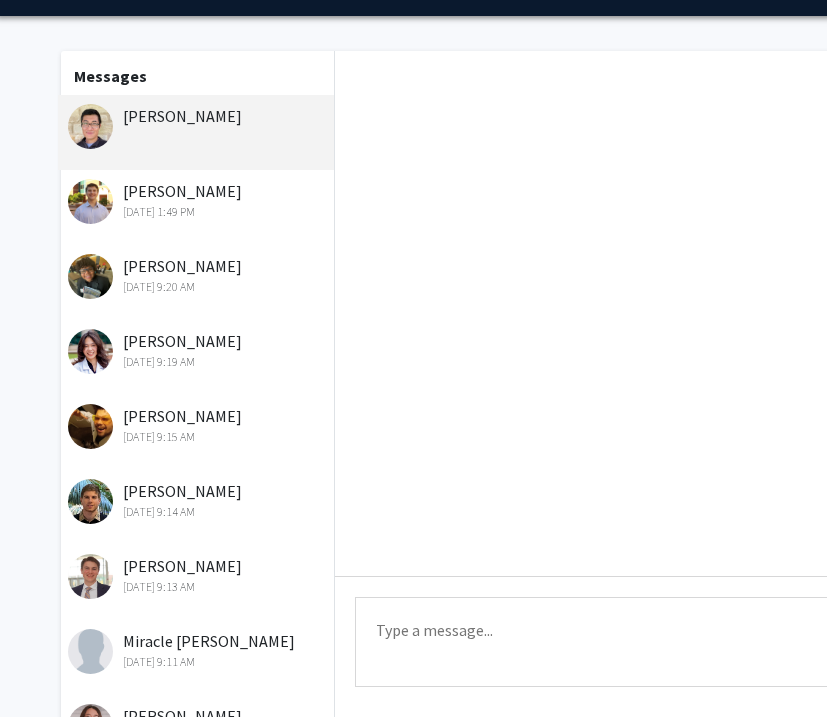 click on "Type a message" at bounding box center [733, 642] 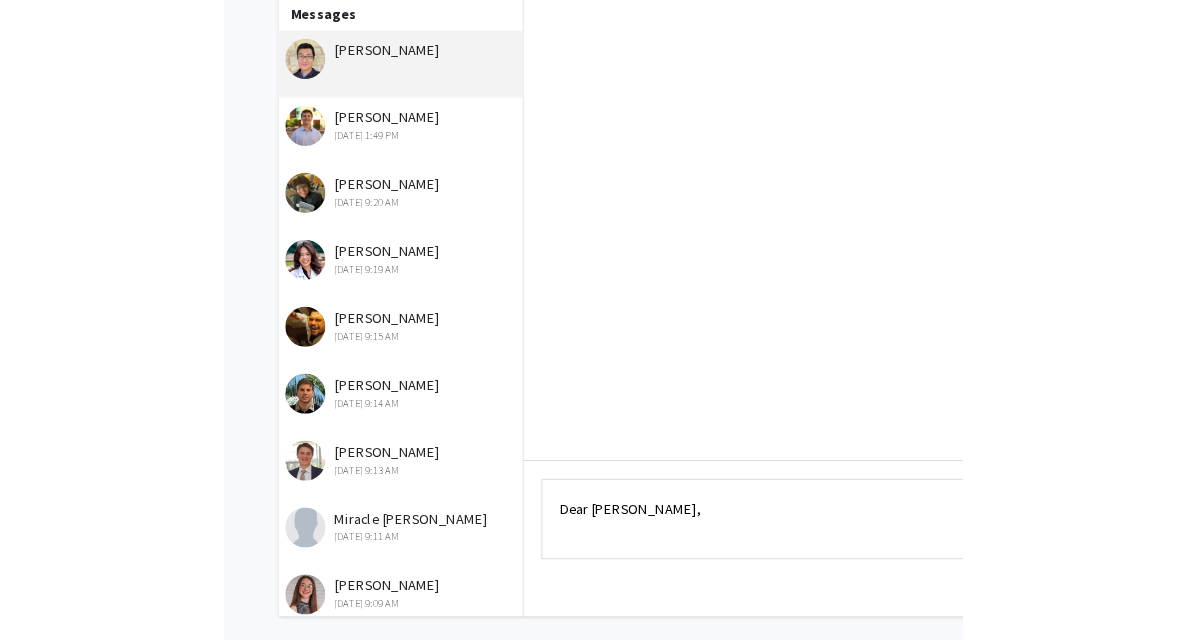 scroll, scrollTop: 163, scrollLeft: 3, axis: both 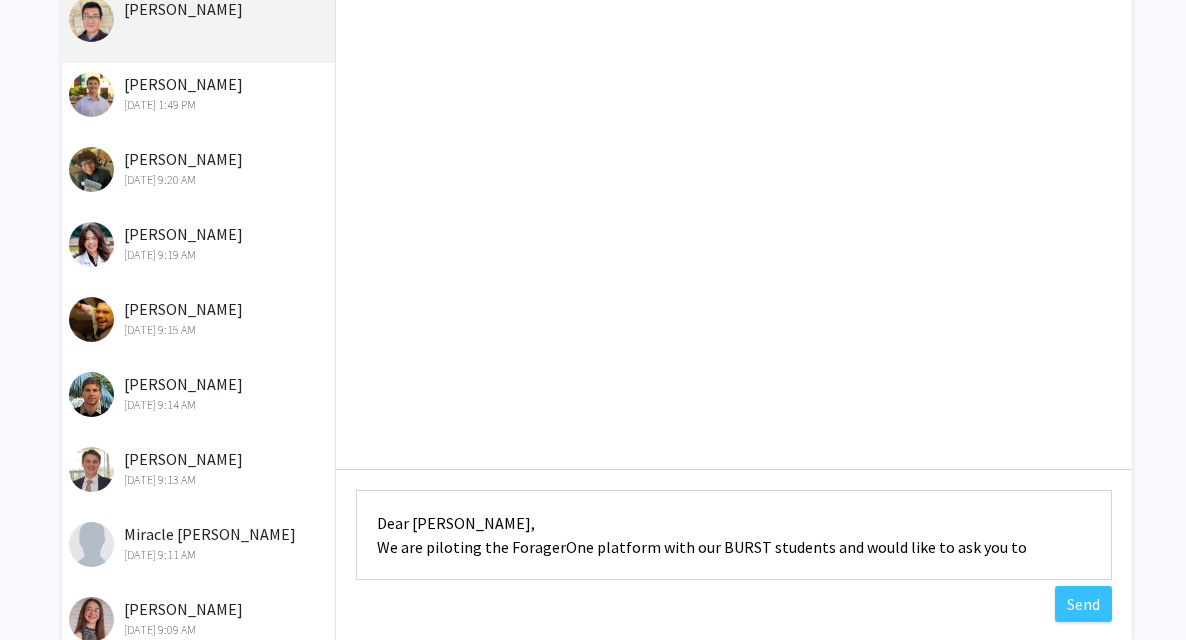 type on "Dear Dr. Nguyen,
We are piloting the ForagerOne platform with our BURST students and would like to ask you to" 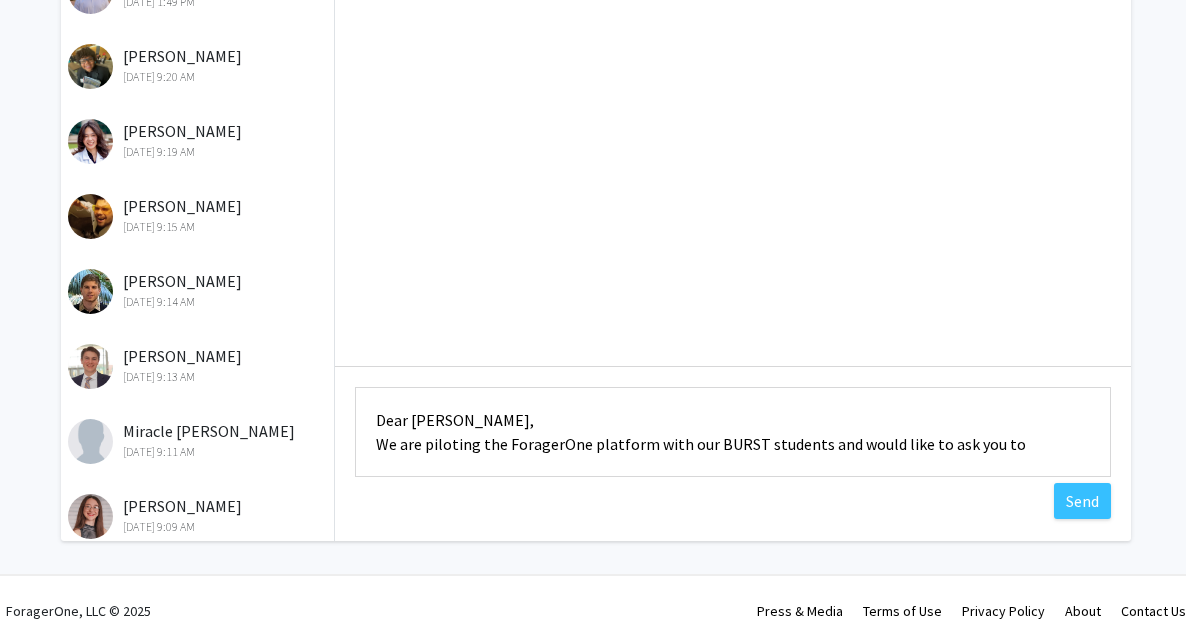 scroll, scrollTop: 272, scrollLeft: 4, axis: both 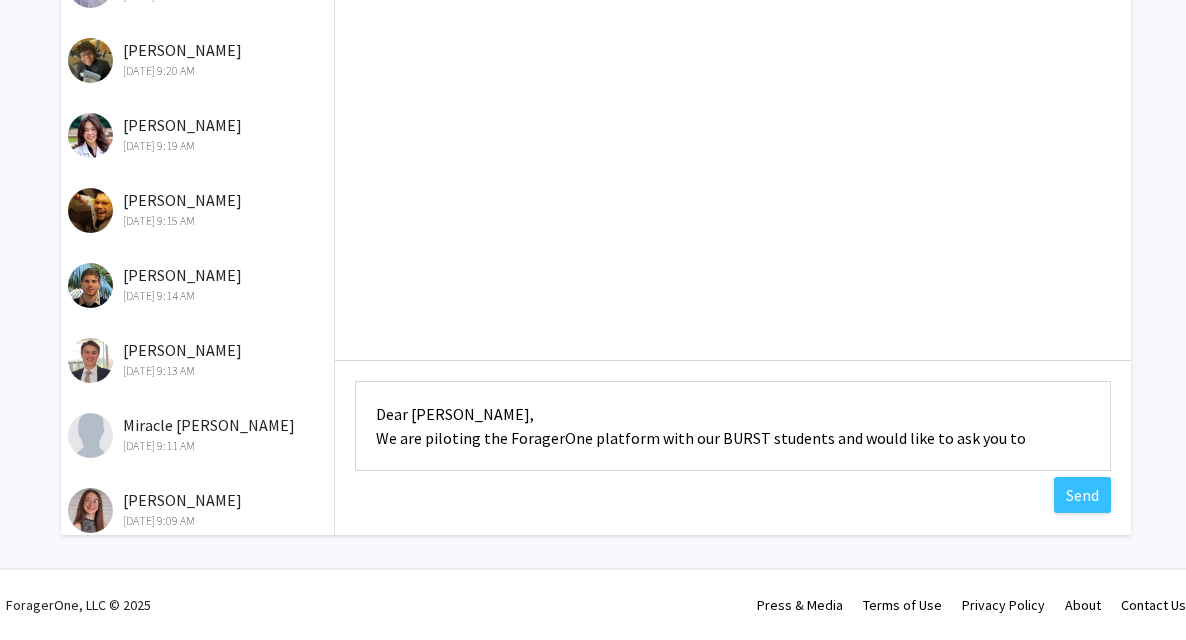 drag, startPoint x: 1047, startPoint y: 446, endPoint x: 362, endPoint y: 406, distance: 686.1669 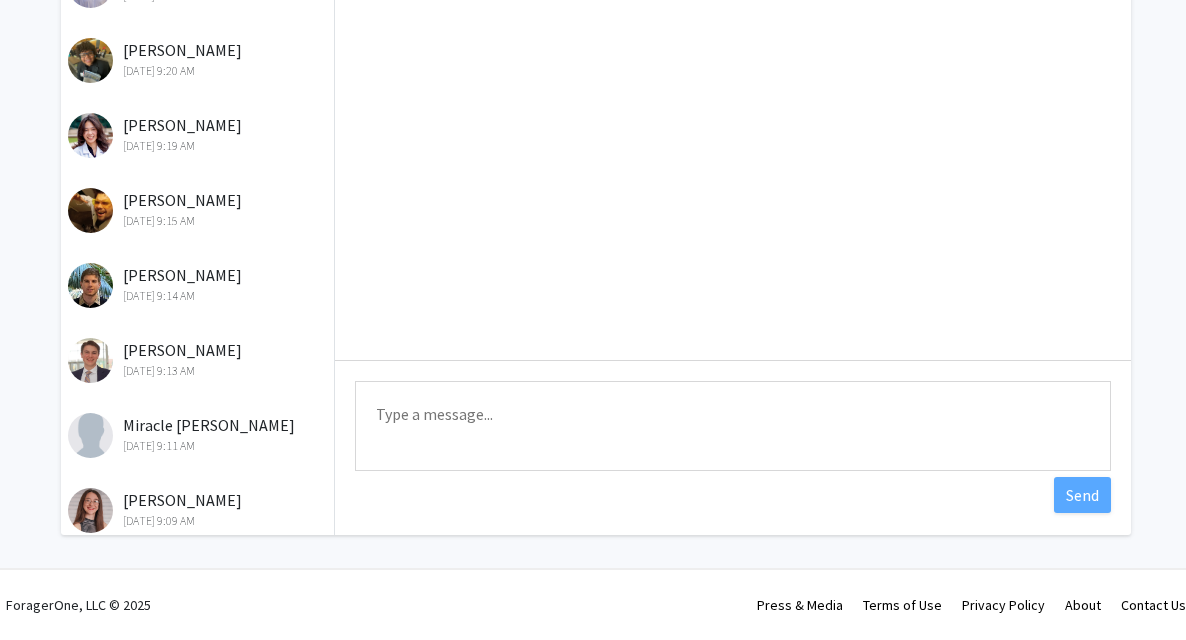 scroll, scrollTop: 0, scrollLeft: 4, axis: horizontal 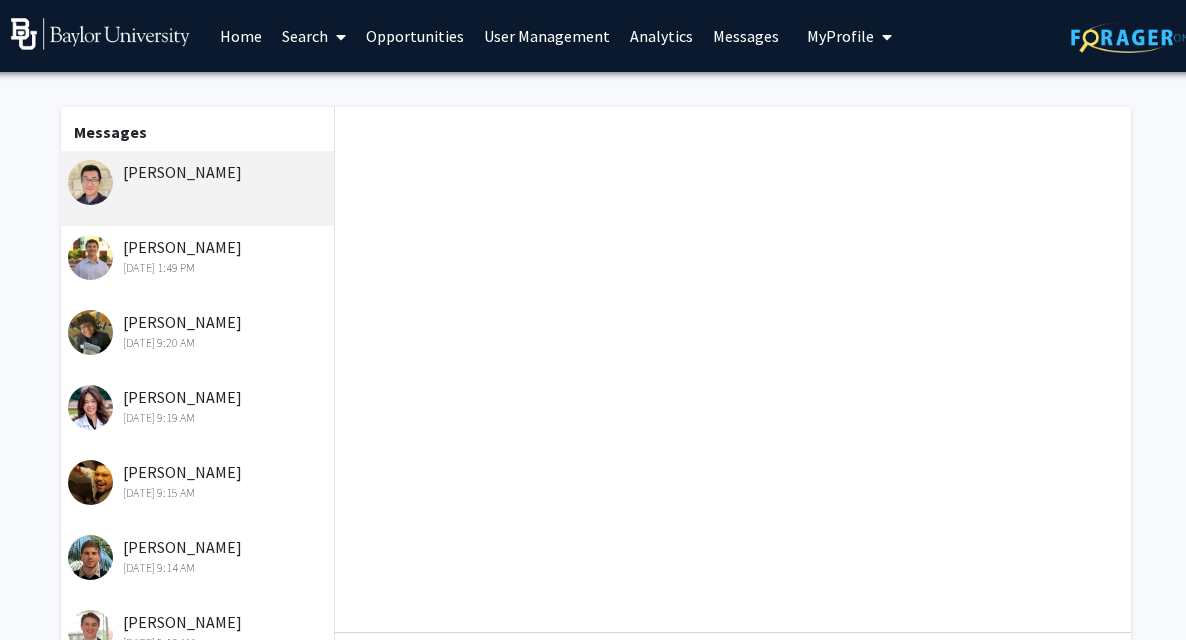 type 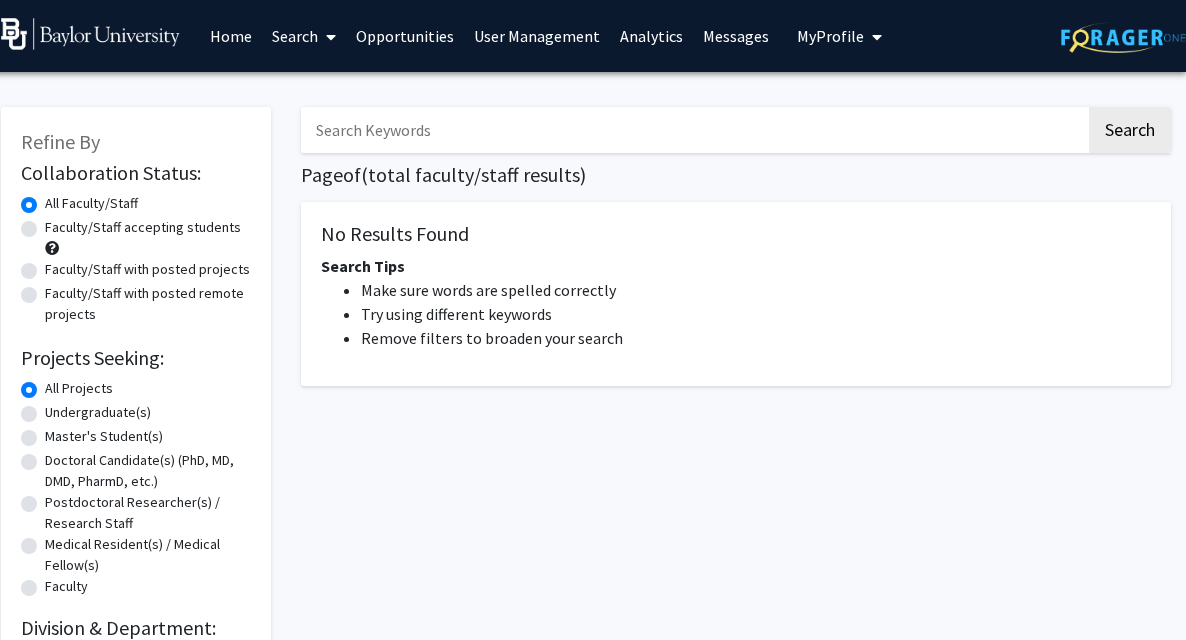 scroll, scrollTop: 0, scrollLeft: 0, axis: both 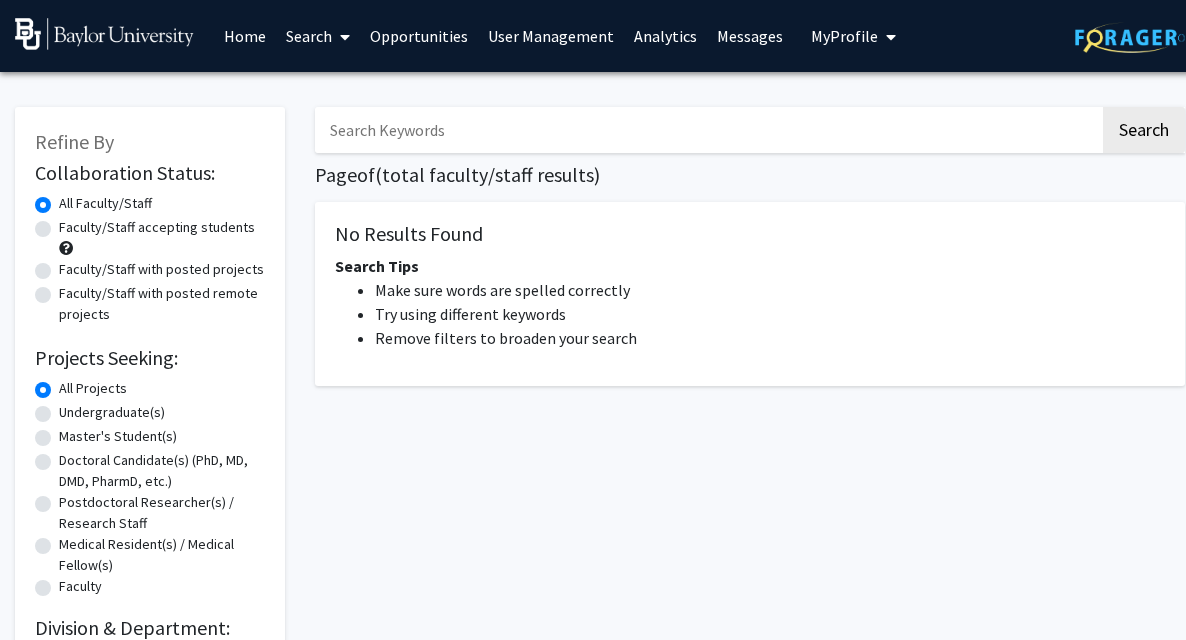 click at bounding box center (707, 130) 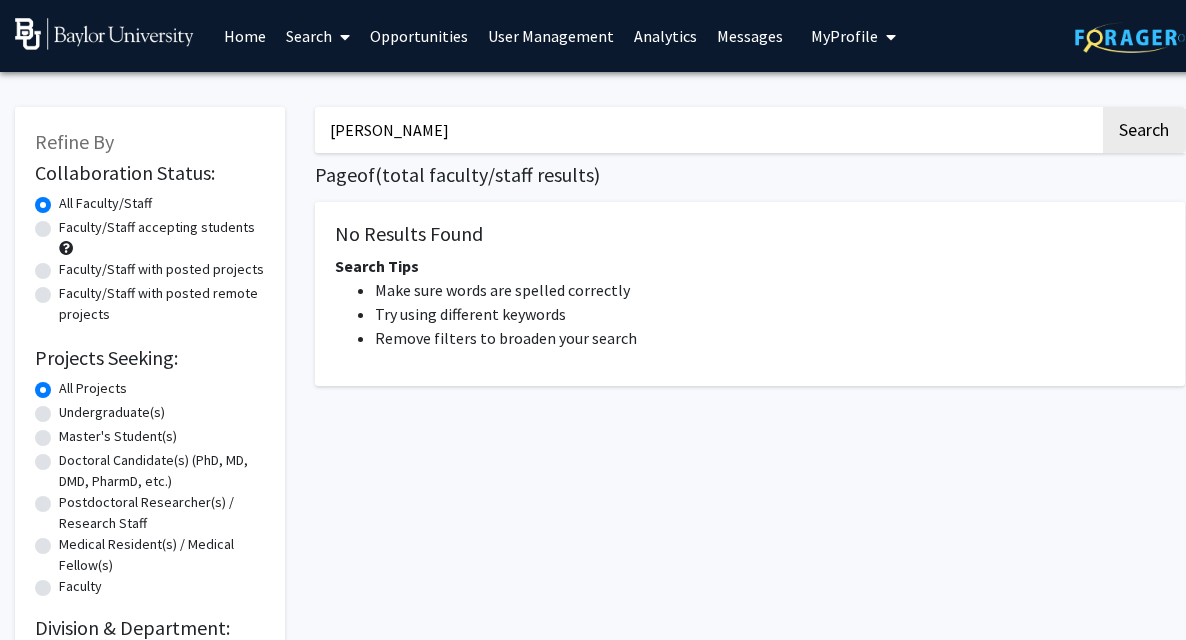 type on "Tsang" 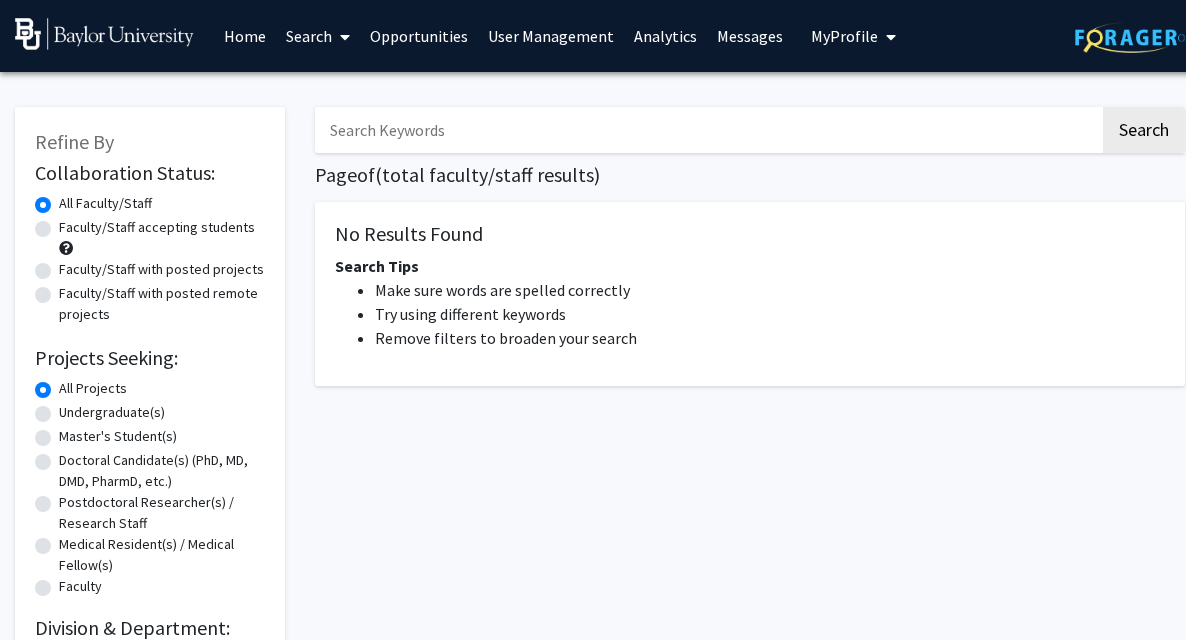 type 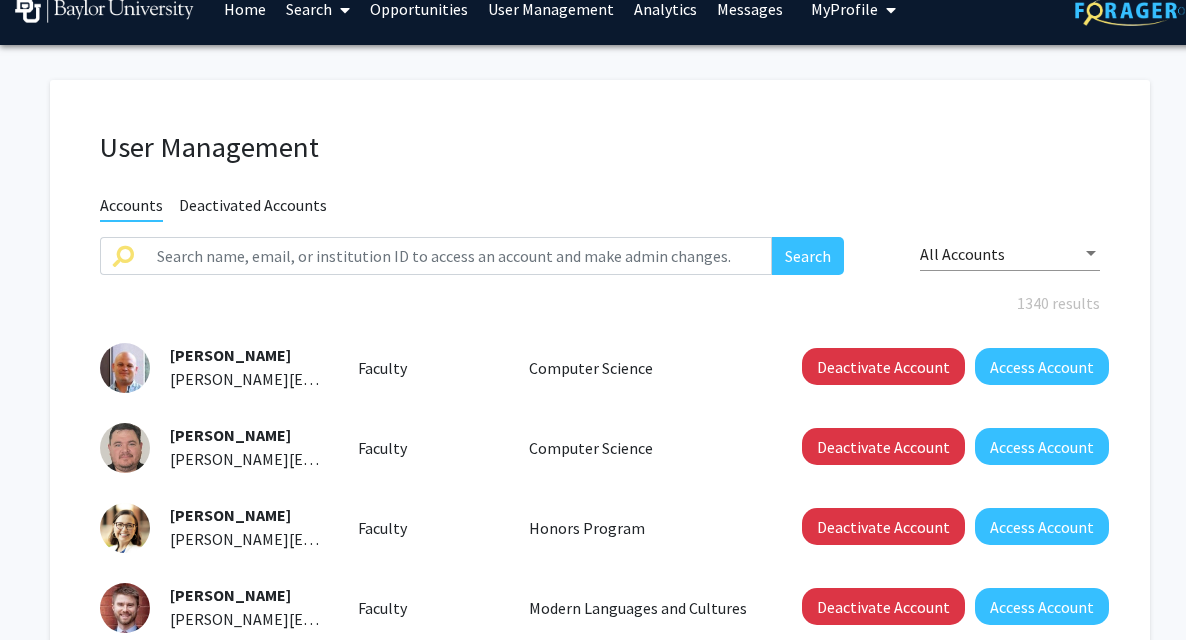 scroll, scrollTop: 37, scrollLeft: 0, axis: vertical 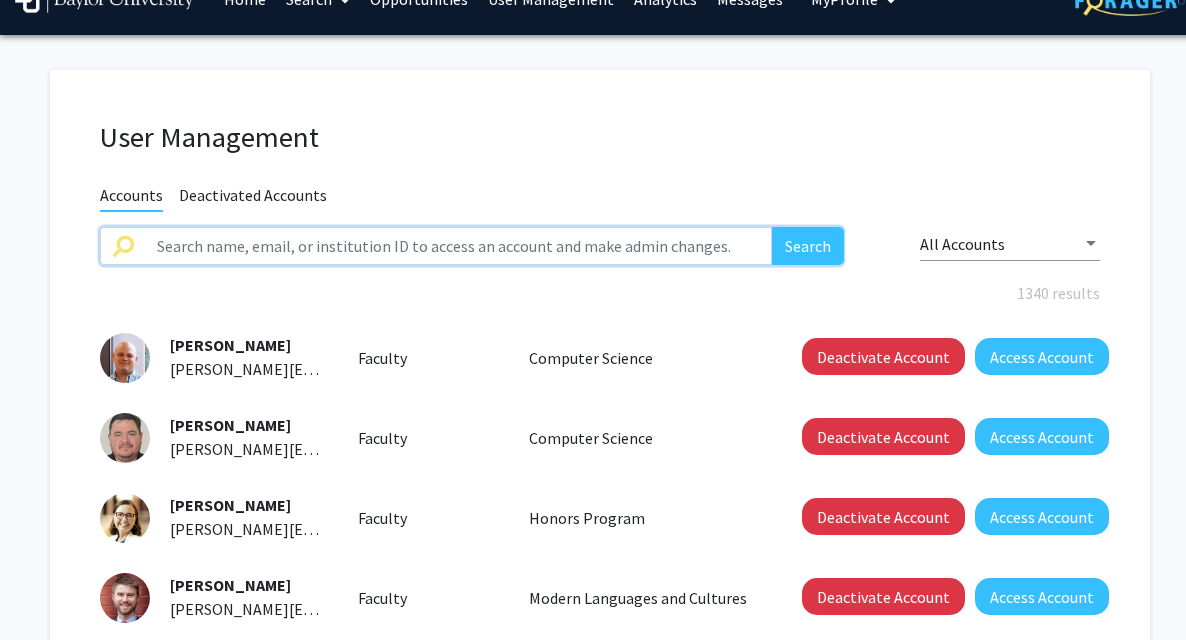 click 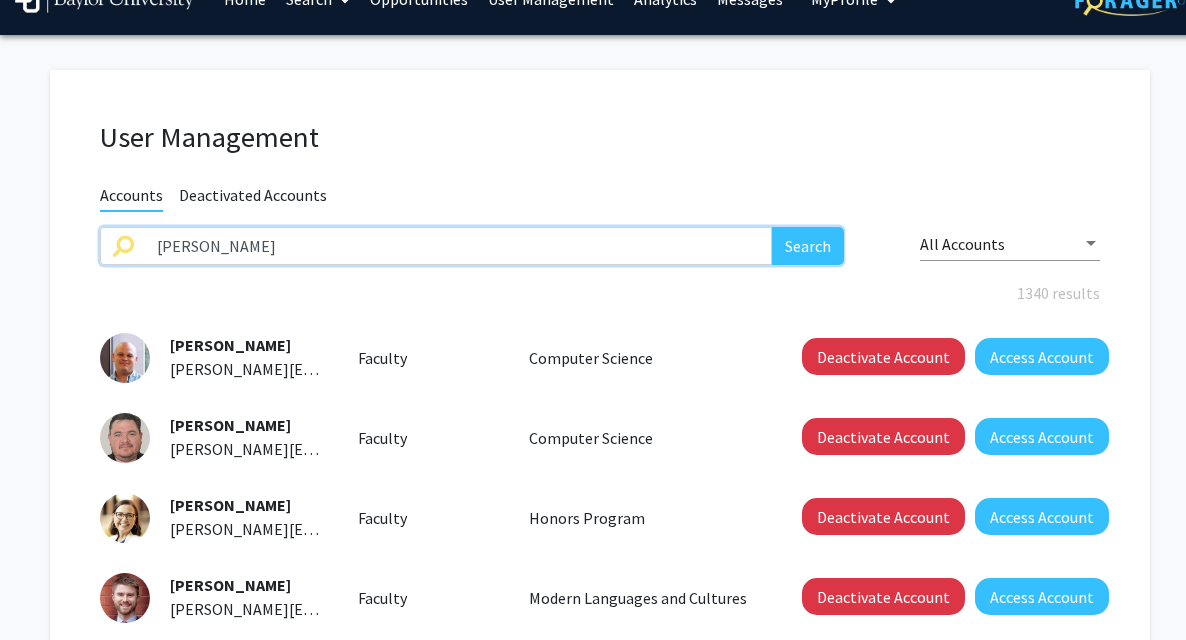 type on "Tsang" 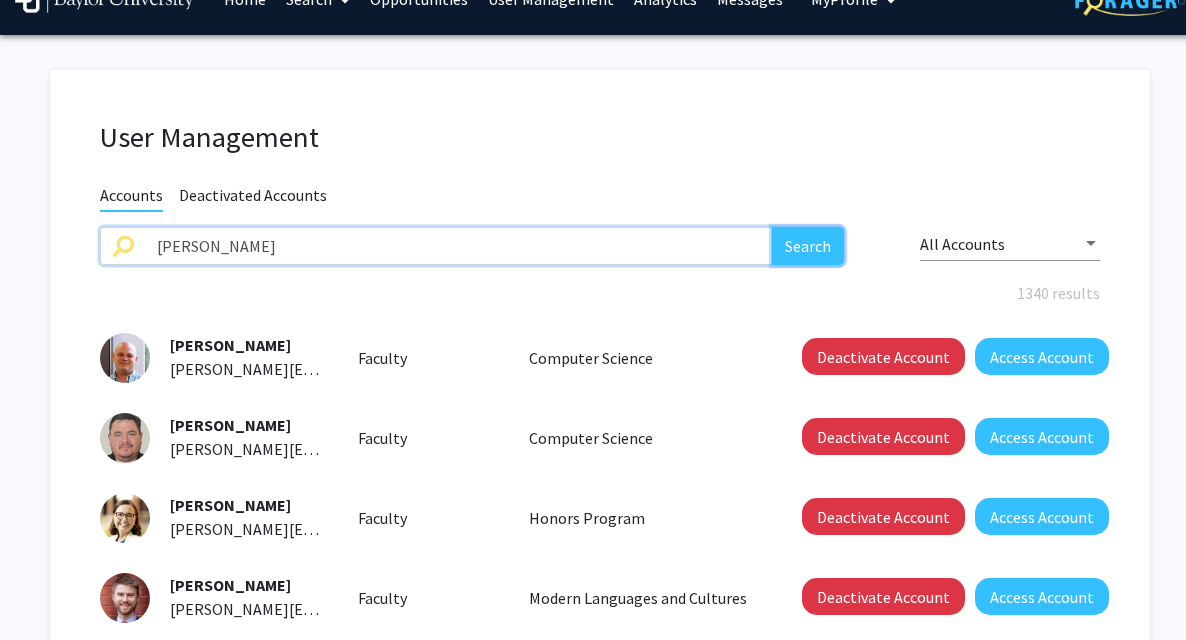 click on "Search" 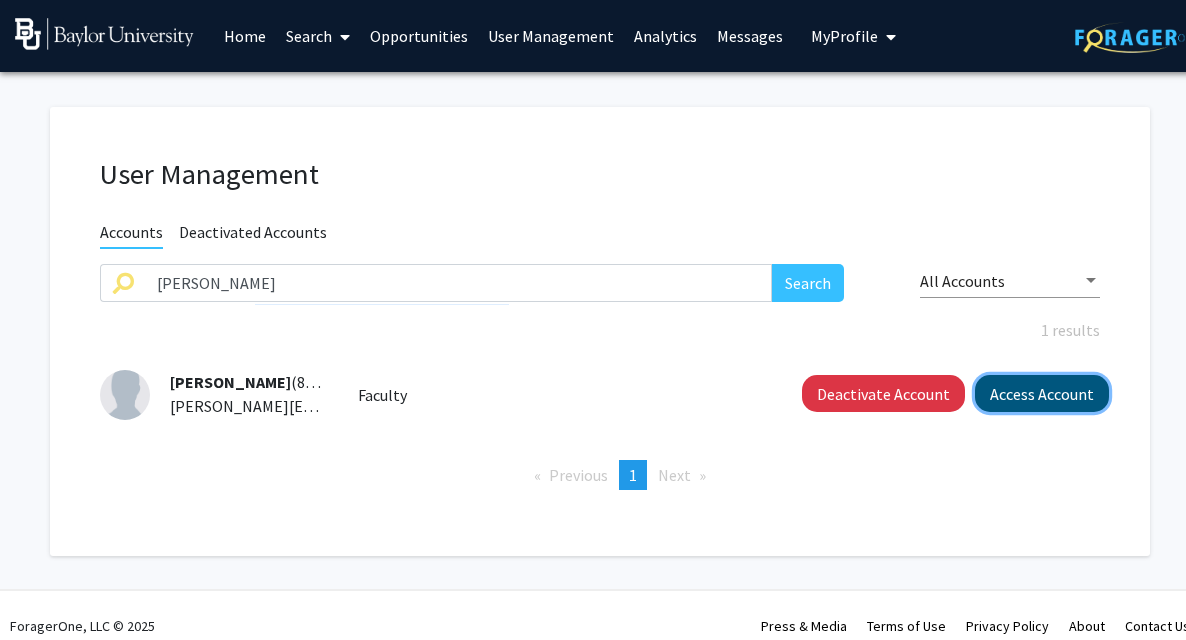 click on "Access Account" 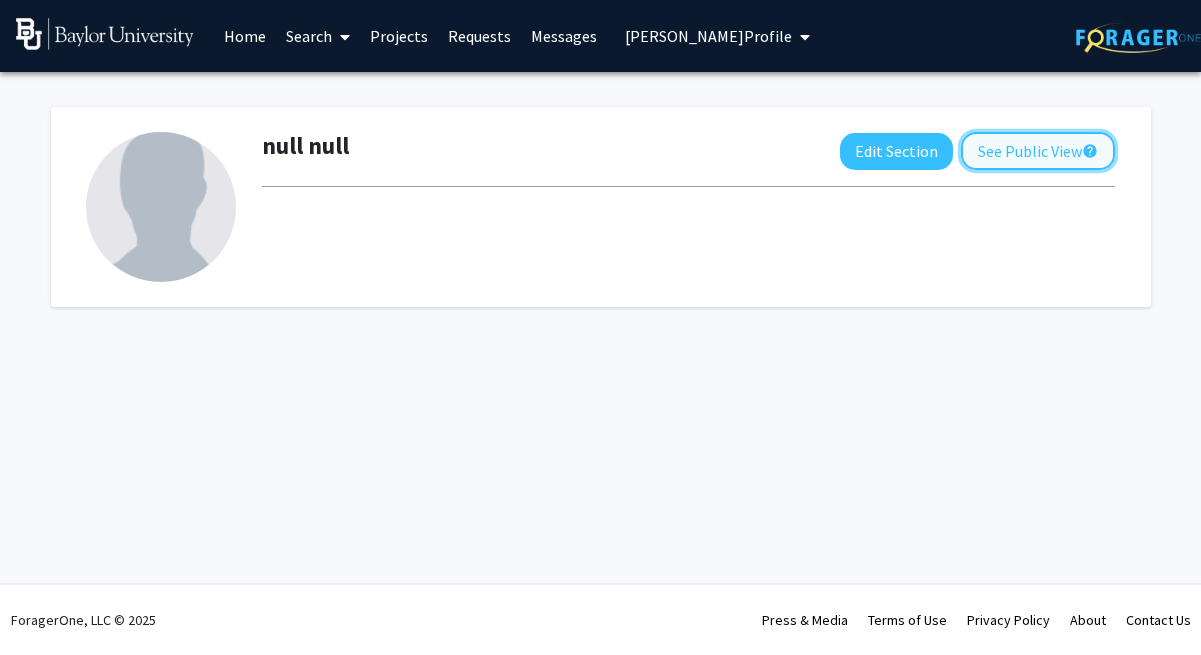 click on "See Public View  help" 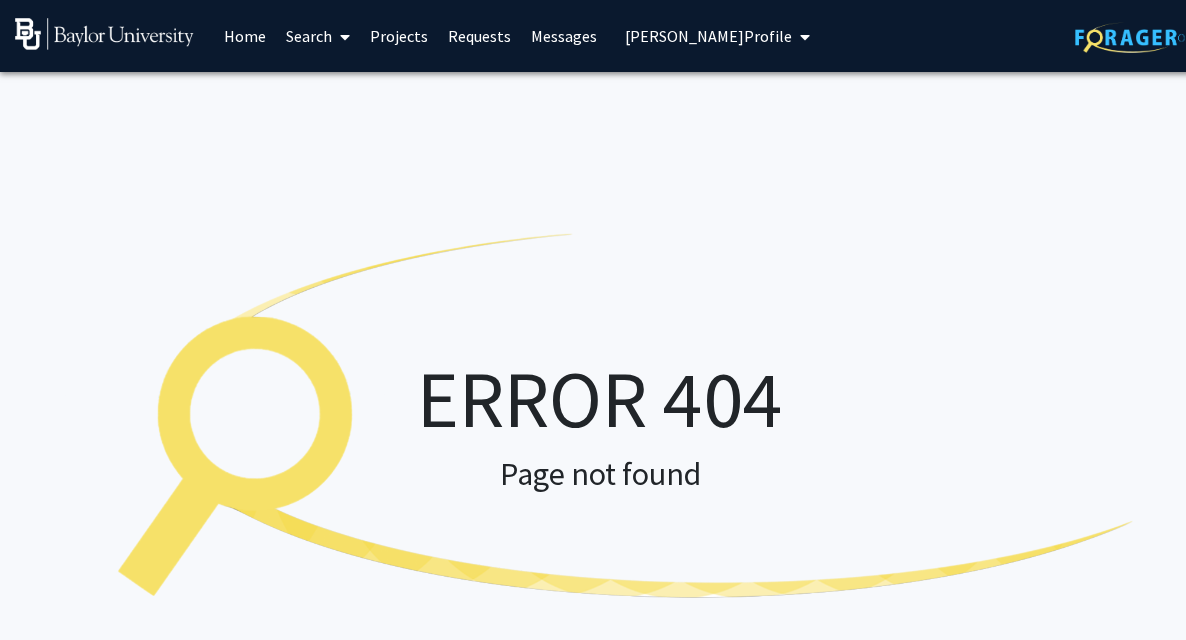 click on "Jo-Ann Tsang's   Profile" at bounding box center (708, 36) 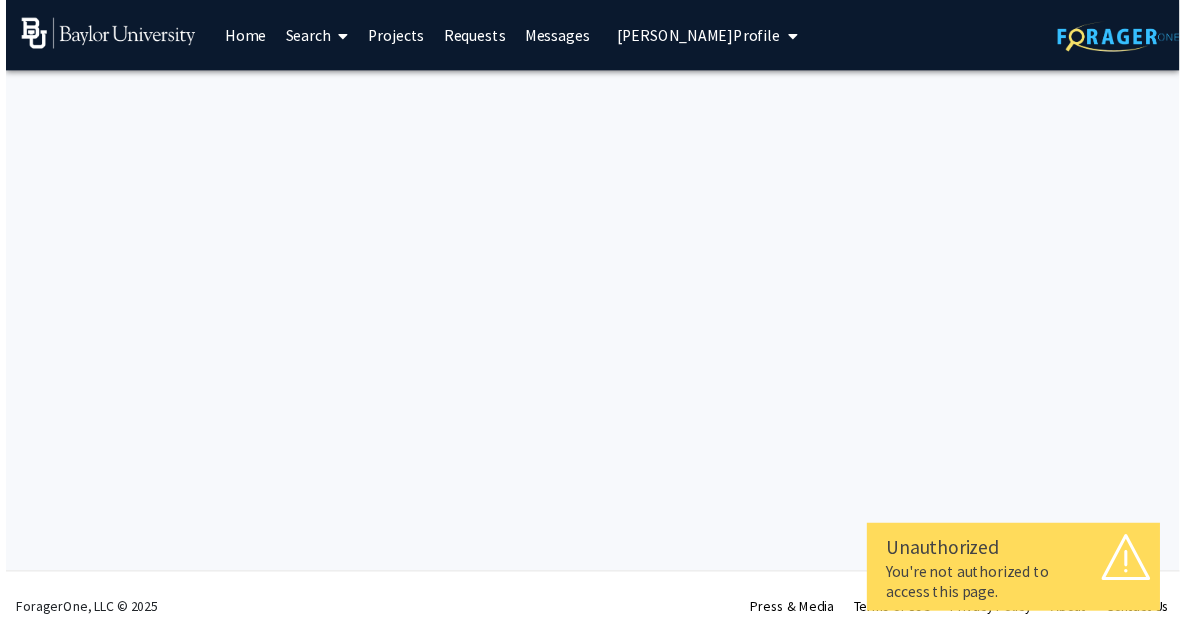 scroll, scrollTop: 0, scrollLeft: 0, axis: both 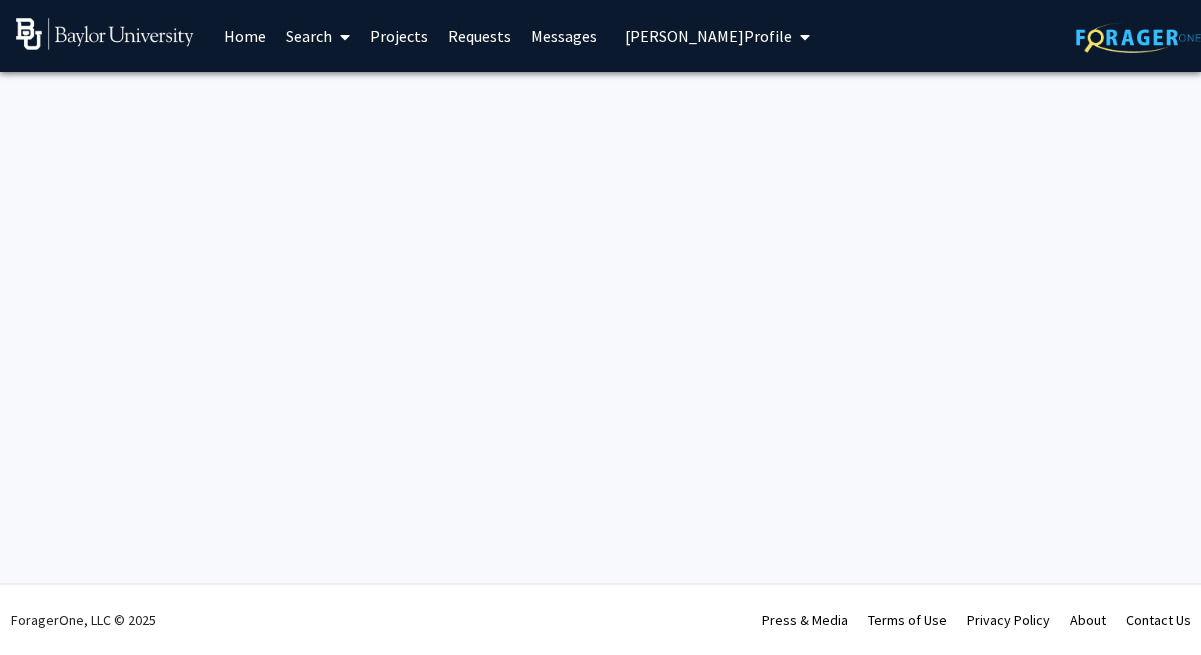 click at bounding box center [105, 34] 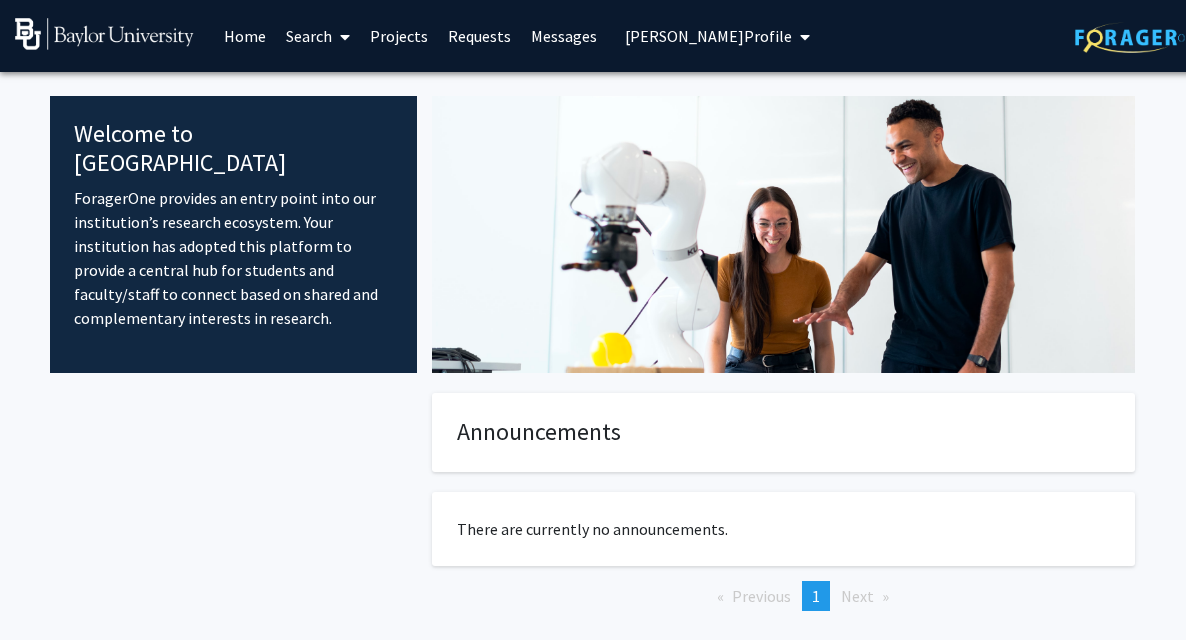 click on "Jo-Ann Tsang's   Profile" at bounding box center (708, 36) 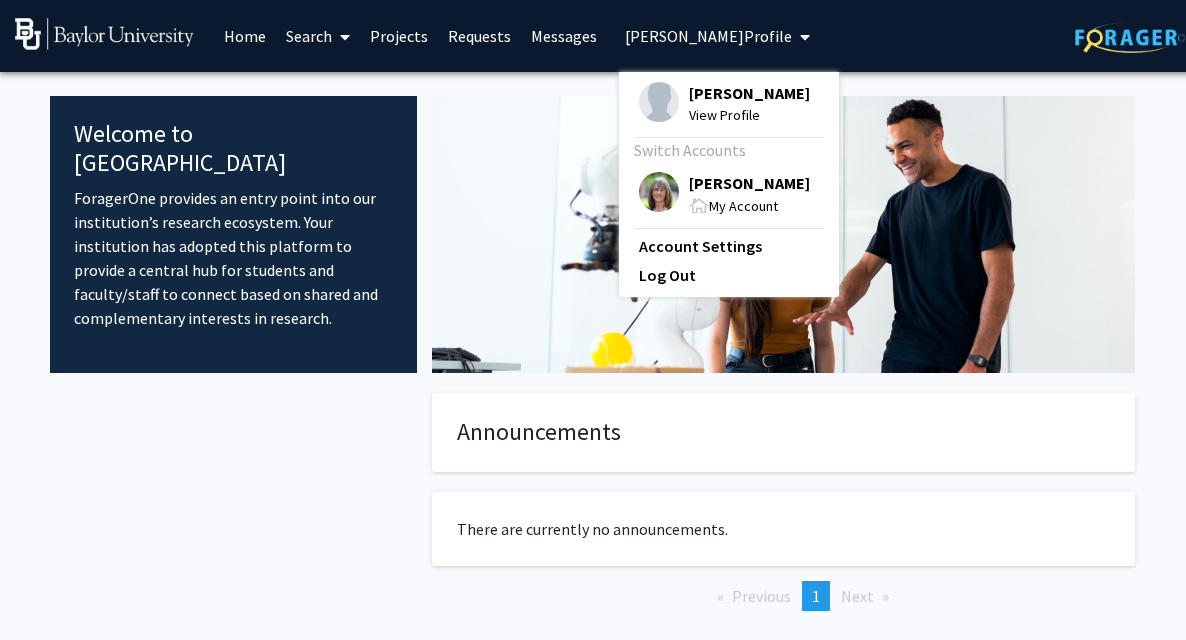 click on "Jo-Ann Tsang" at bounding box center (749, 93) 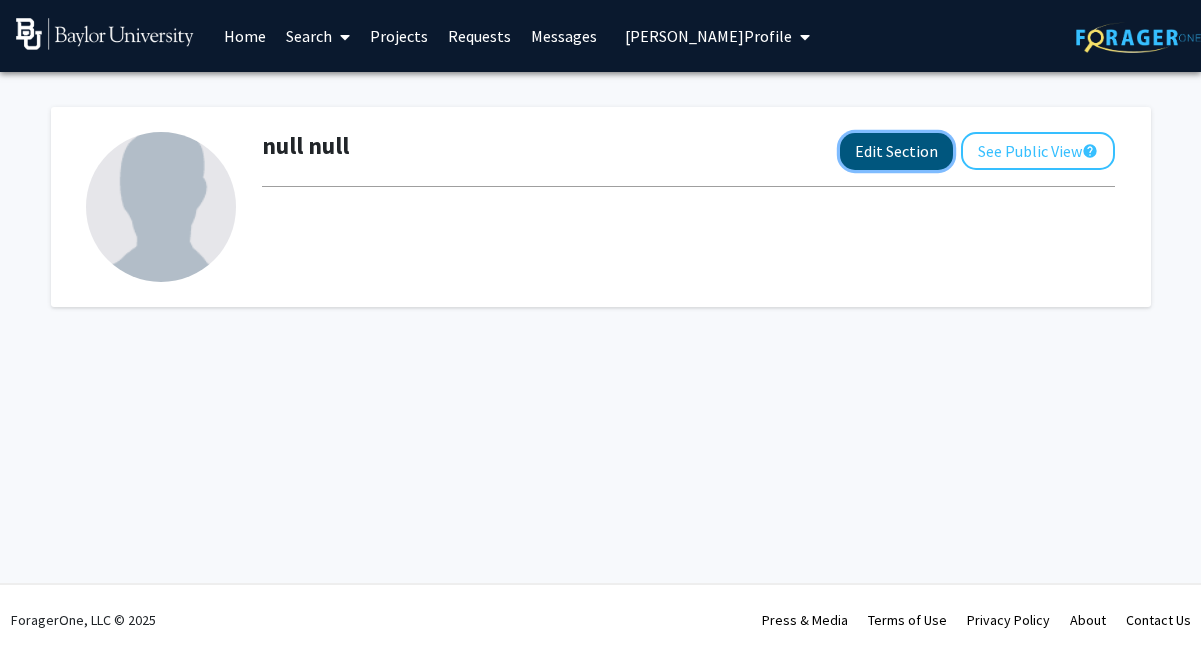 click on "Edit Section" 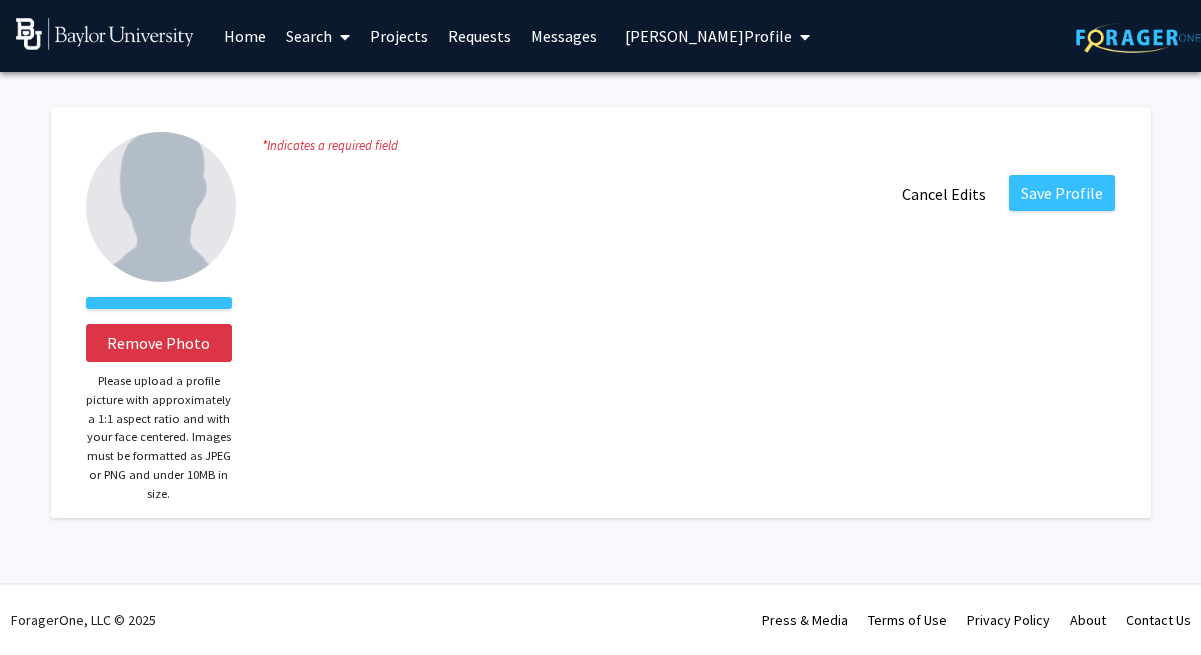 click 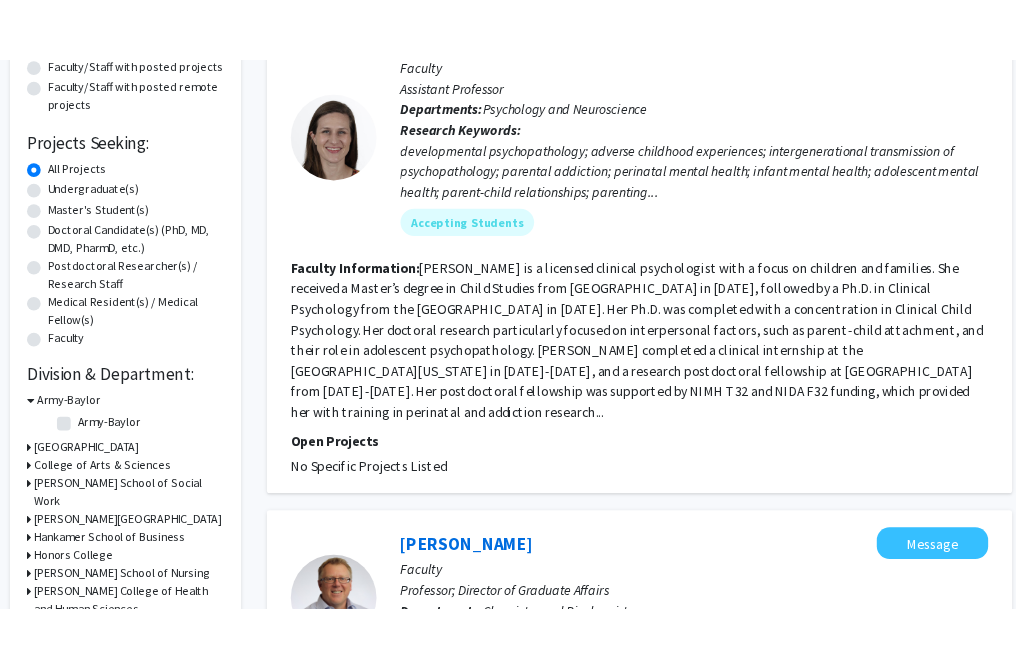 scroll, scrollTop: 0, scrollLeft: 3, axis: horizontal 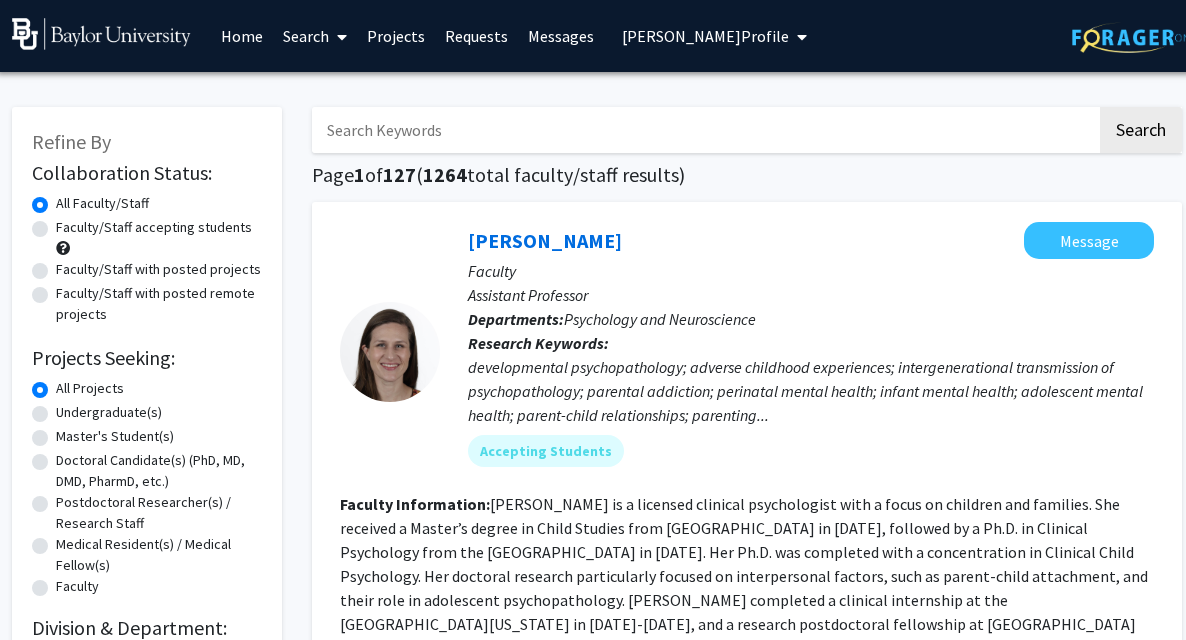 click at bounding box center (704, 130) 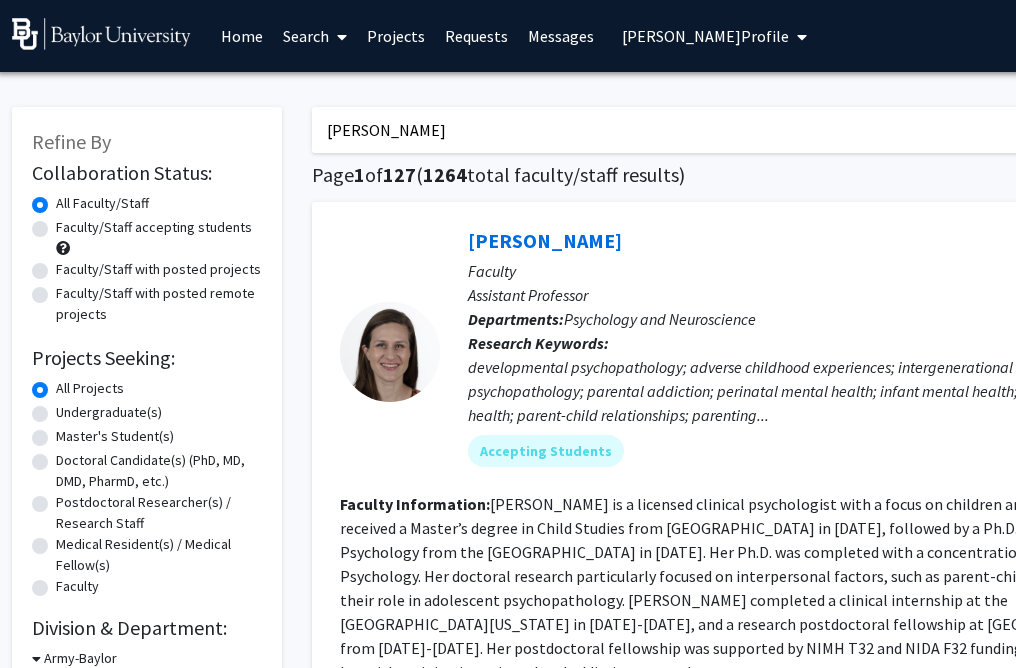 click on "Search" 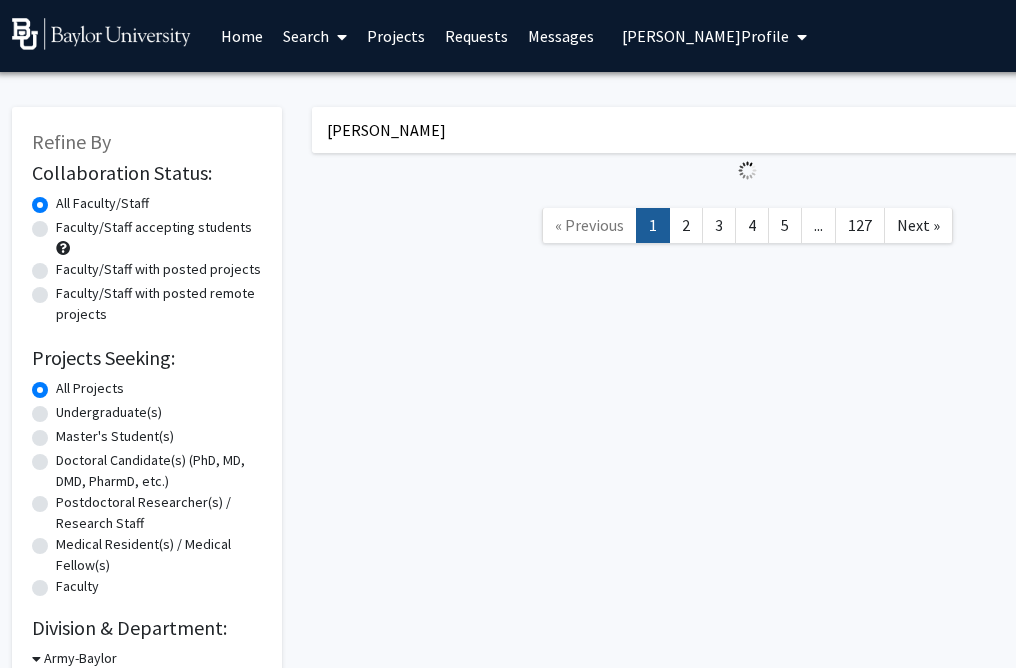 scroll, scrollTop: 0, scrollLeft: 0, axis: both 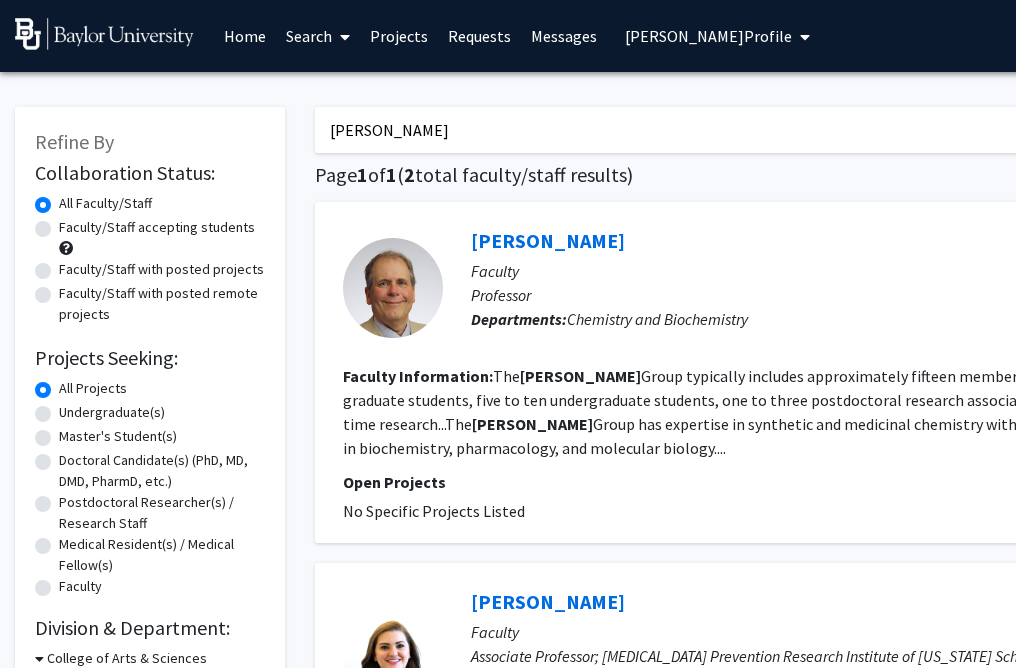 drag, startPoint x: 443, startPoint y: 131, endPoint x: 252, endPoint y: 131, distance: 191 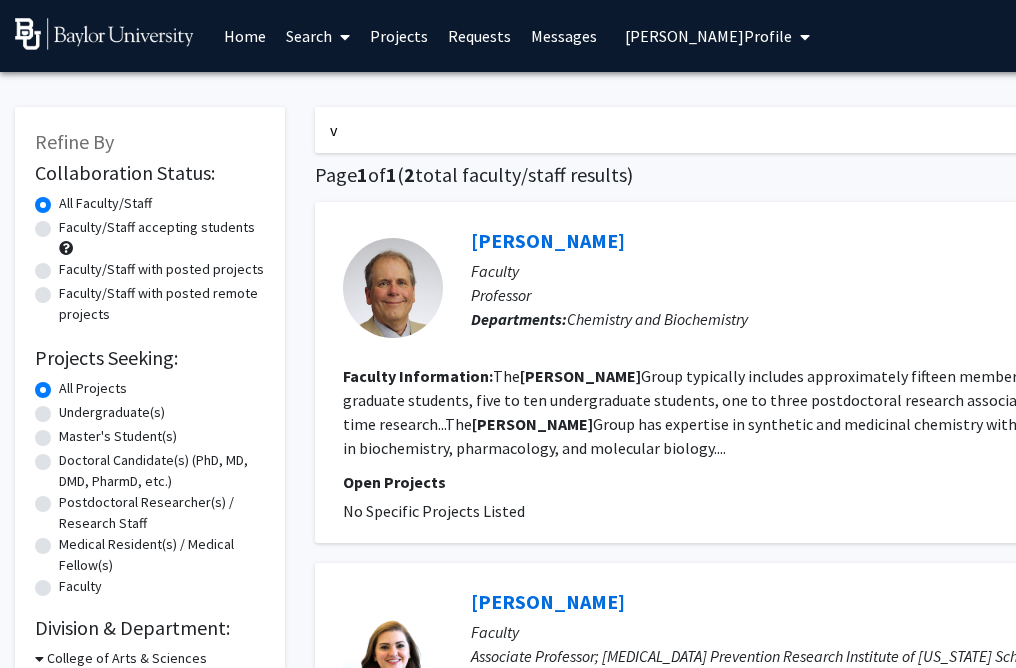 click on "Refine By Collaboration Status: Collaboration Status  All Faculty/Staff    Collaboration Status  Faculty/Staff accepting students    Collaboration Status  Faculty/Staff with posted projects    Collaboration Status  Faculty/Staff with posted remote projects    Projects Seeking: Projects Seeking Level  All Projects    Projects Seeking Level  Undergraduate(s)    Projects Seeking Level  Master's Student(s)    Projects Seeking Level  Doctoral Candidate(s) (PhD, MD, DMD, PharmD, etc.)    Projects Seeking Level  Postdoctoral Researcher(s) / Research Staff    Projects Seeking Level  Medical Resident(s) / Medical Fellow(s)    Projects Seeking Level  Faculty    Division & Department:      College of Arts & Sciences  Chemistry and Biochemistry  Chemistry and Biochemistry" 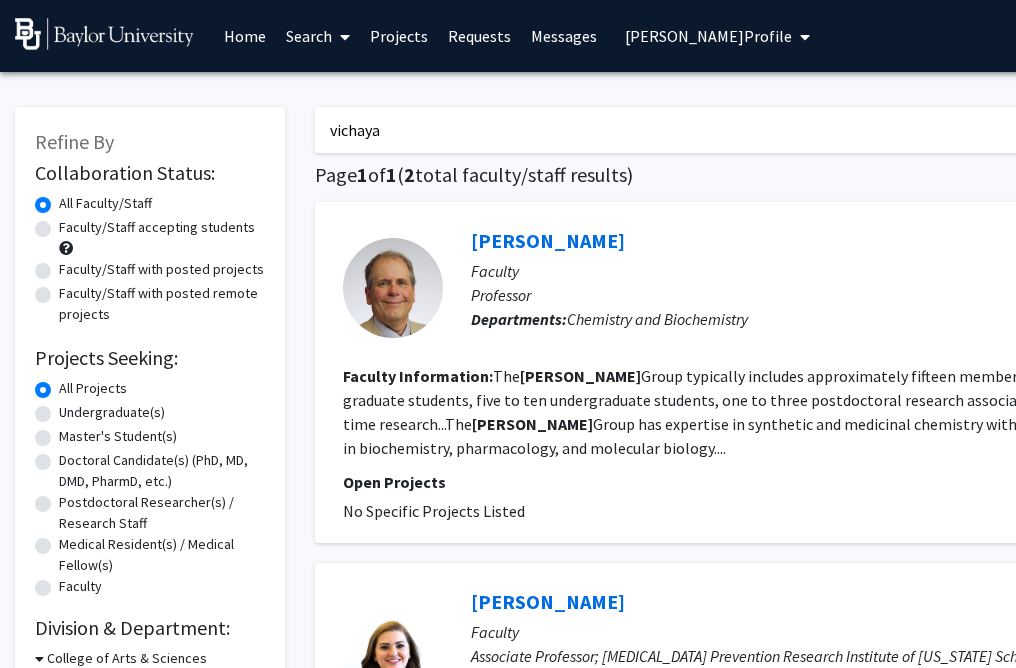 click on "Search" 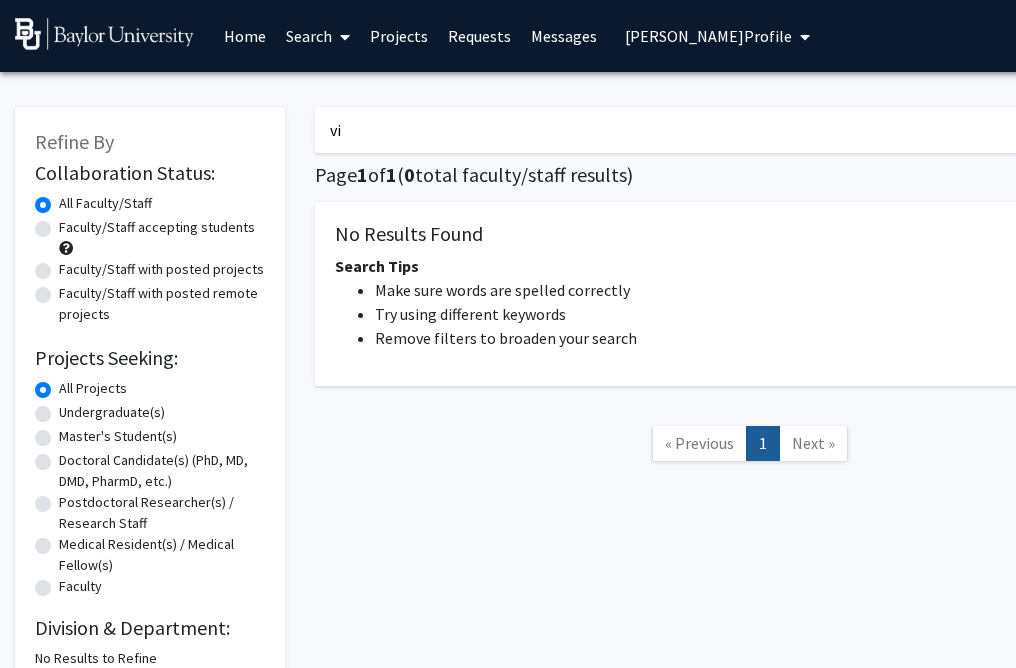type on "v" 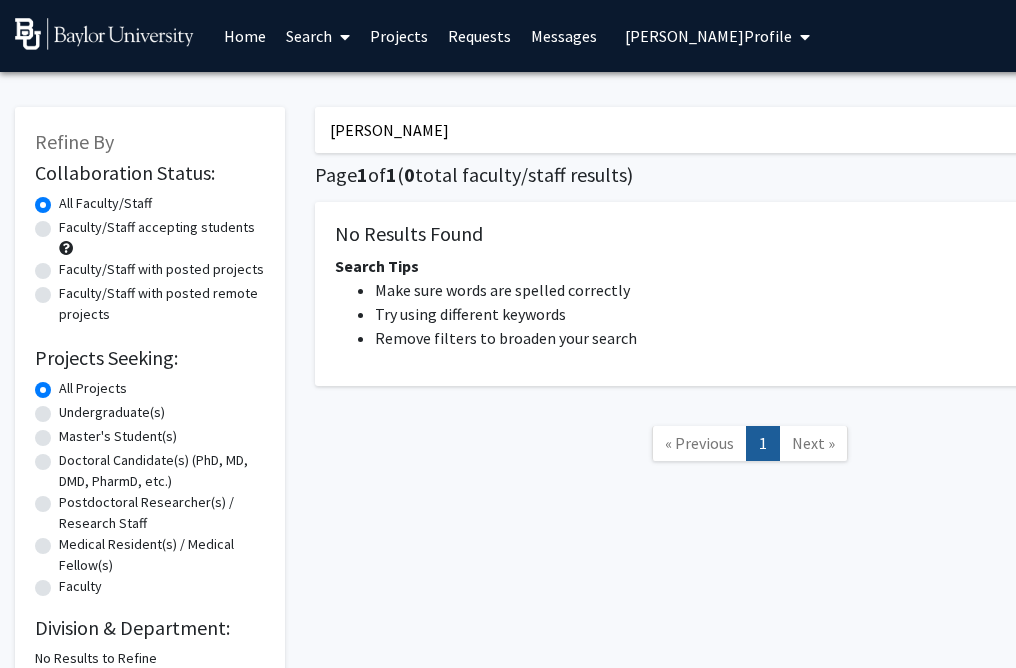 type on "elisabeth" 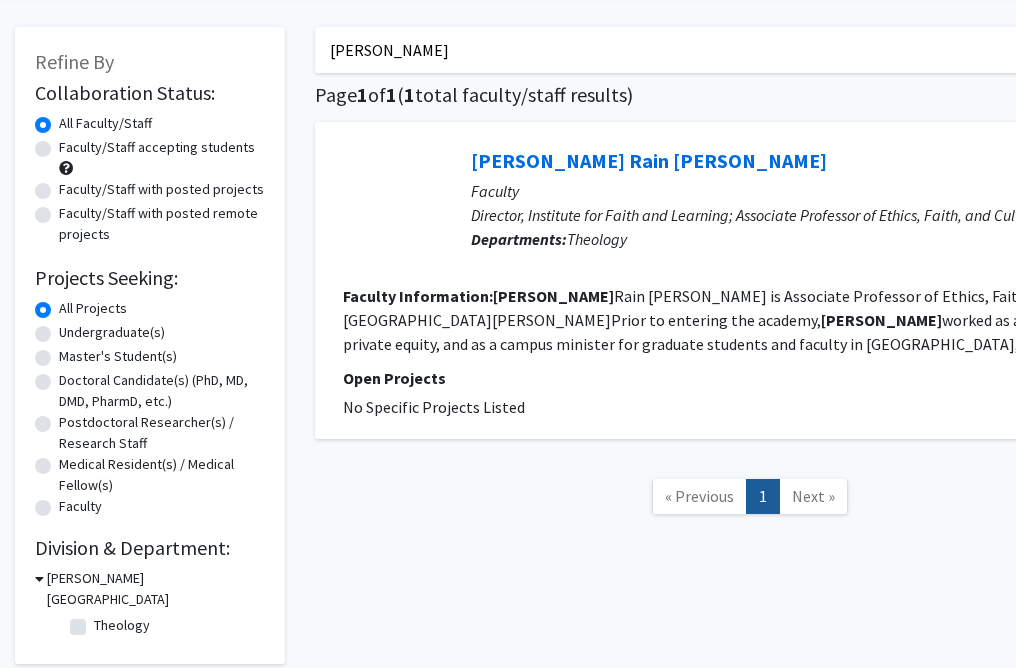 scroll, scrollTop: 0, scrollLeft: 0, axis: both 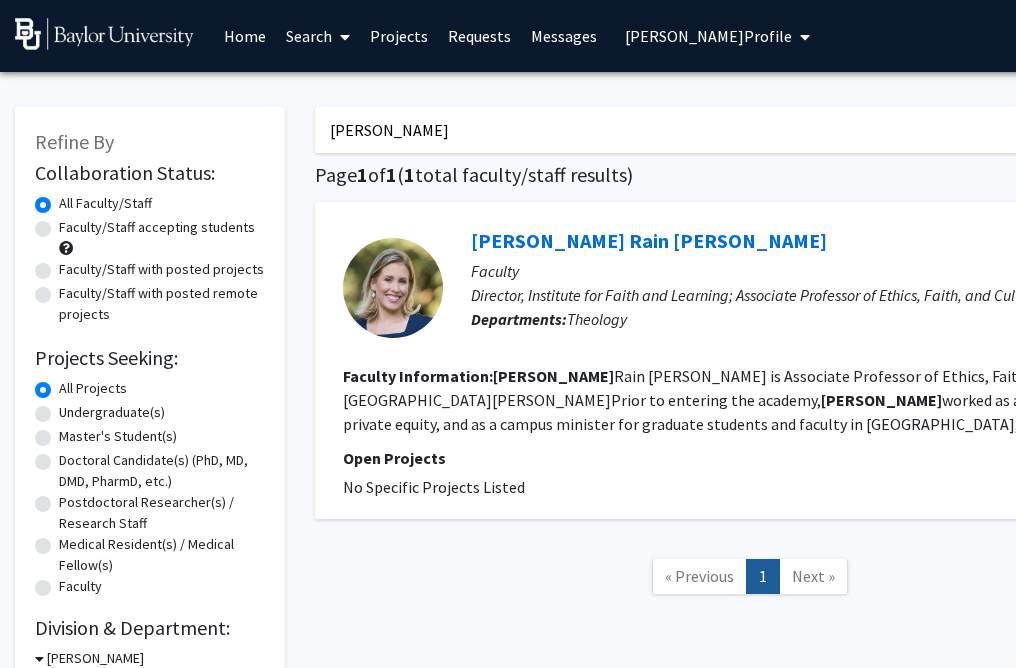 drag, startPoint x: 435, startPoint y: 132, endPoint x: 298, endPoint y: 123, distance: 137.2953 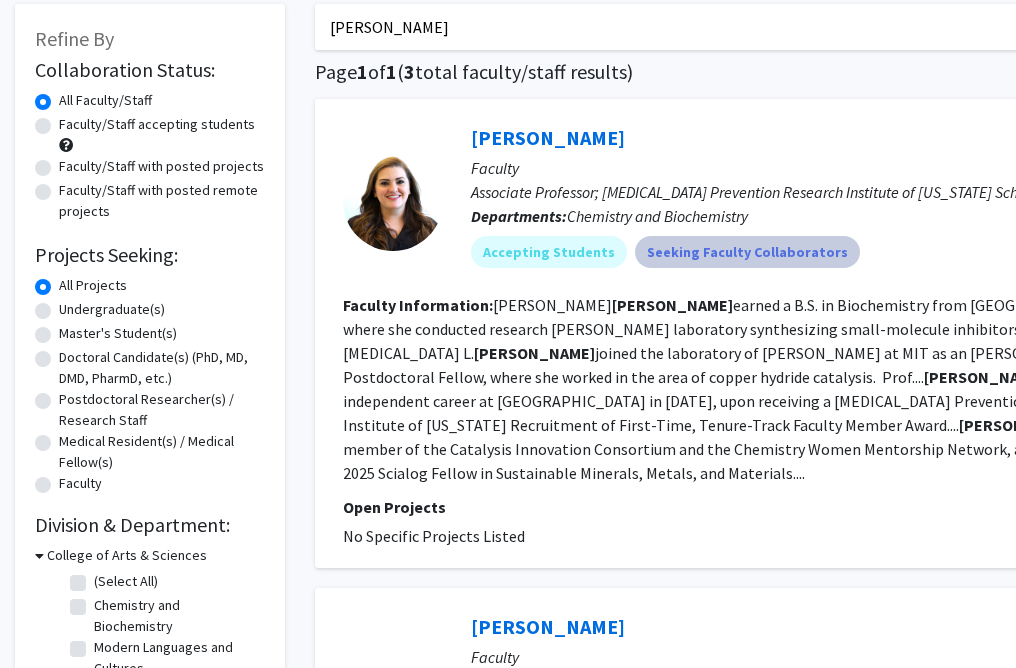 scroll, scrollTop: 92, scrollLeft: 0, axis: vertical 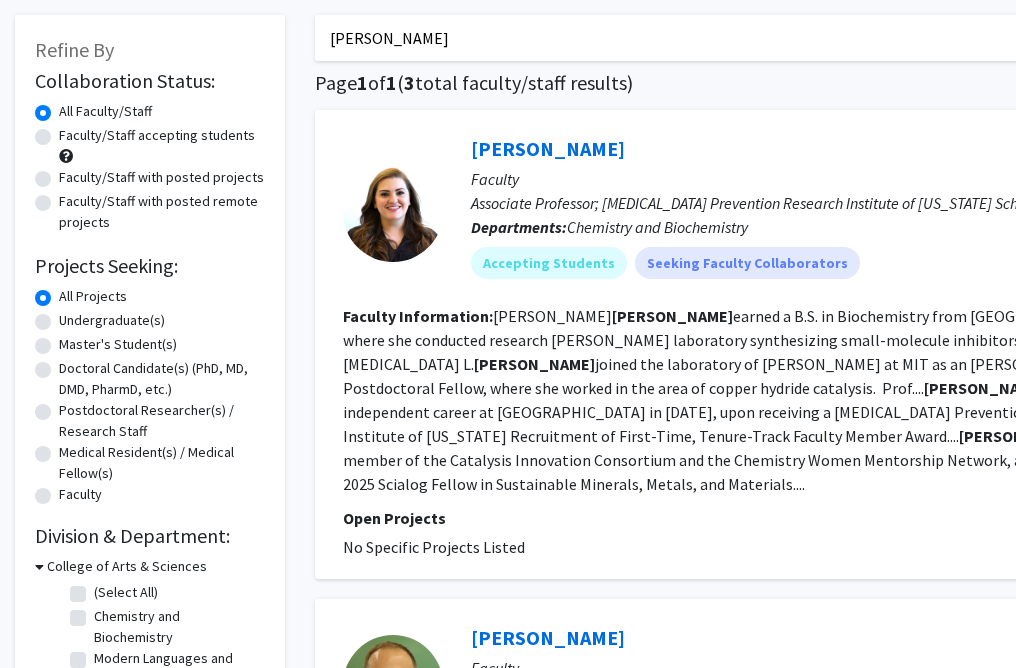 drag, startPoint x: 473, startPoint y: 41, endPoint x: 225, endPoint y: 41, distance: 248 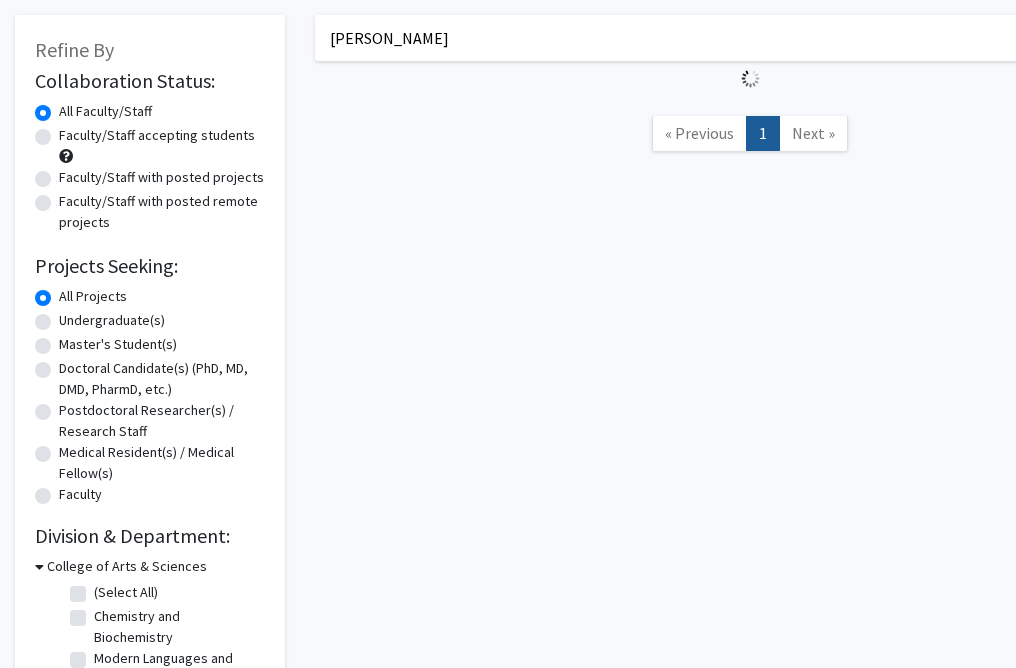 scroll, scrollTop: 0, scrollLeft: 0, axis: both 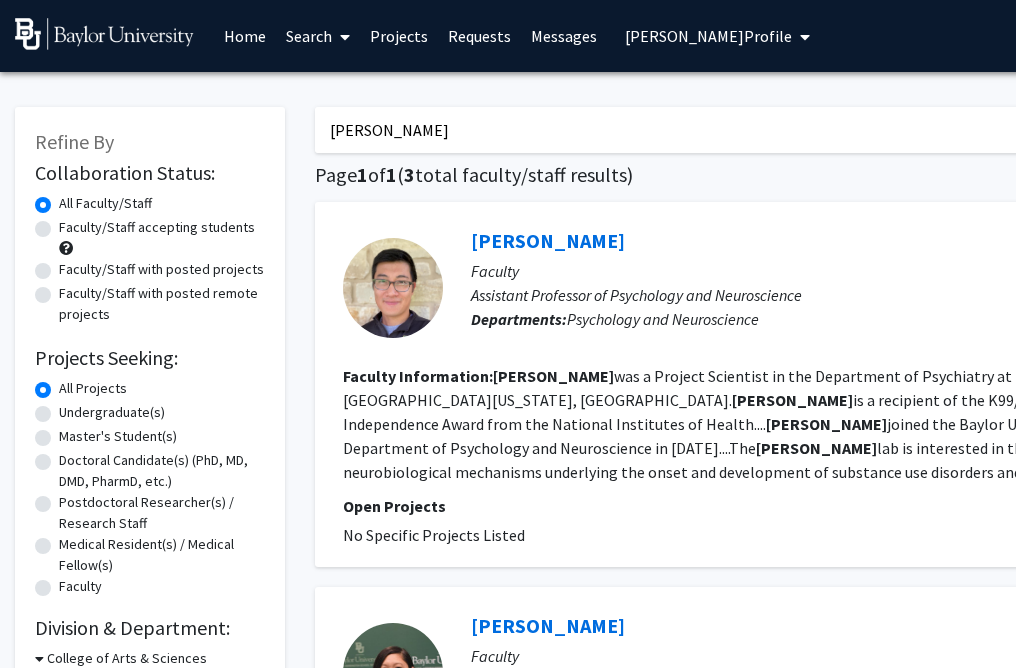 drag, startPoint x: 442, startPoint y: 137, endPoint x: 287, endPoint y: 129, distance: 155.20631 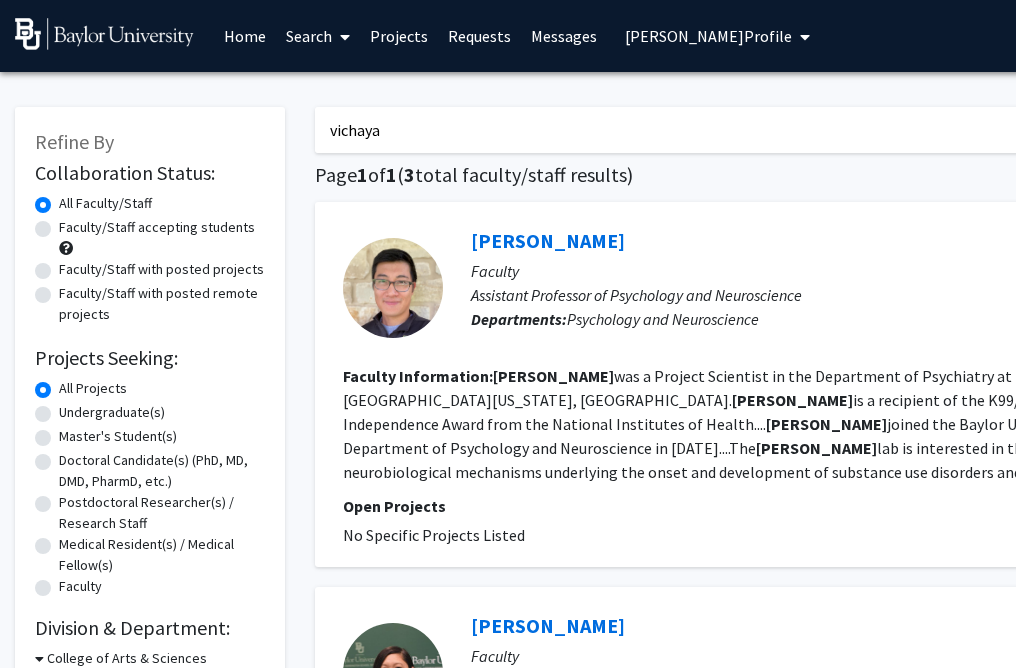 click on "Search" 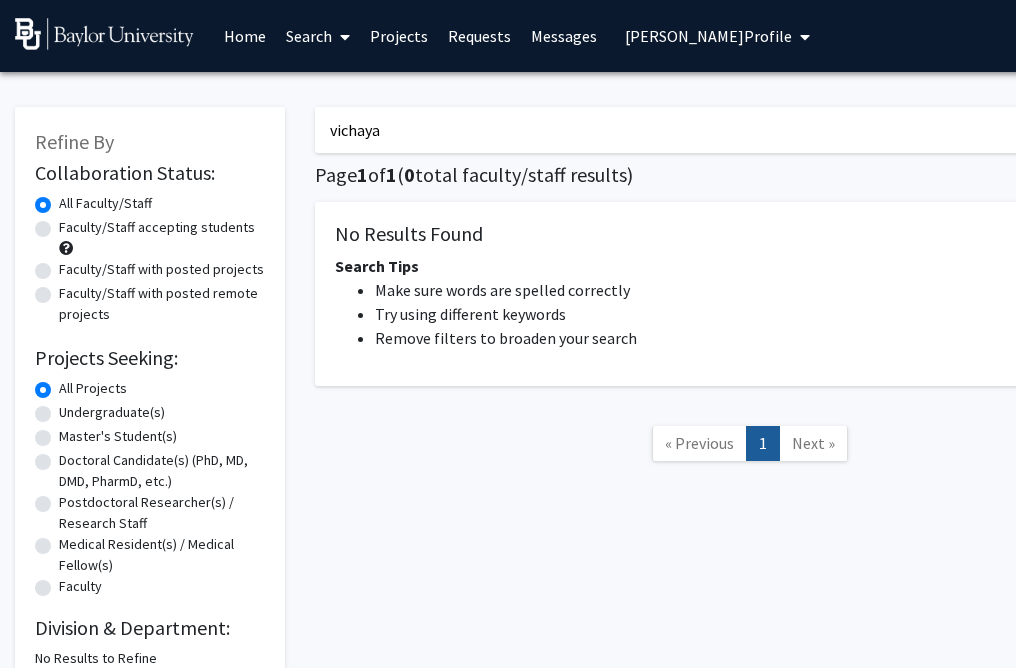 drag, startPoint x: 422, startPoint y: 132, endPoint x: 270, endPoint y: 121, distance: 152.3975 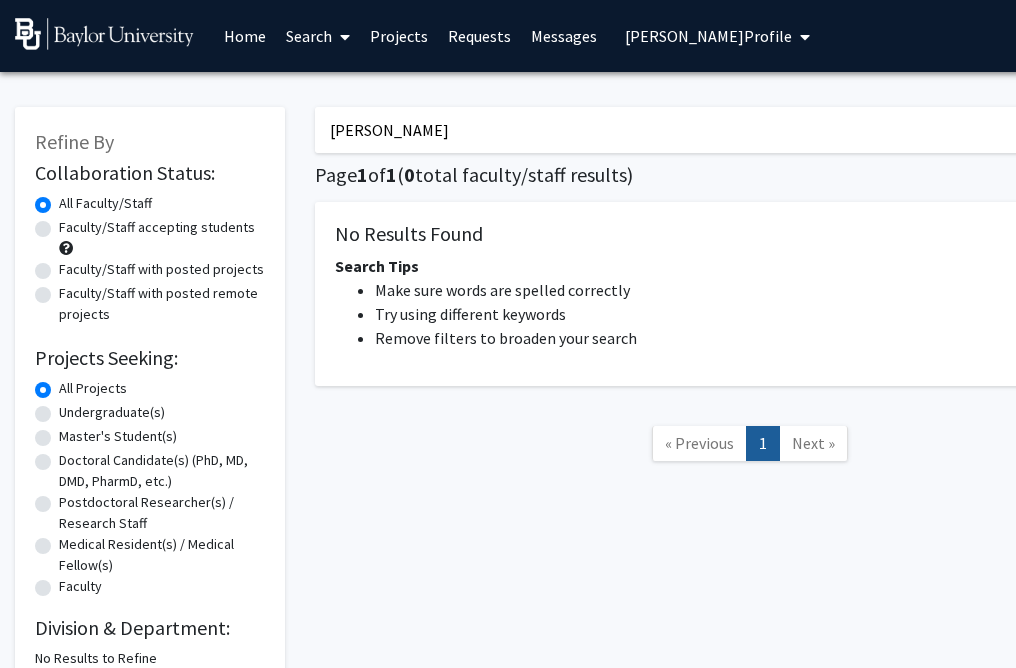 click on "Search" 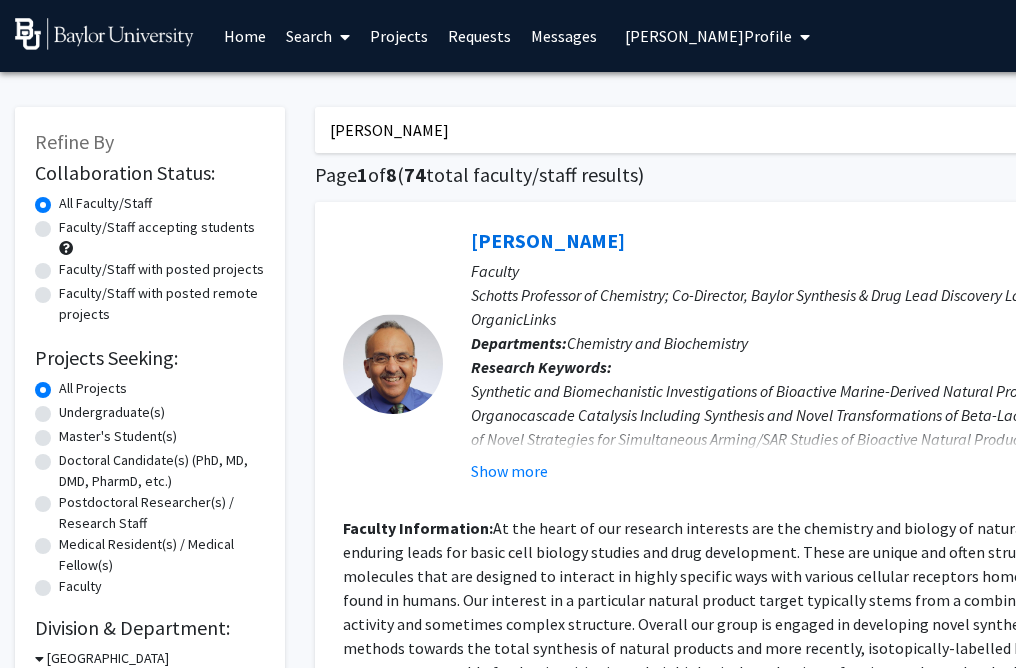 drag, startPoint x: 372, startPoint y: 129, endPoint x: 260, endPoint y: 123, distance: 112.1606 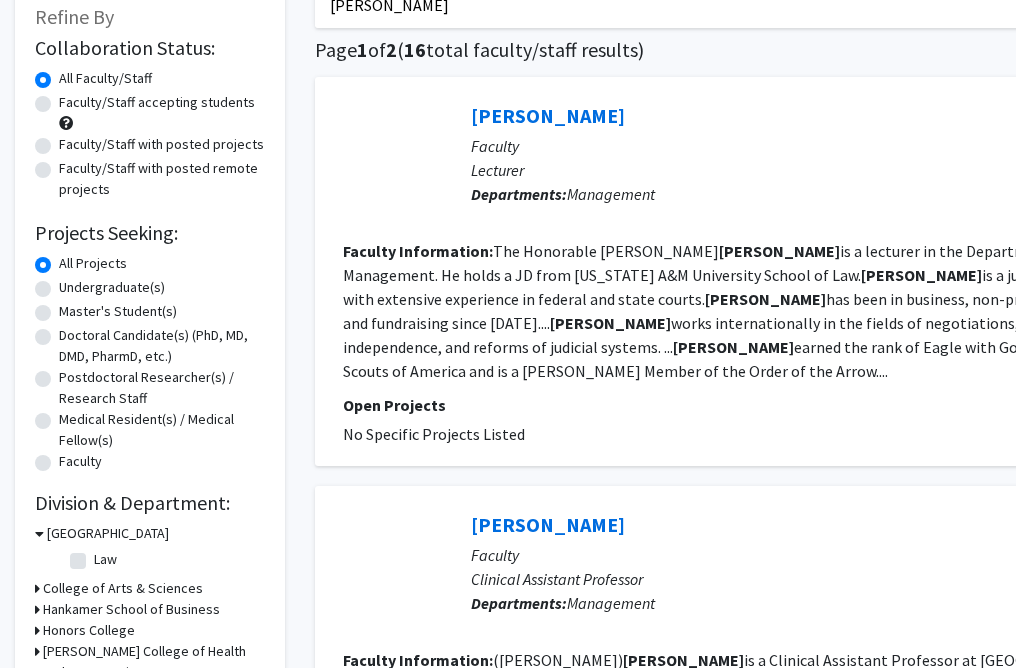 scroll, scrollTop: 0, scrollLeft: 0, axis: both 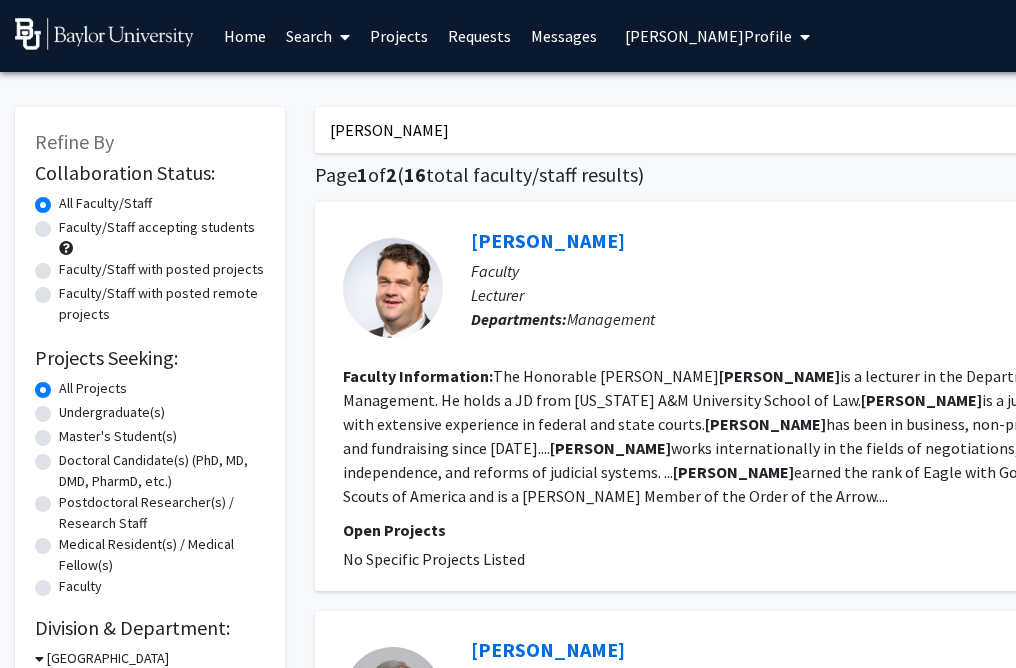 drag, startPoint x: 440, startPoint y: 138, endPoint x: 185, endPoint y: 127, distance: 255.23715 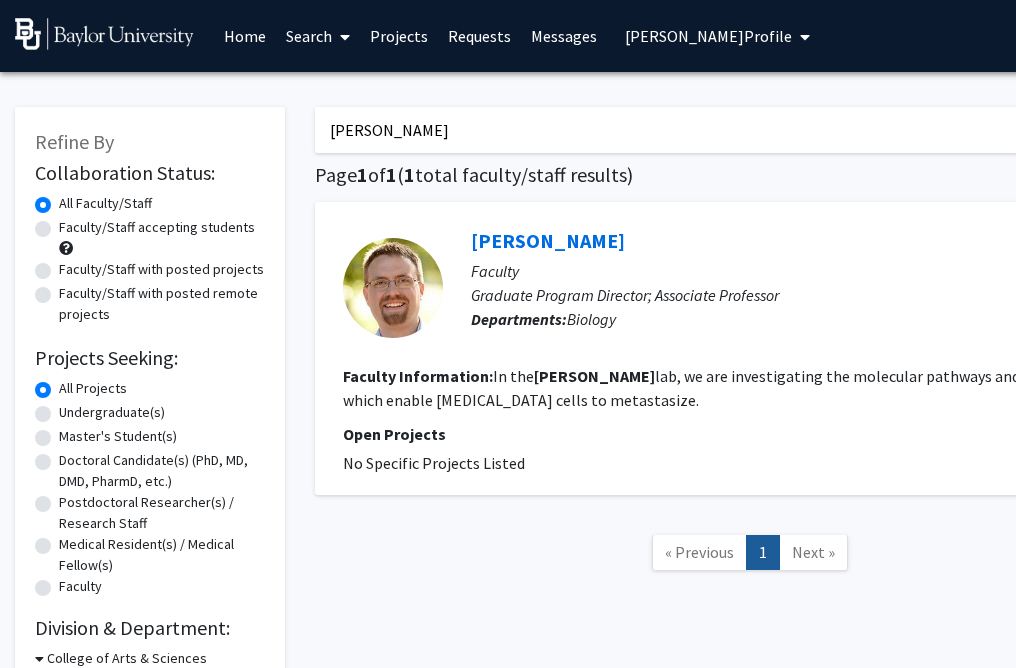 drag, startPoint x: 454, startPoint y: 136, endPoint x: 258, endPoint y: 111, distance: 197.58795 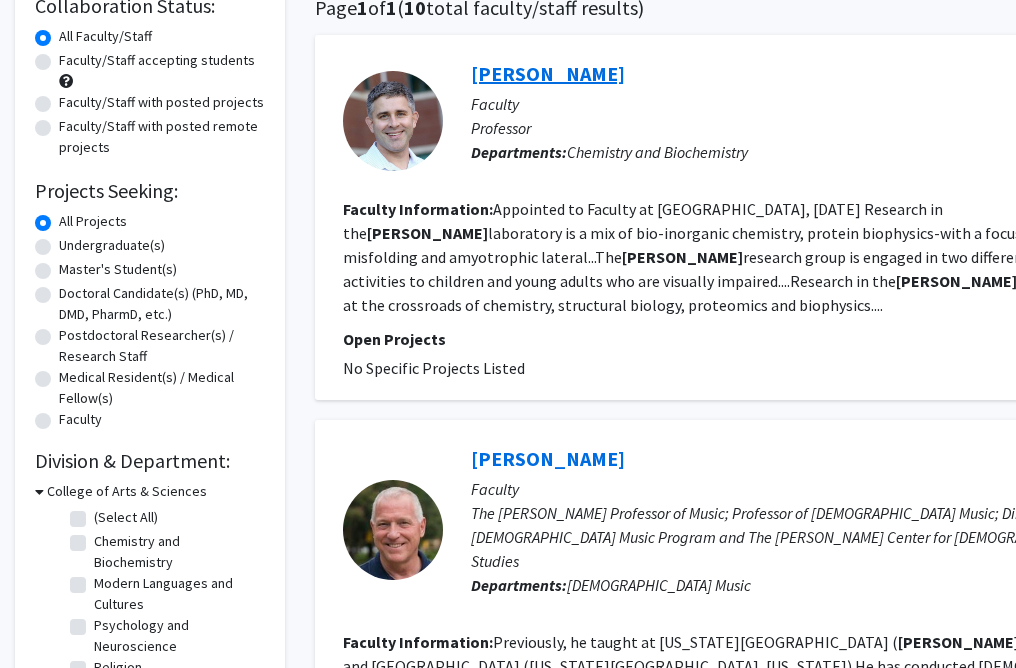 scroll, scrollTop: 0, scrollLeft: 0, axis: both 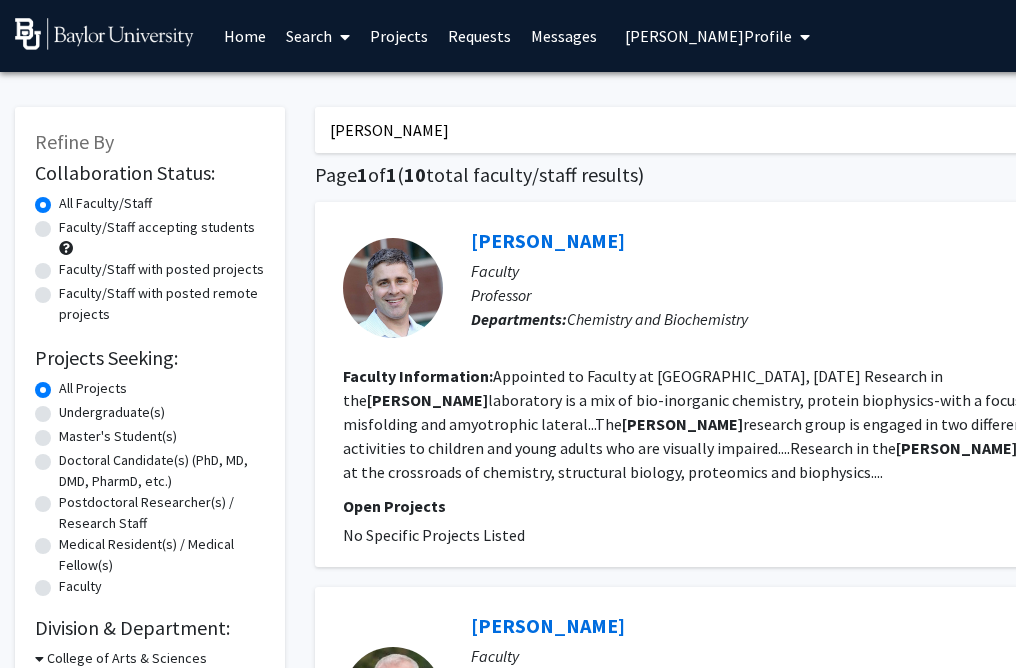 drag, startPoint x: 430, startPoint y: 125, endPoint x: 199, endPoint y: 117, distance: 231.13849 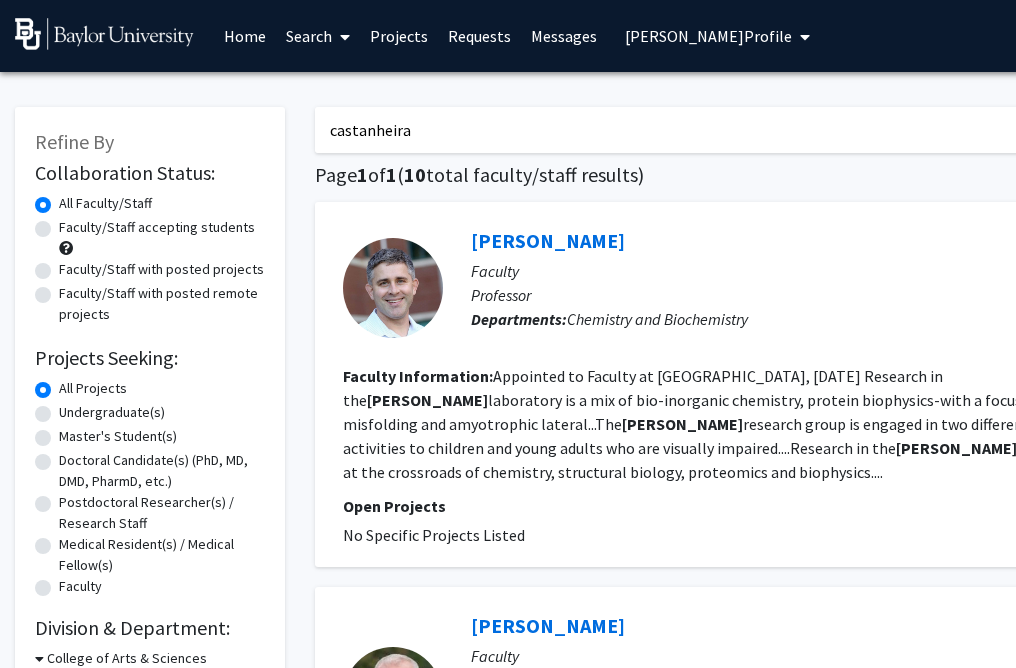 click on "Search" 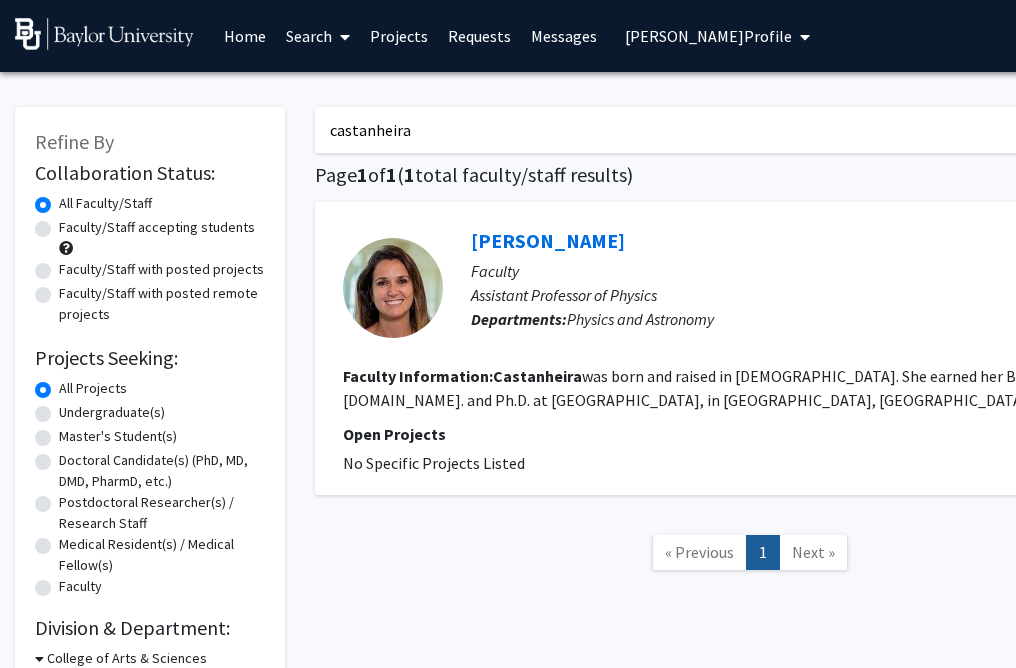 drag, startPoint x: 439, startPoint y: 125, endPoint x: 235, endPoint y: 106, distance: 204.88289 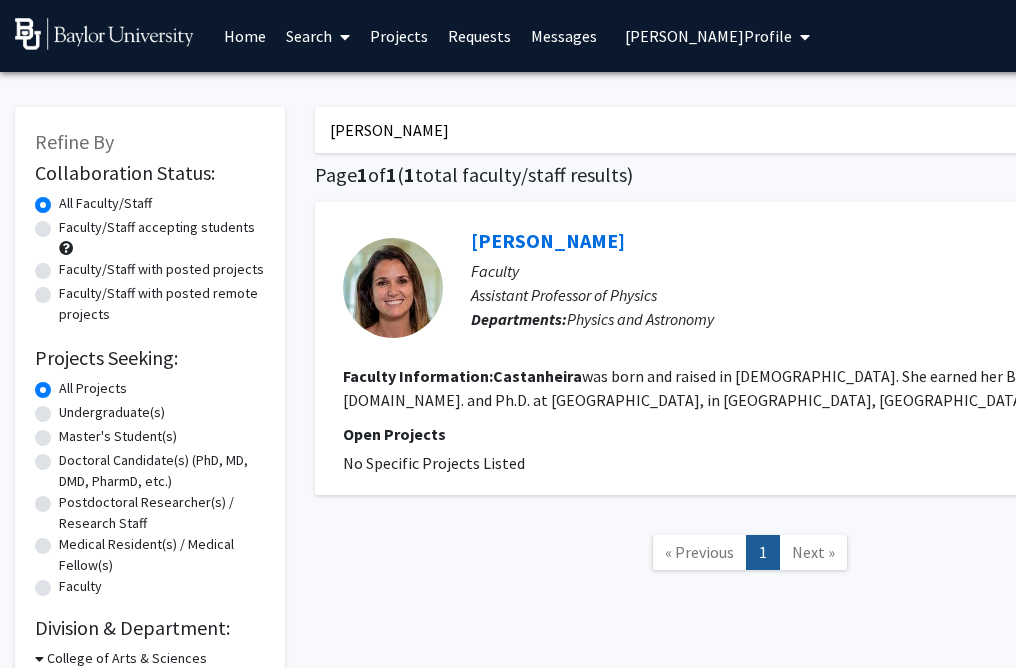 type on "kelber" 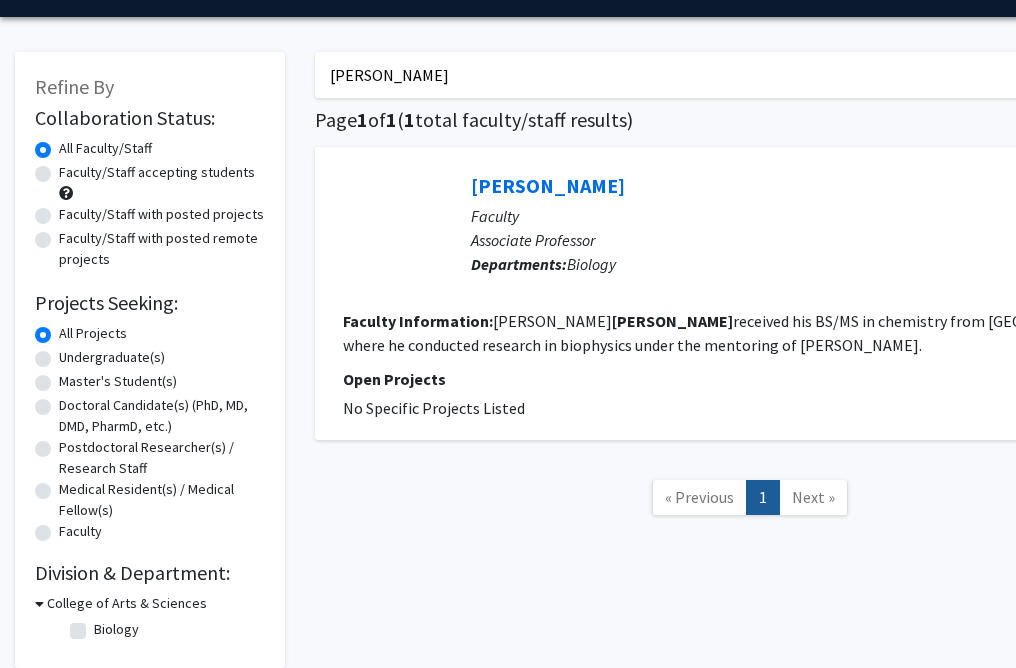 scroll, scrollTop: 70, scrollLeft: 0, axis: vertical 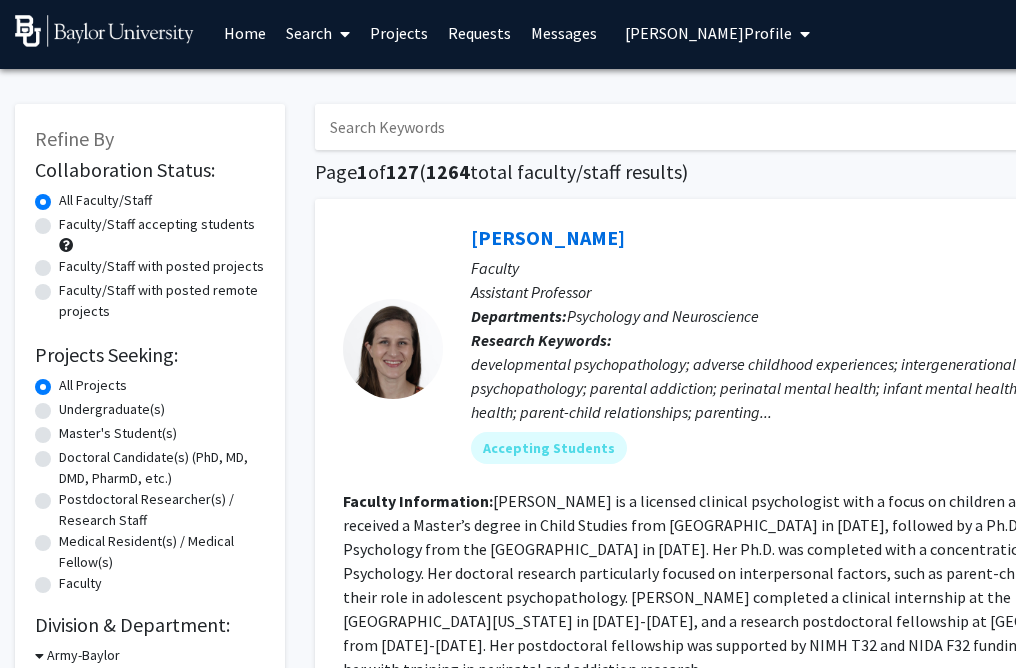 click at bounding box center [104, 31] 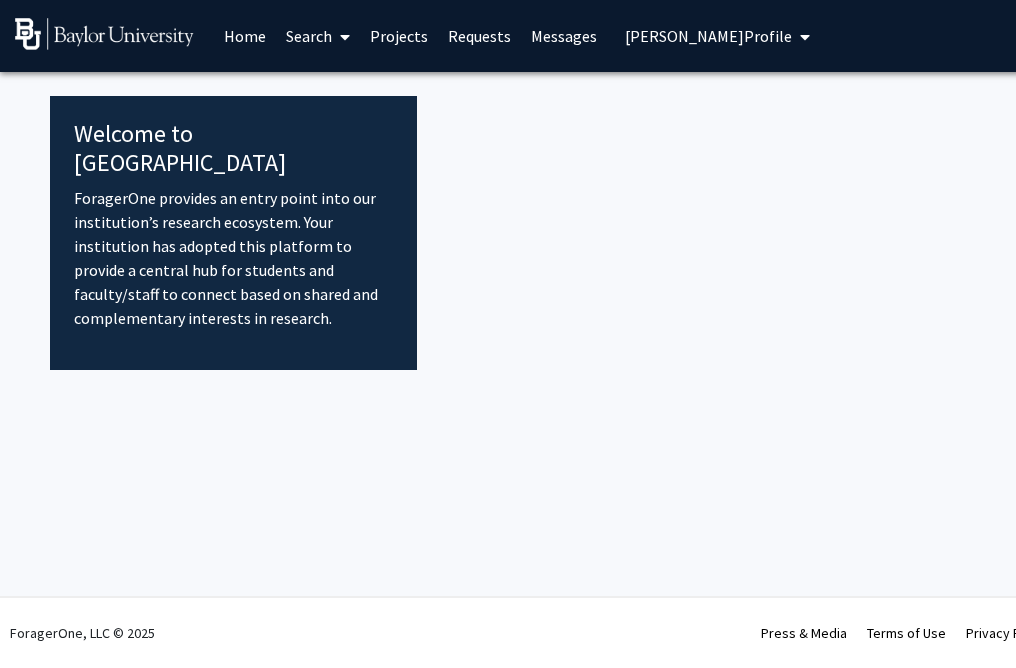 scroll, scrollTop: 0, scrollLeft: 0, axis: both 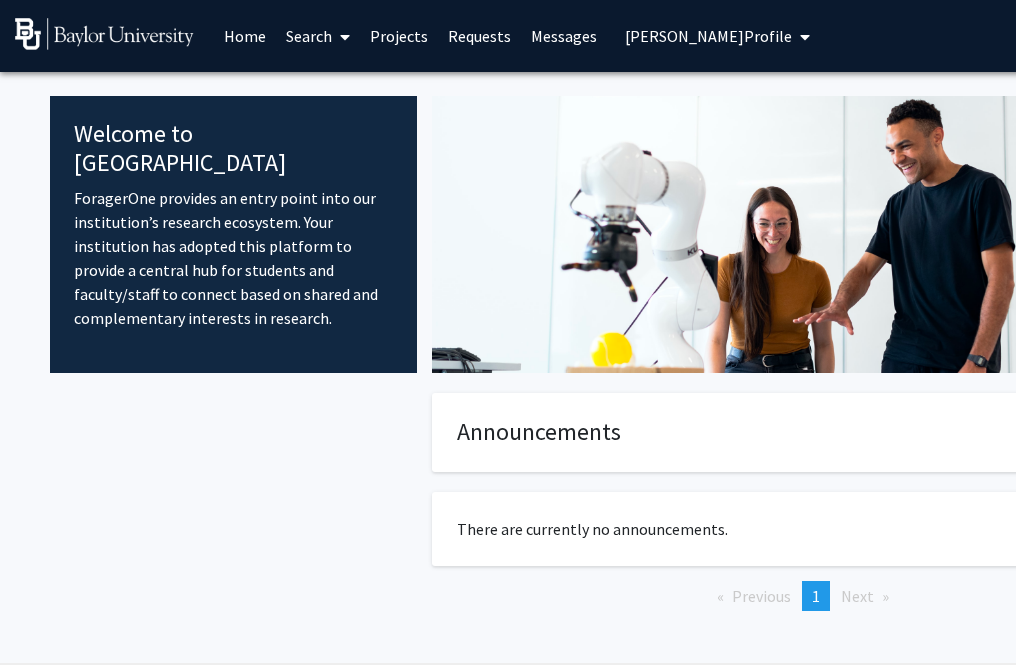 click 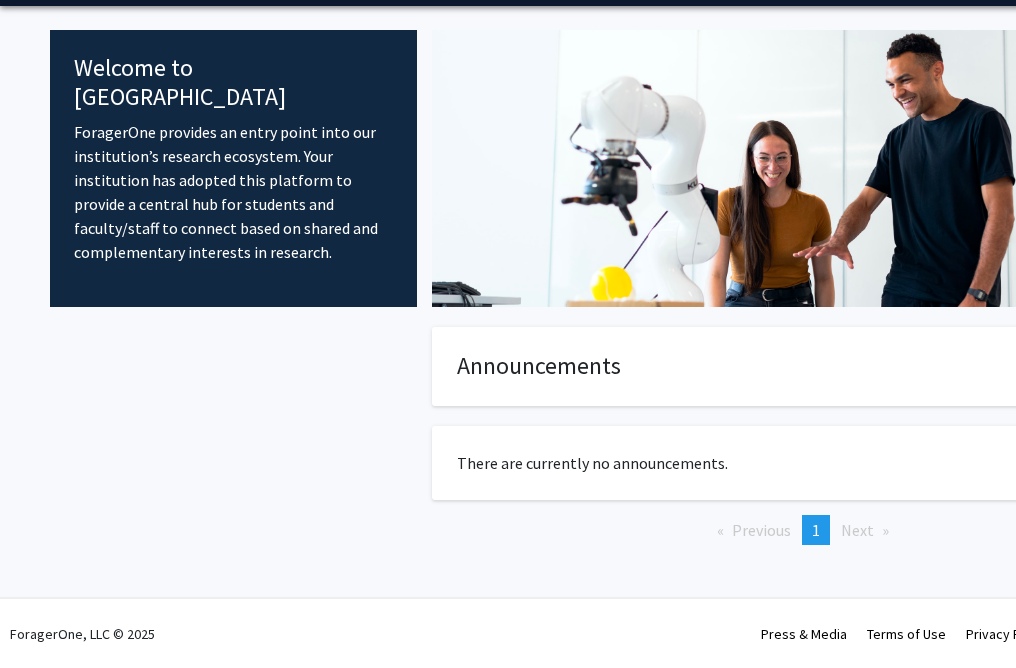 scroll, scrollTop: 0, scrollLeft: 0, axis: both 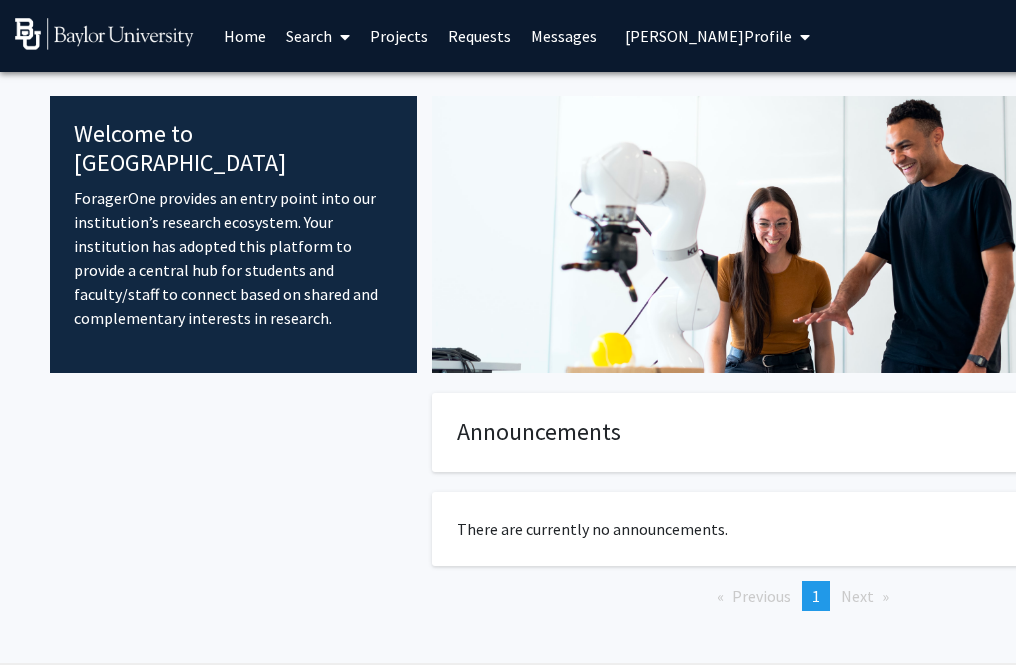click at bounding box center (805, 37) 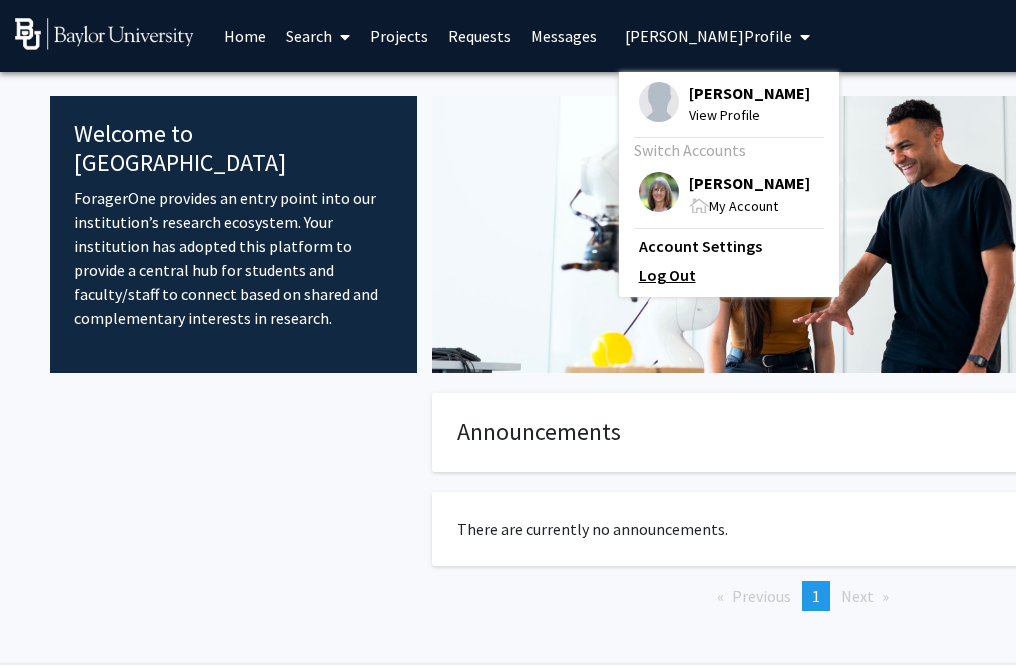 click on "Log Out" at bounding box center (729, 275) 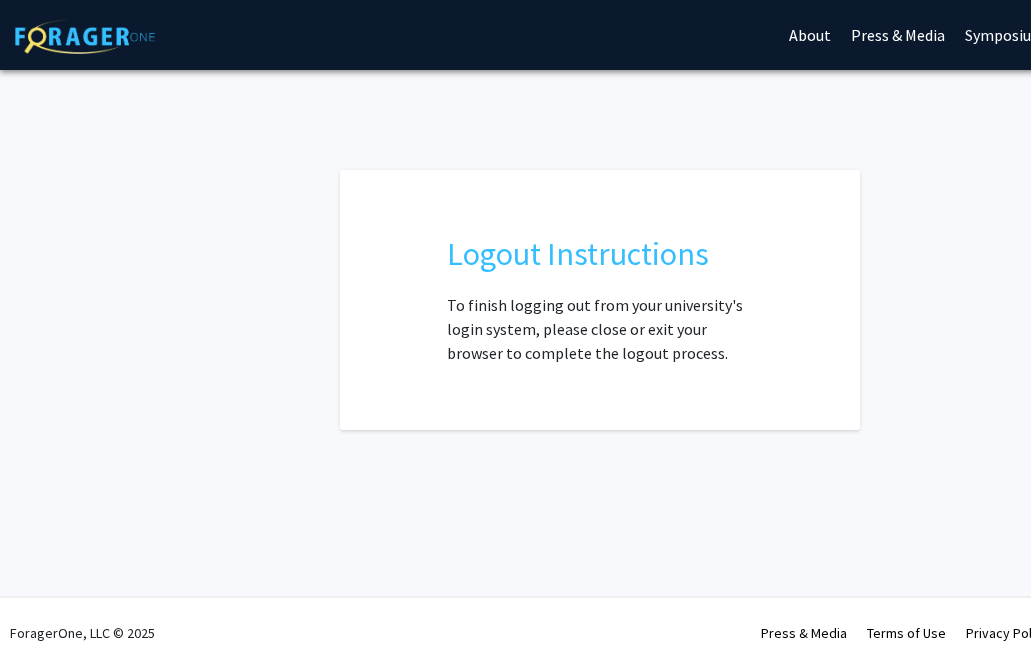 scroll, scrollTop: 0, scrollLeft: 0, axis: both 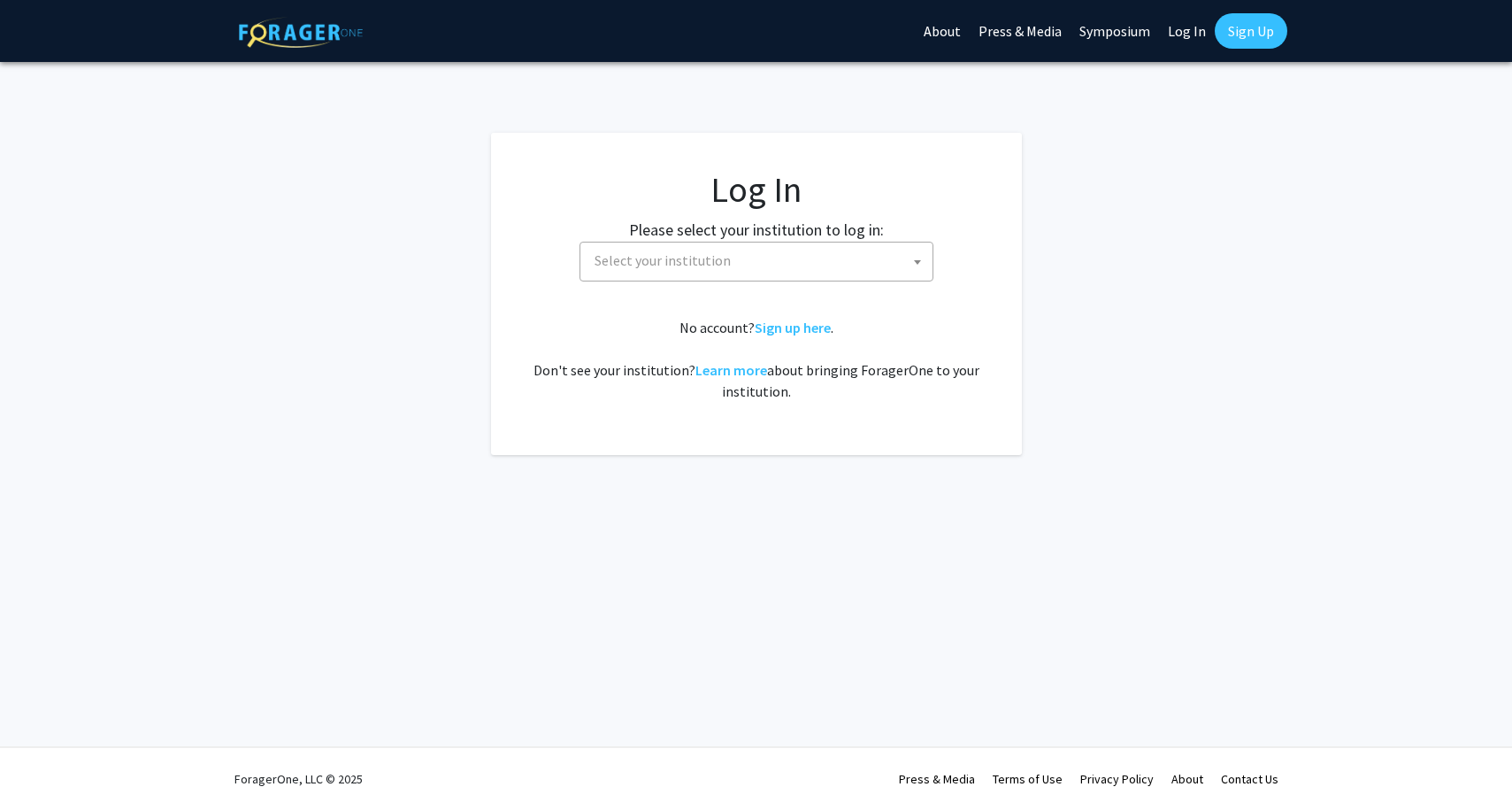 select 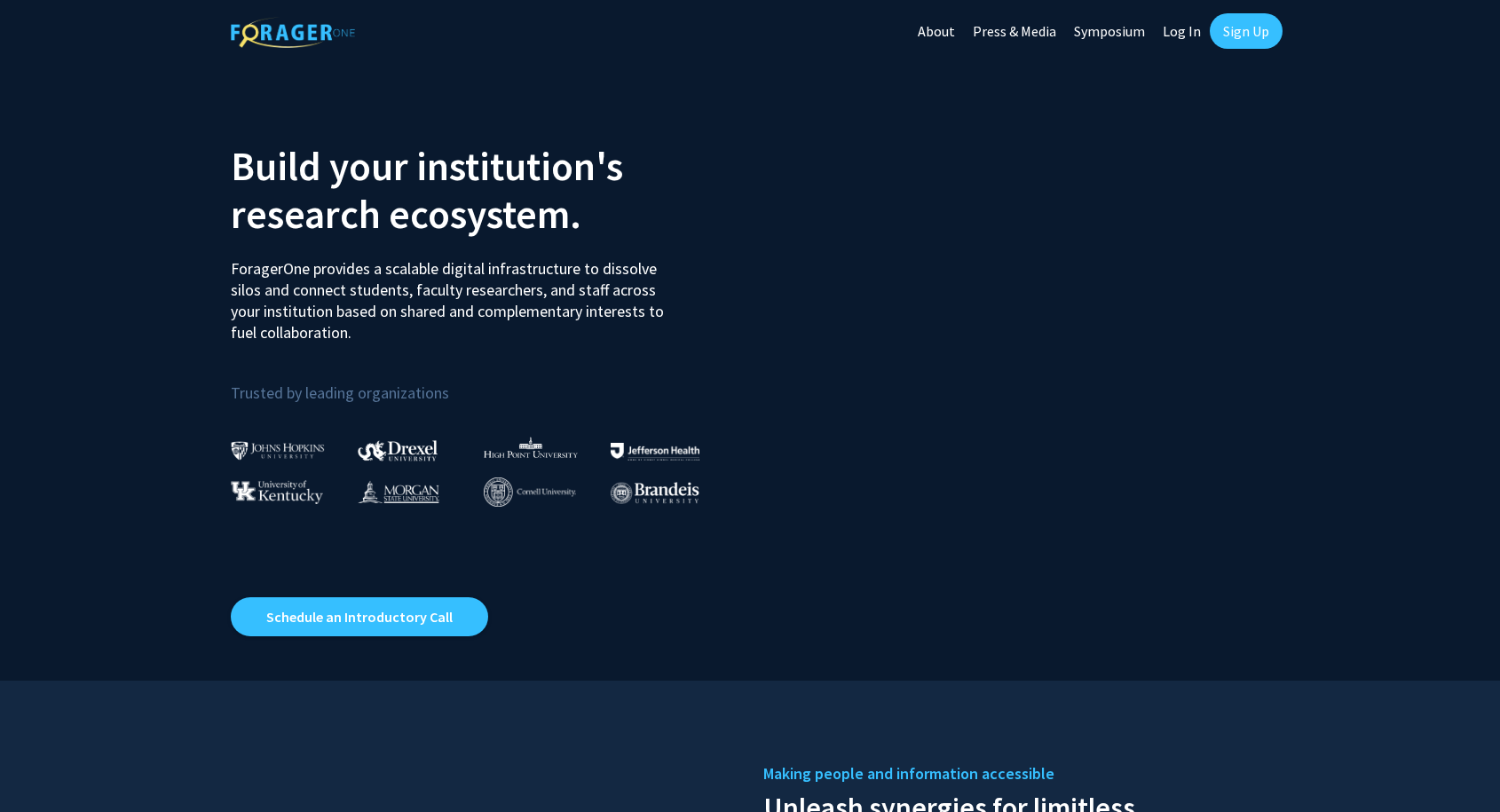 scroll, scrollTop: 0, scrollLeft: 0, axis: both 